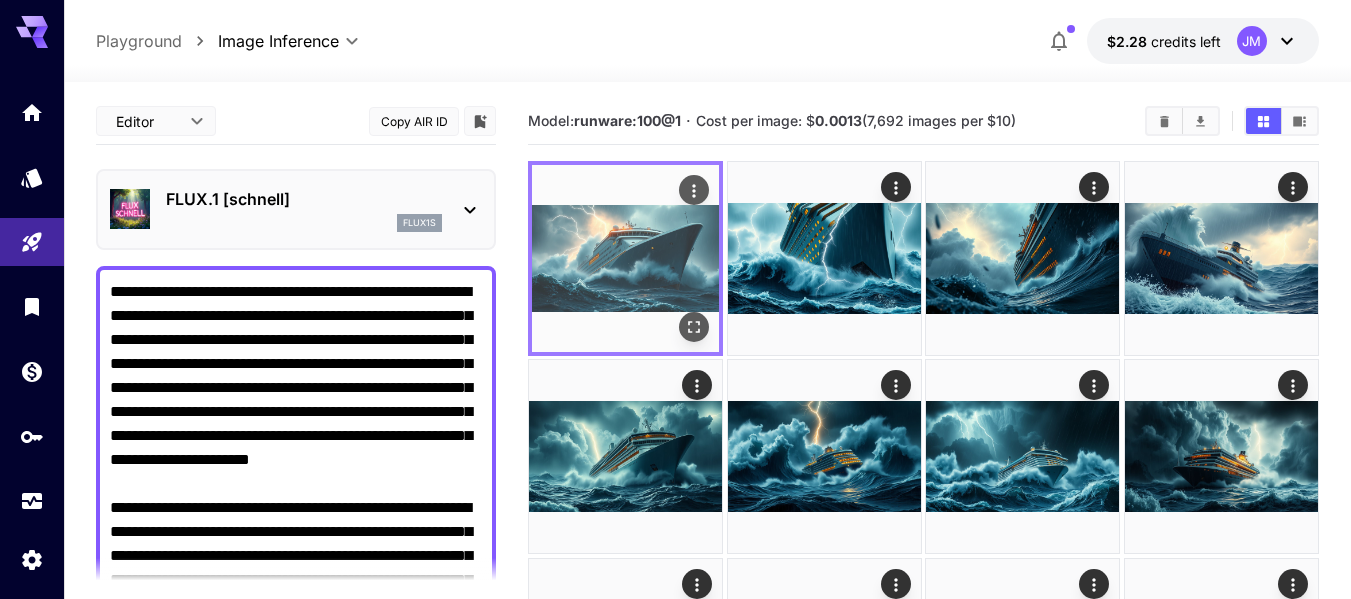 scroll, scrollTop: 8, scrollLeft: 0, axis: vertical 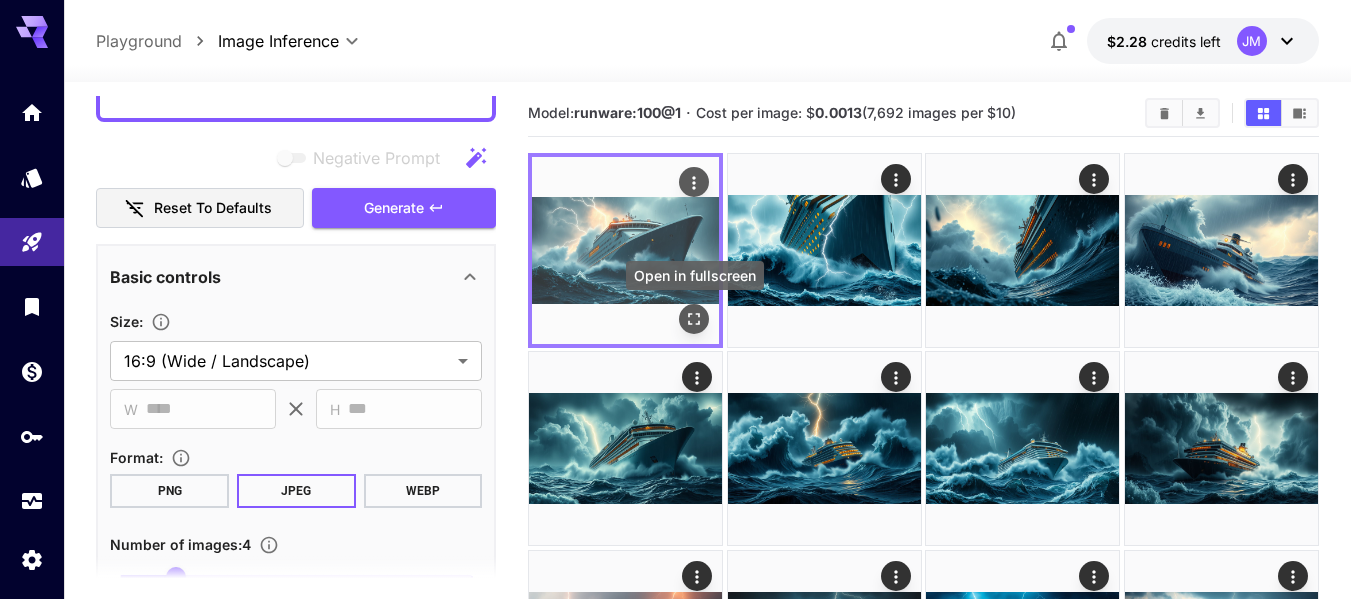 click 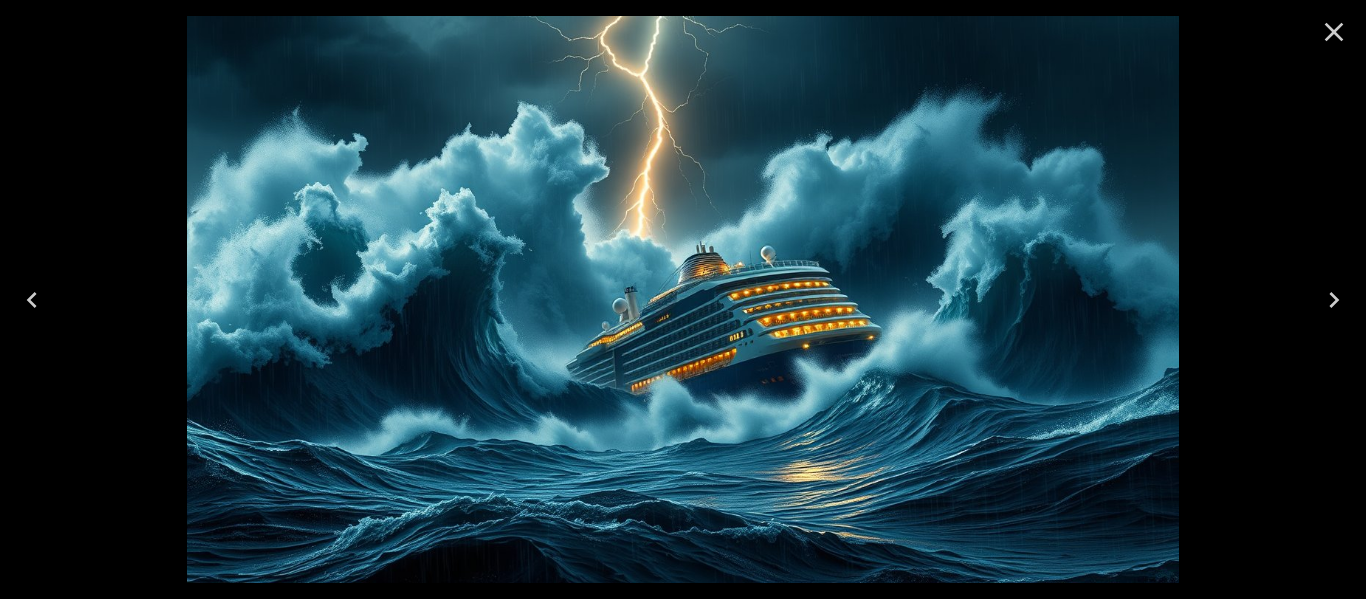 click 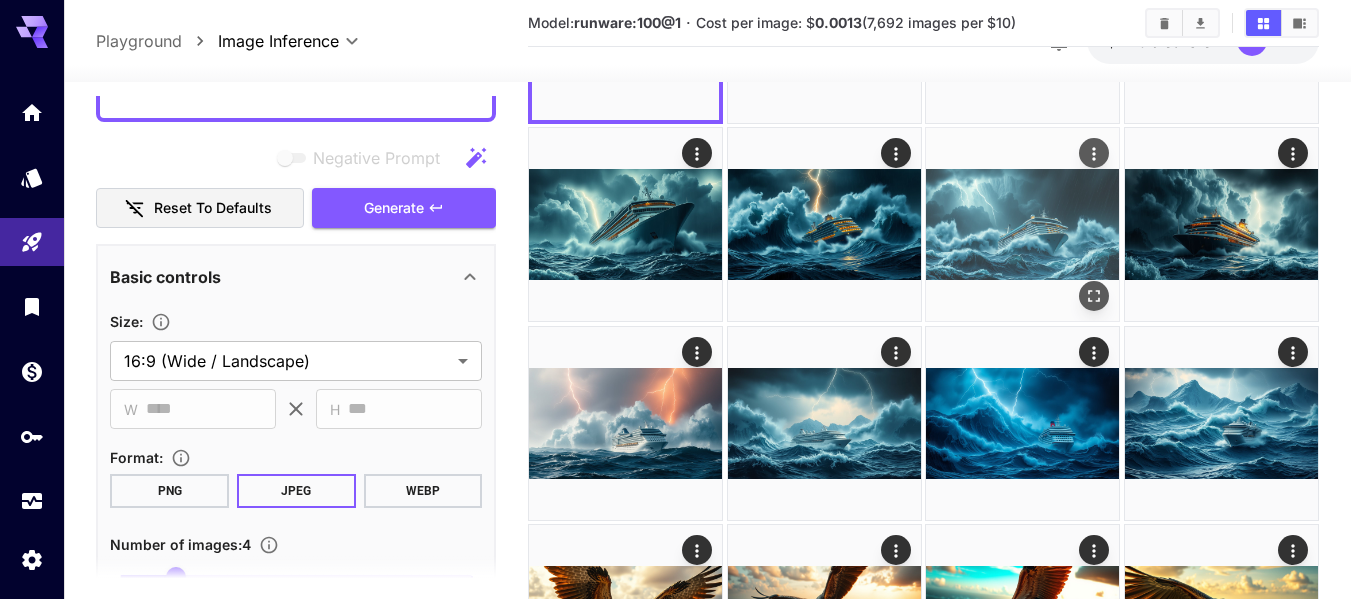 scroll, scrollTop: 400, scrollLeft: 0, axis: vertical 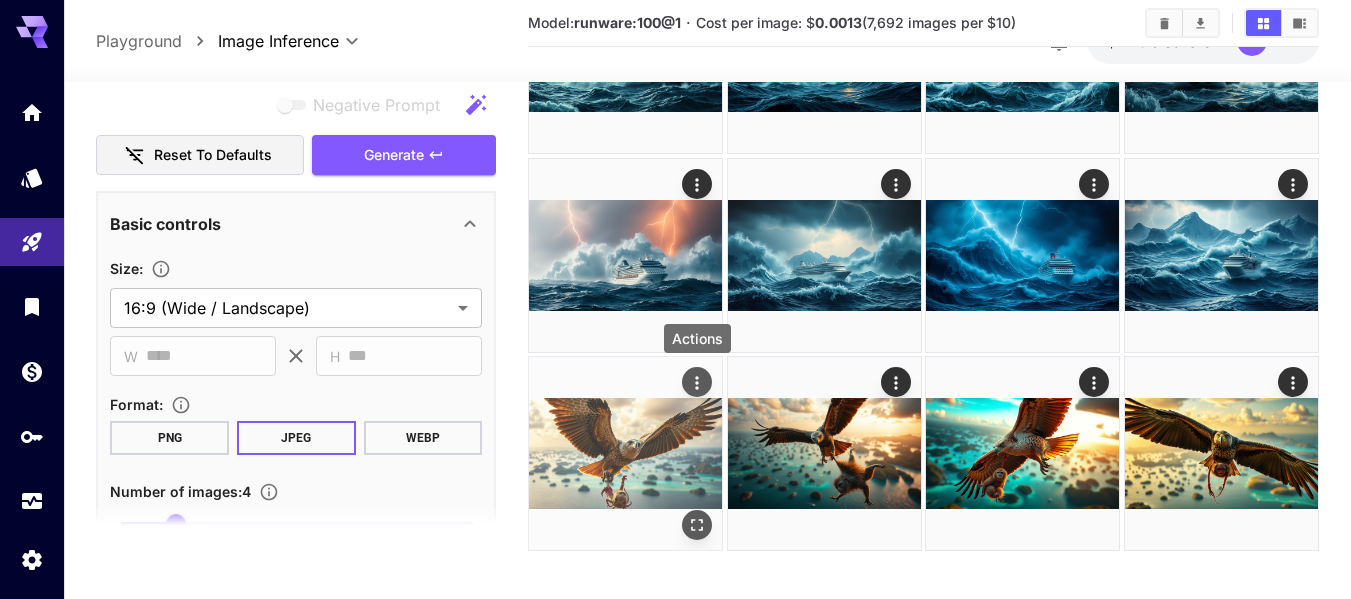 click 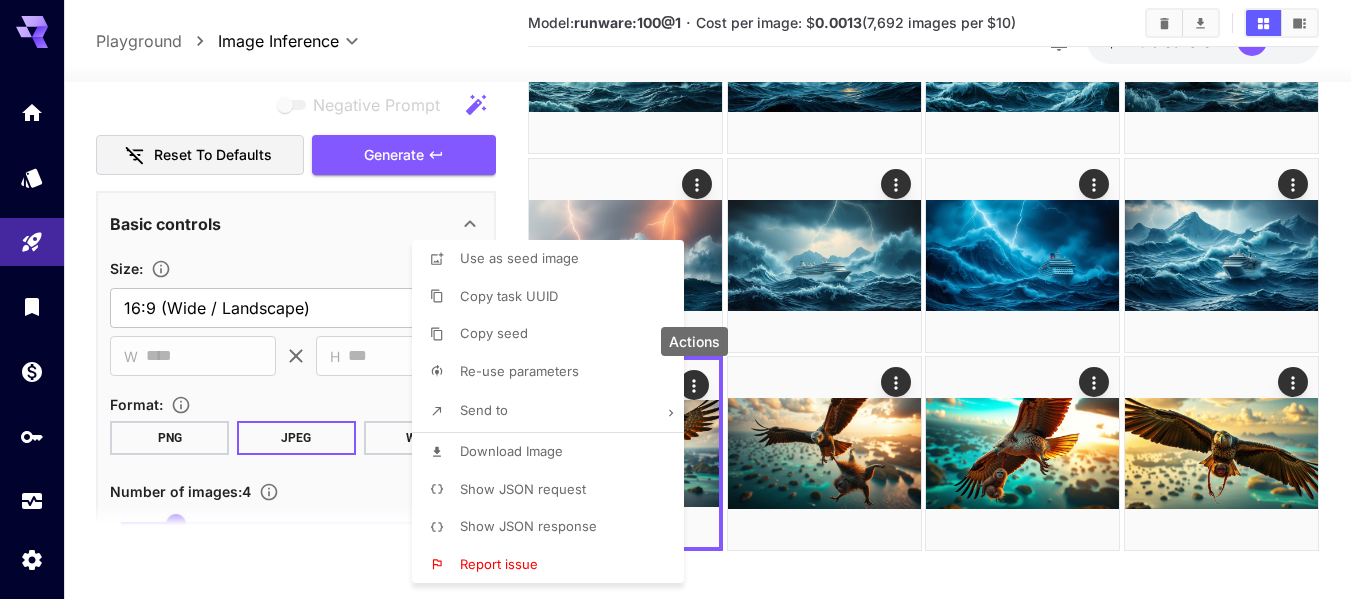 click at bounding box center [683, 299] 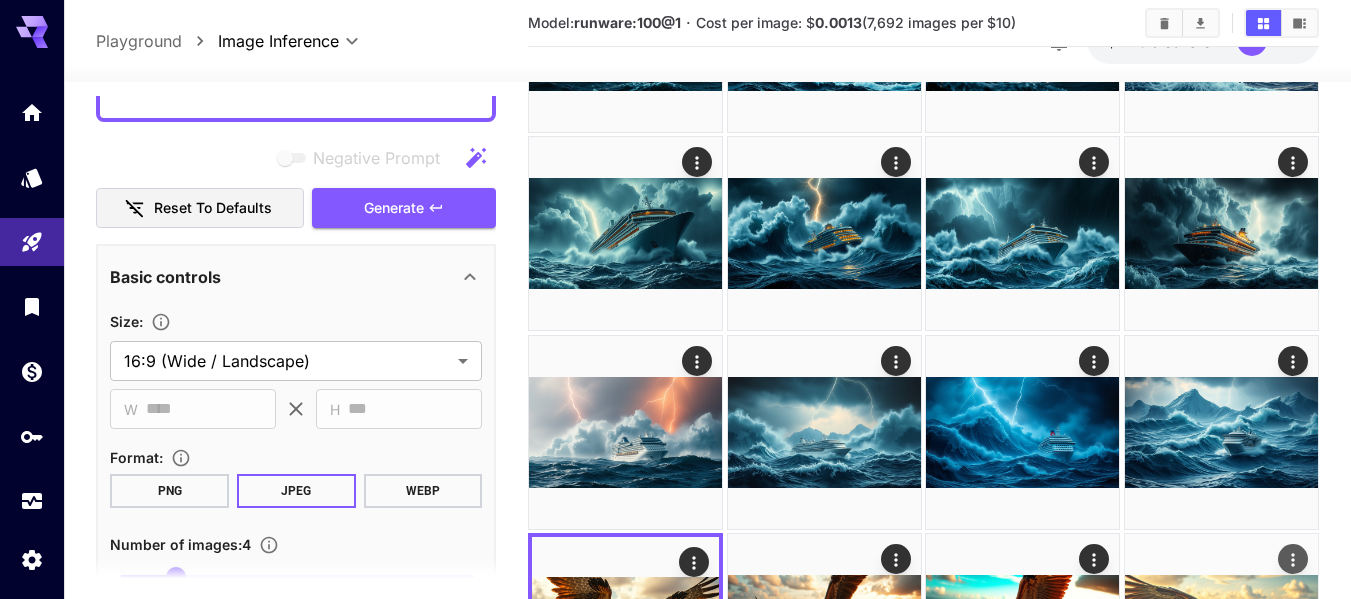 scroll, scrollTop: 200, scrollLeft: 0, axis: vertical 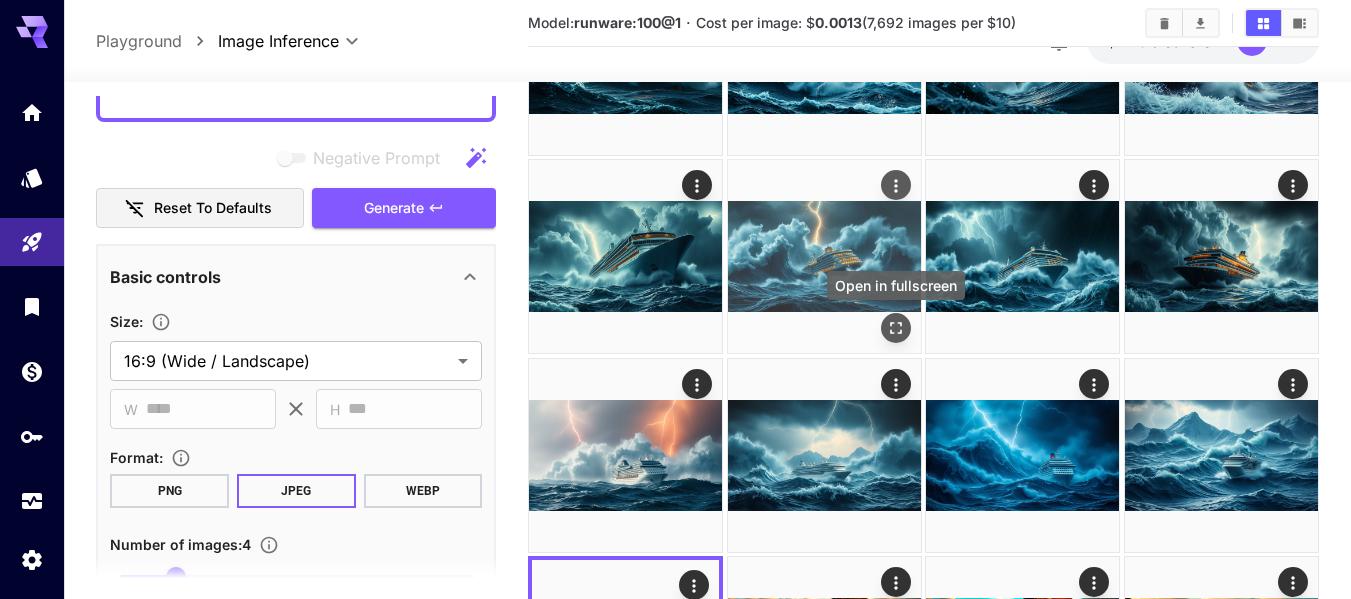 click 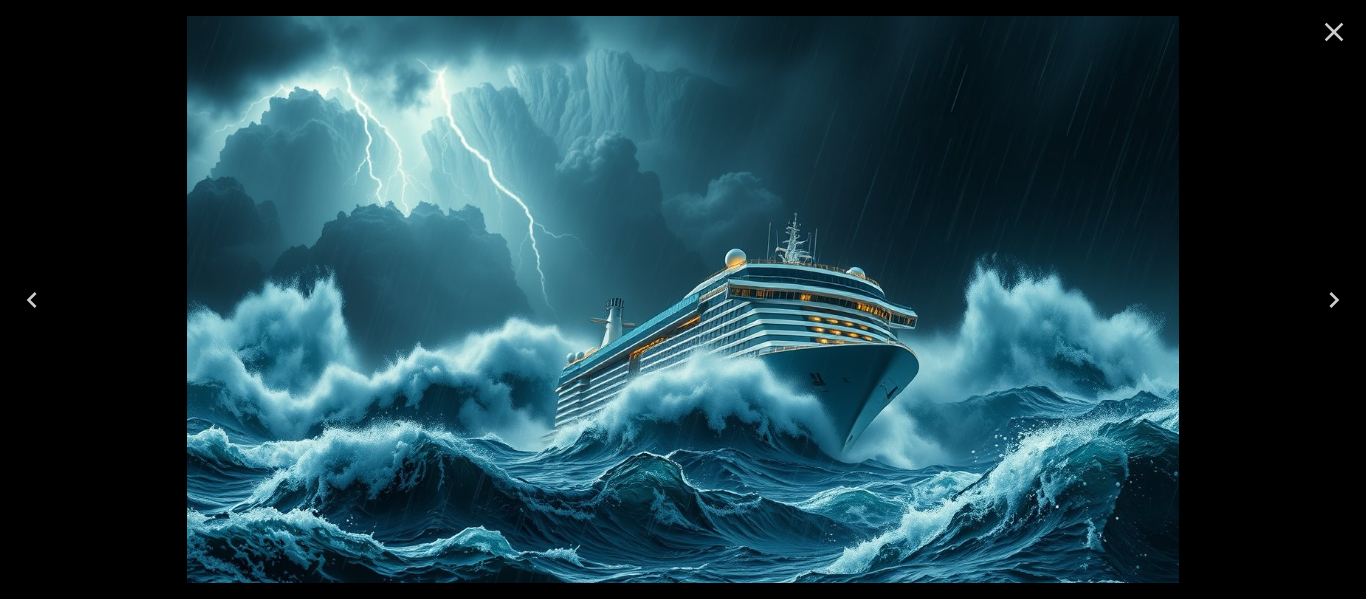 click 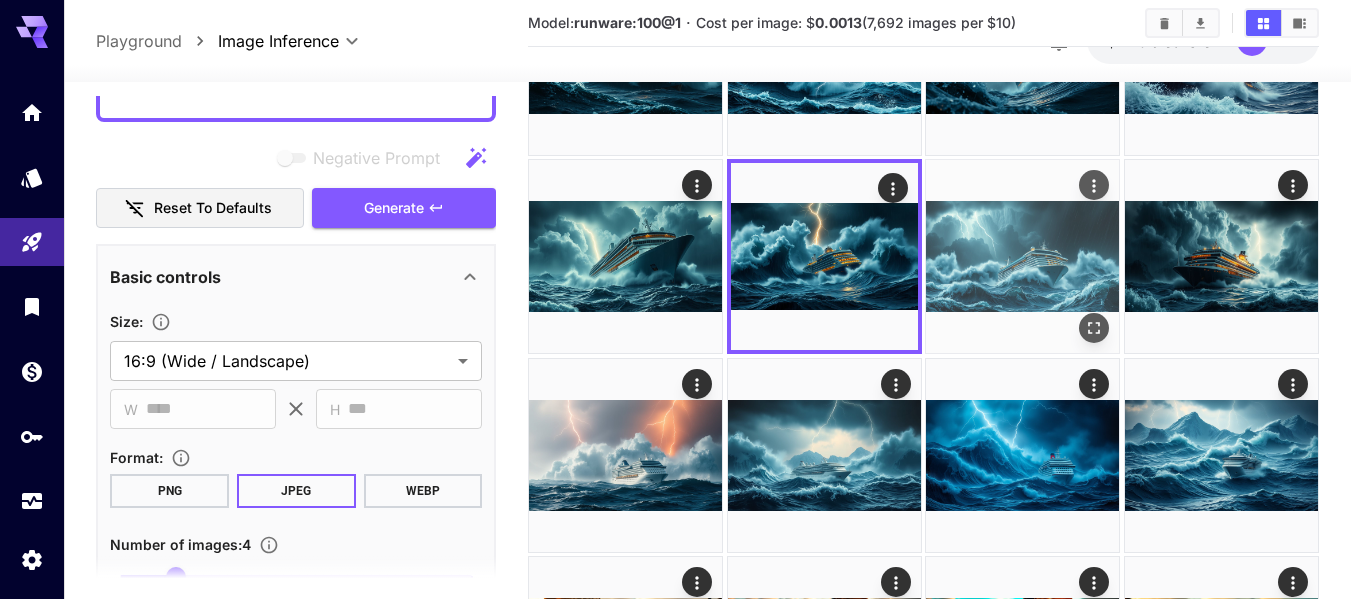 click 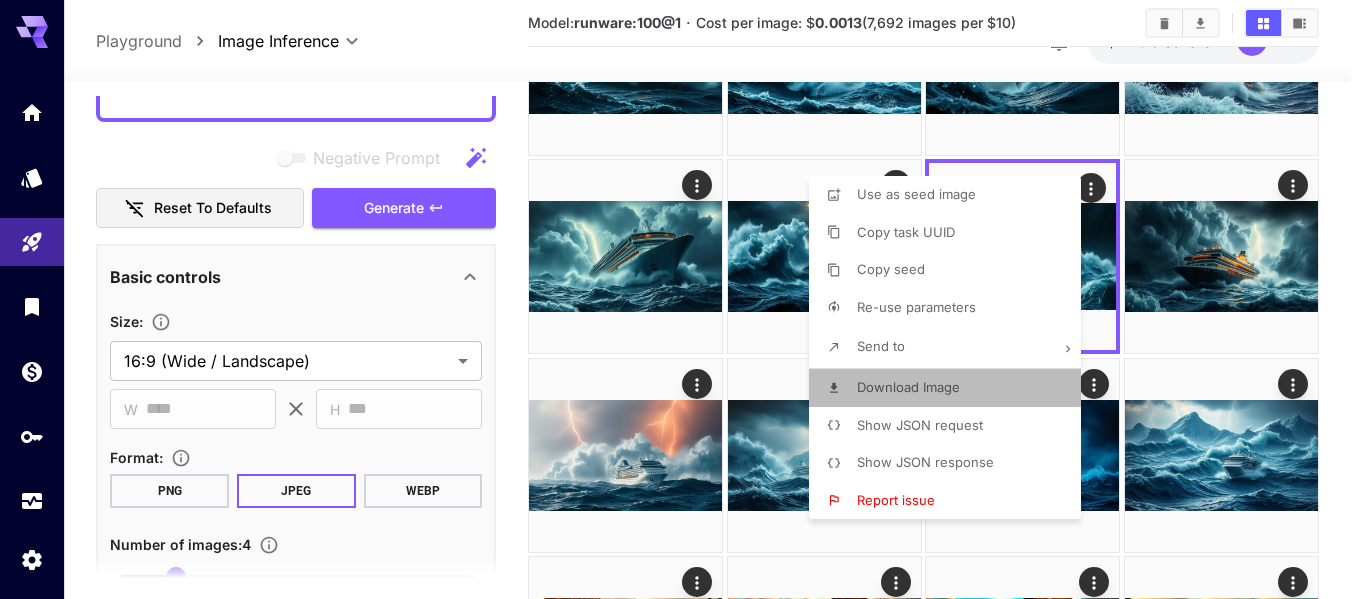 click on "Download Image" at bounding box center [908, 387] 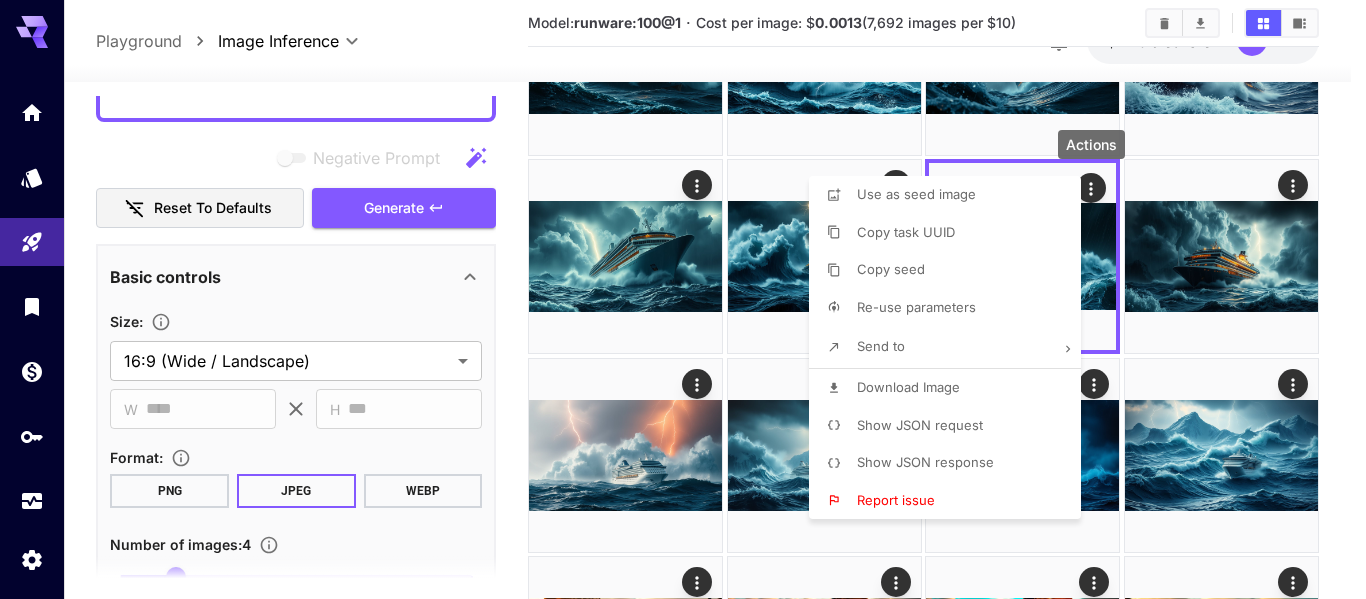 click at bounding box center (683, 299) 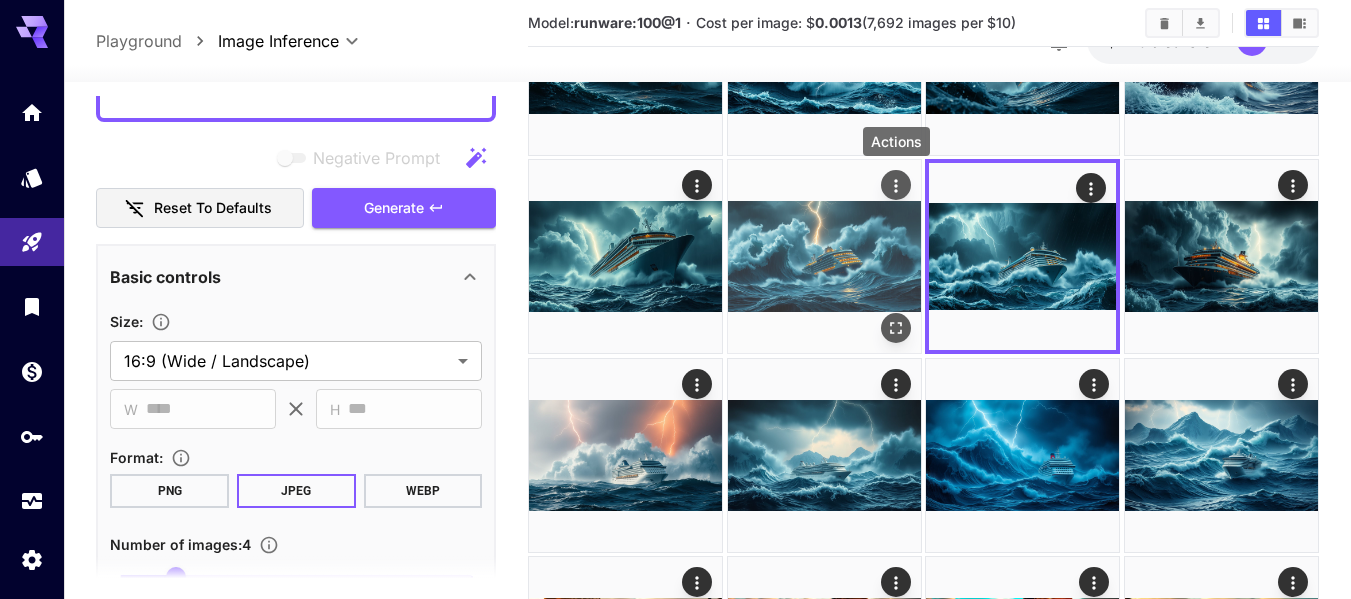 click 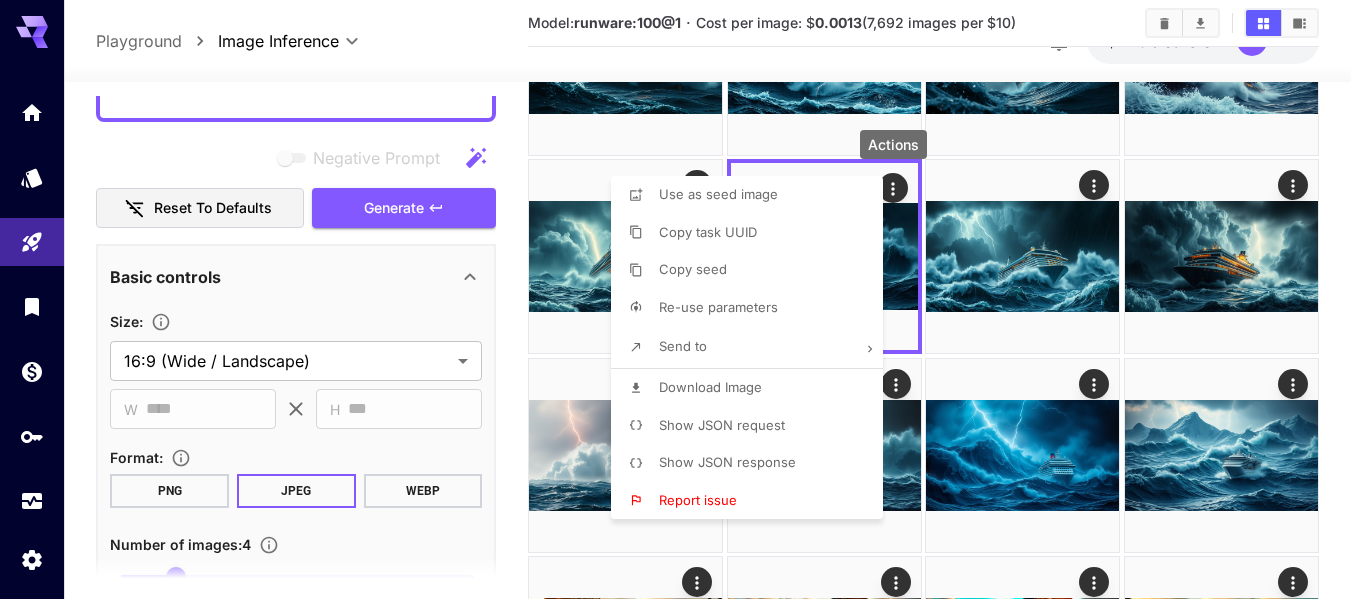 click on "Download Image" at bounding box center (710, 387) 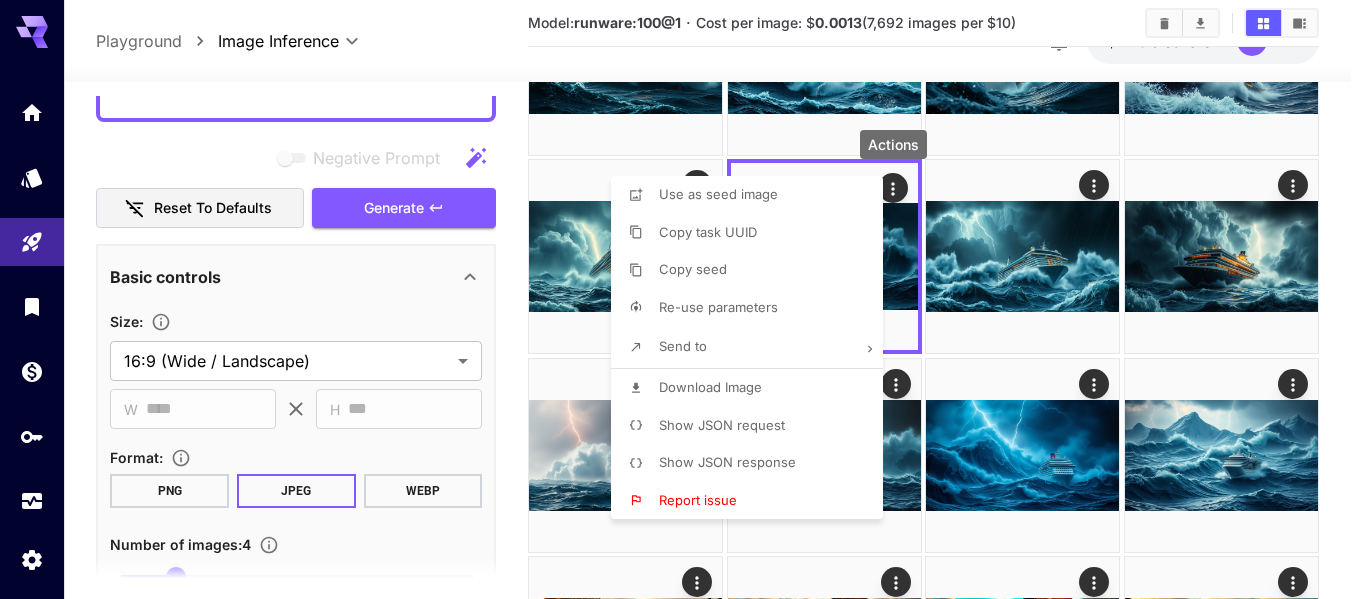 click at bounding box center [683, 299] 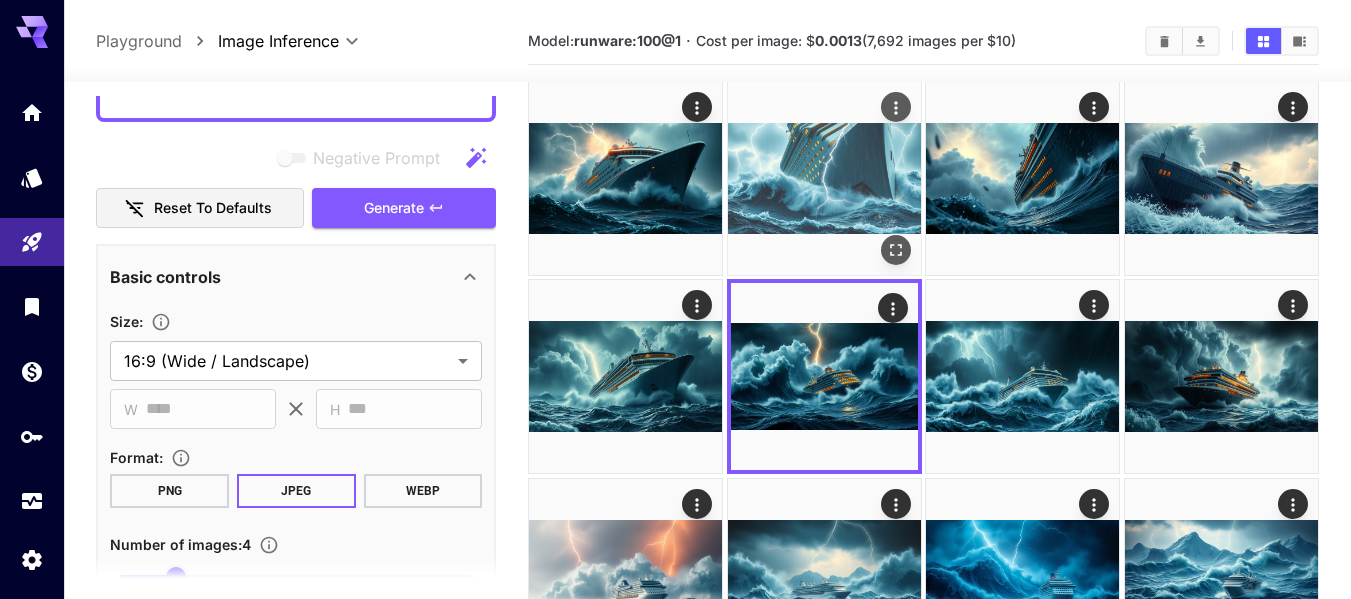 scroll, scrollTop: 0, scrollLeft: 0, axis: both 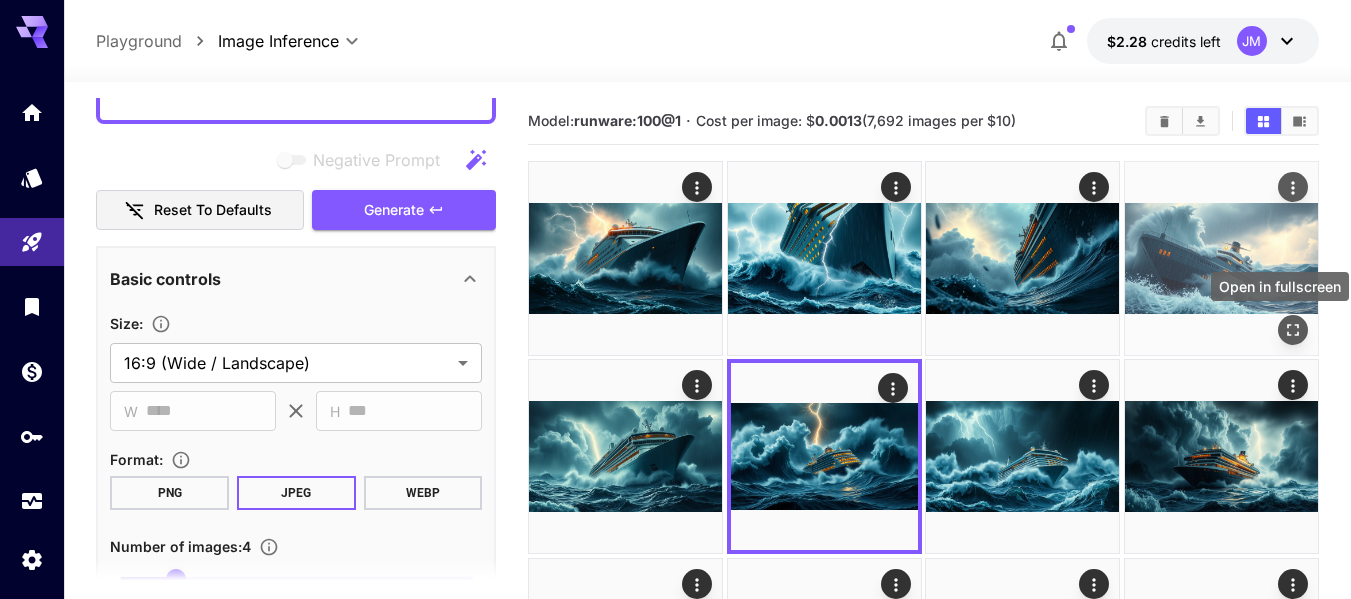 click 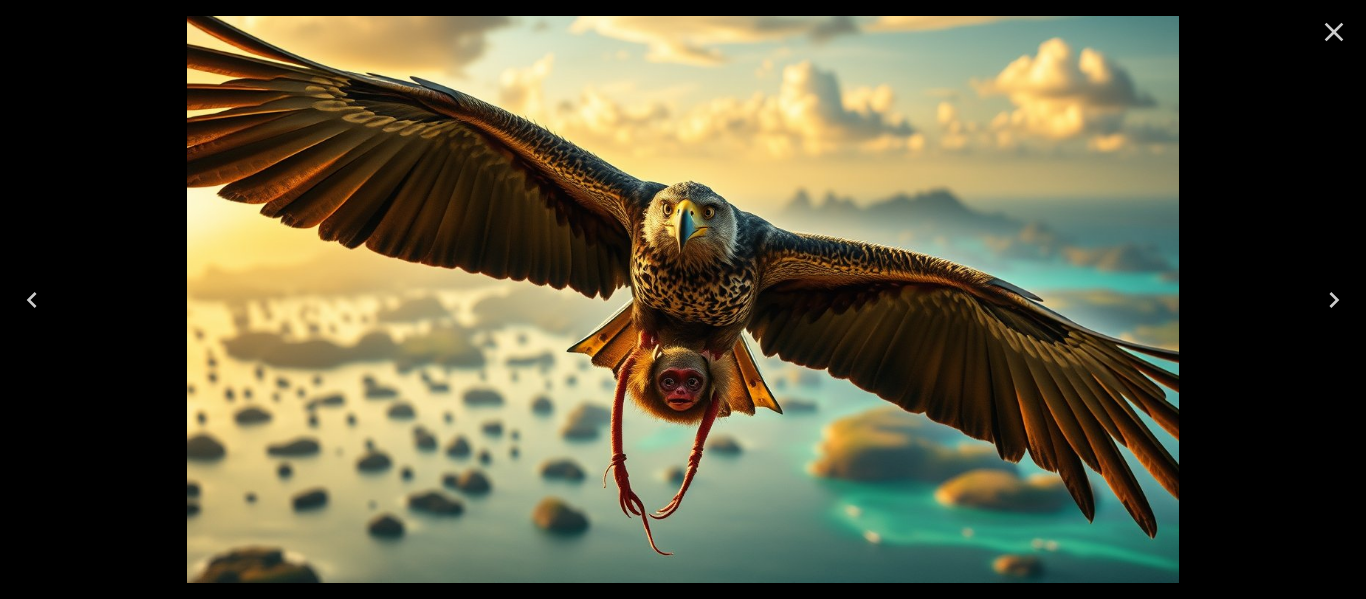 click 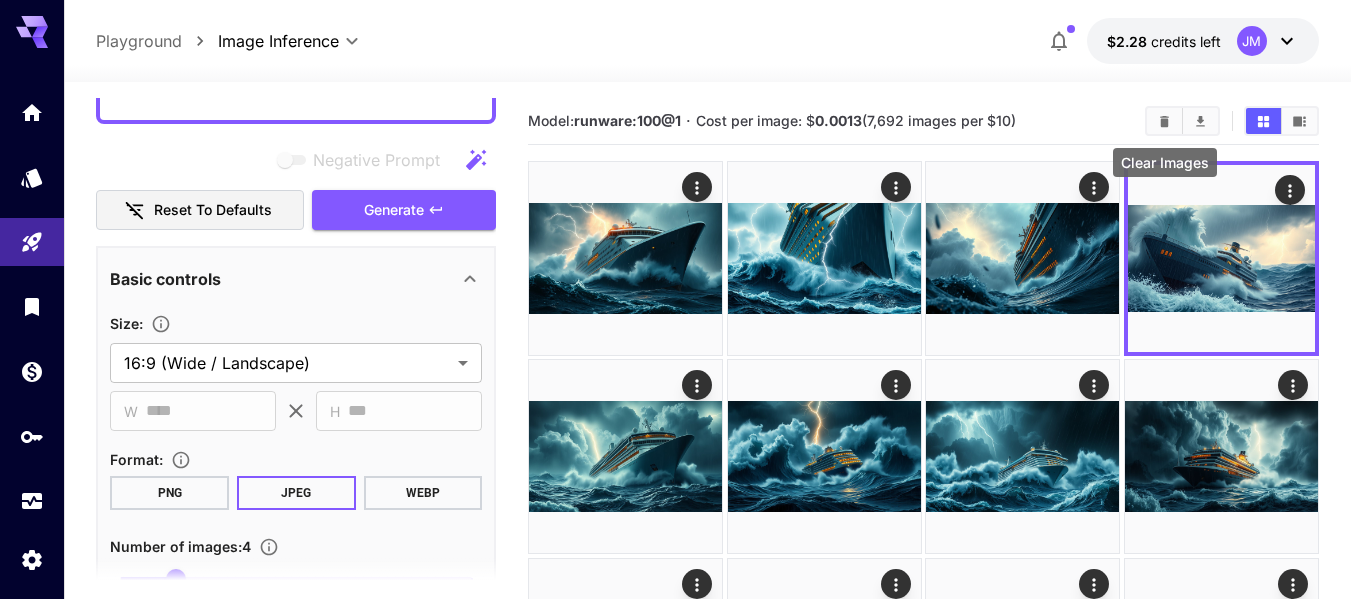click at bounding box center (1164, 121) 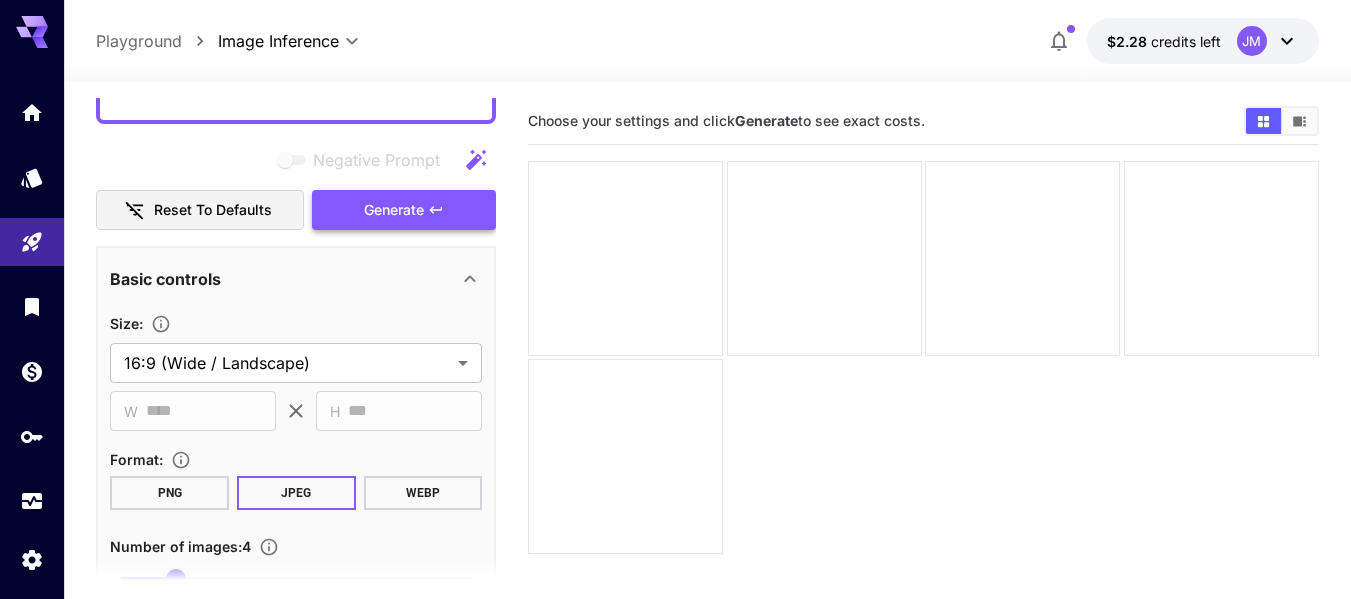 click on "Generate" at bounding box center (394, 210) 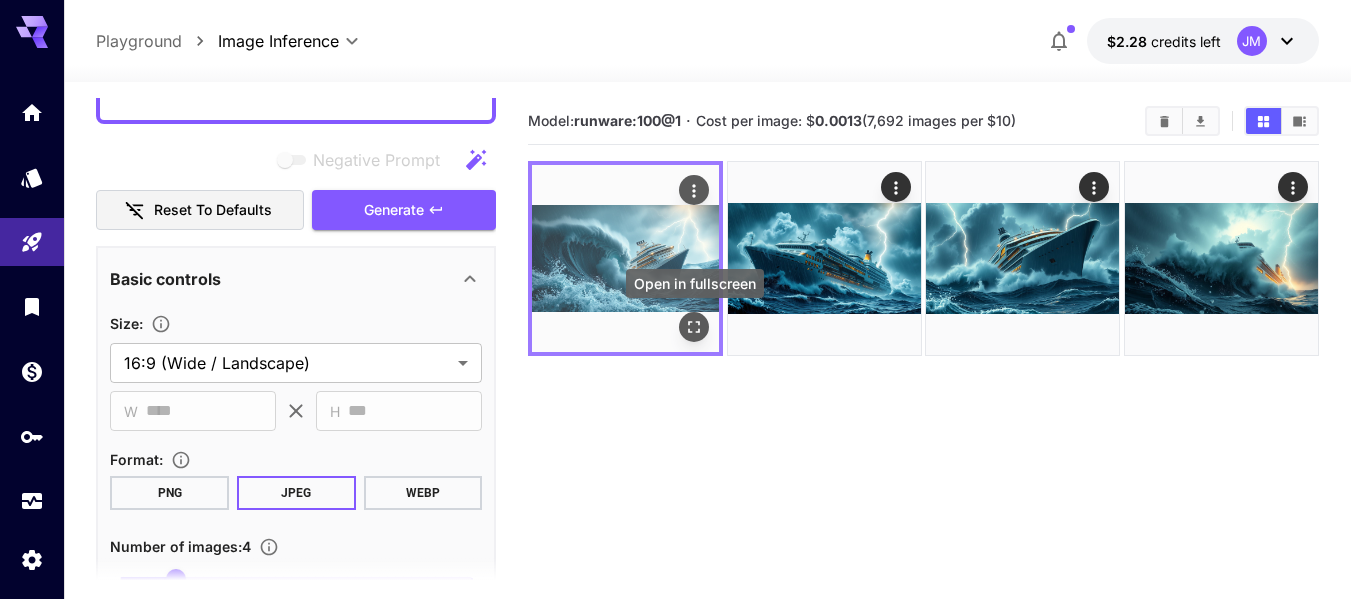 click 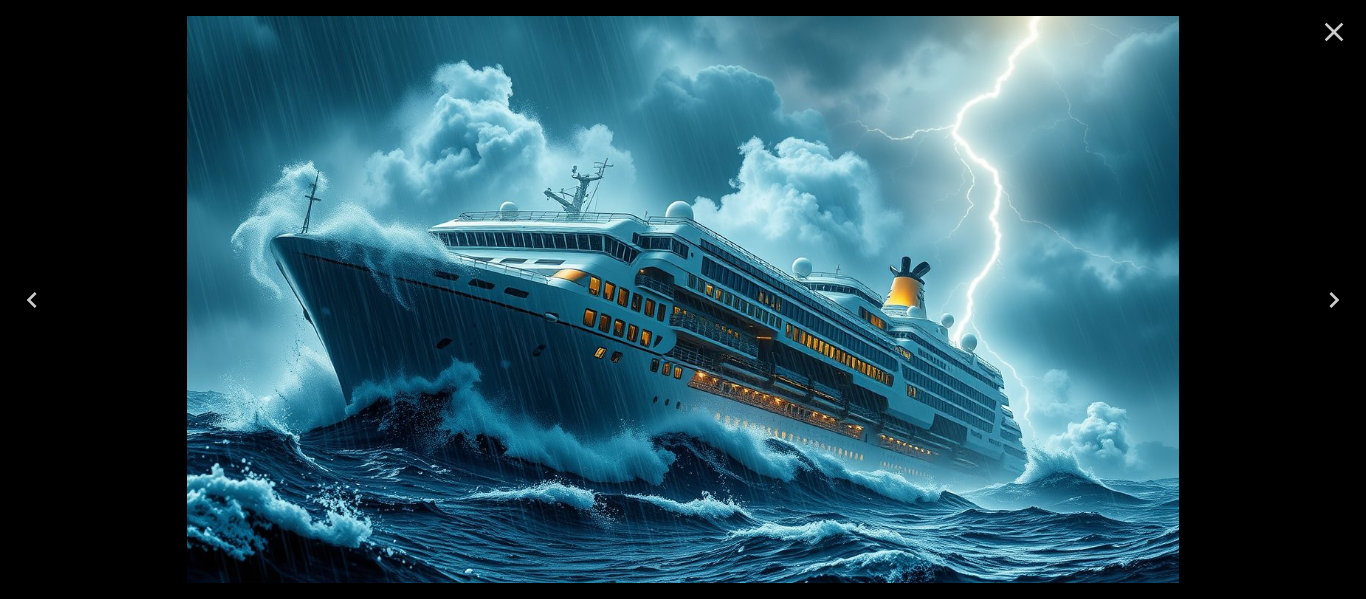 click 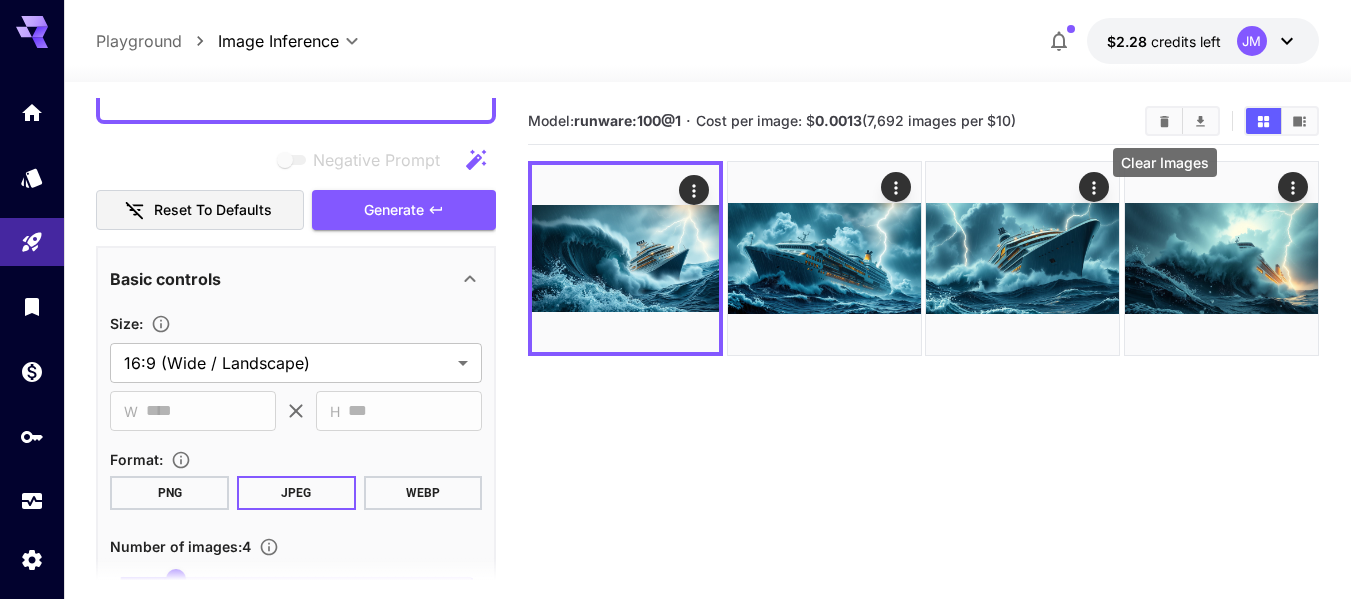 click 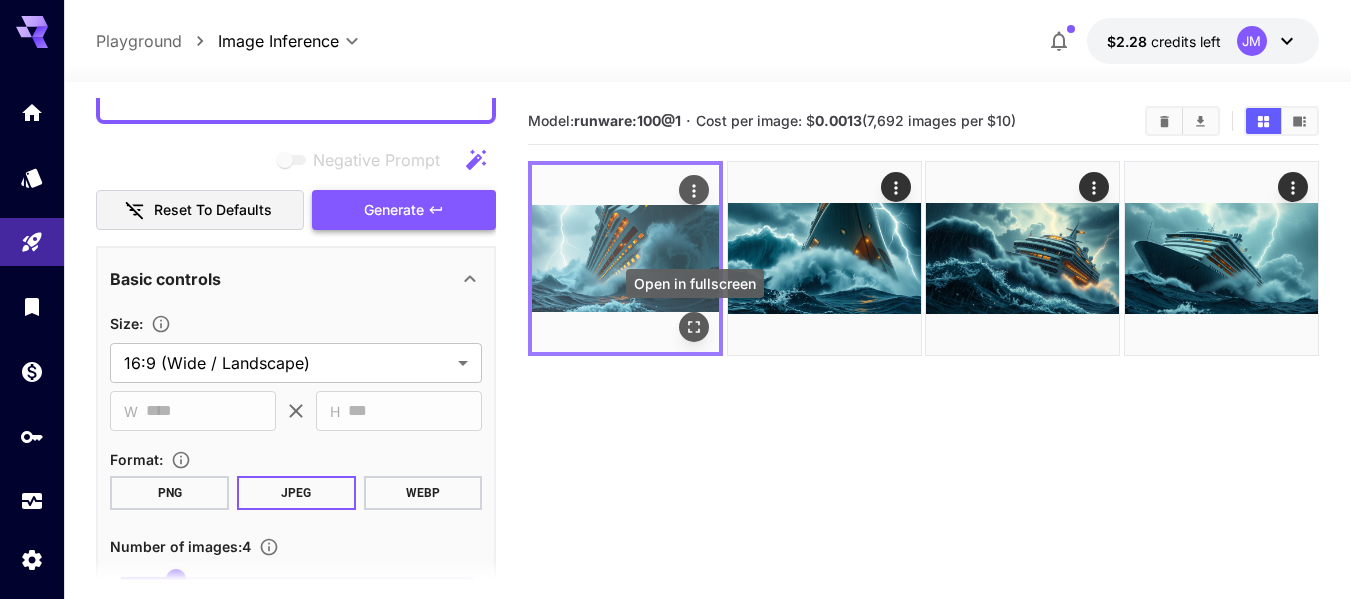 click 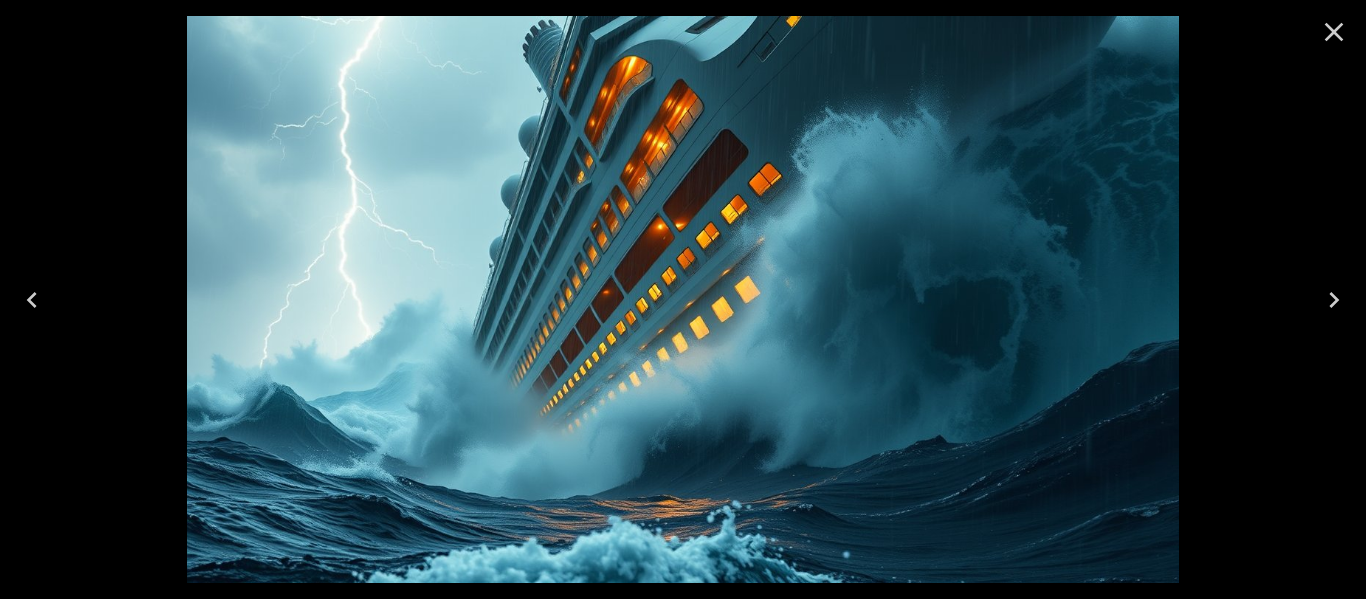 click 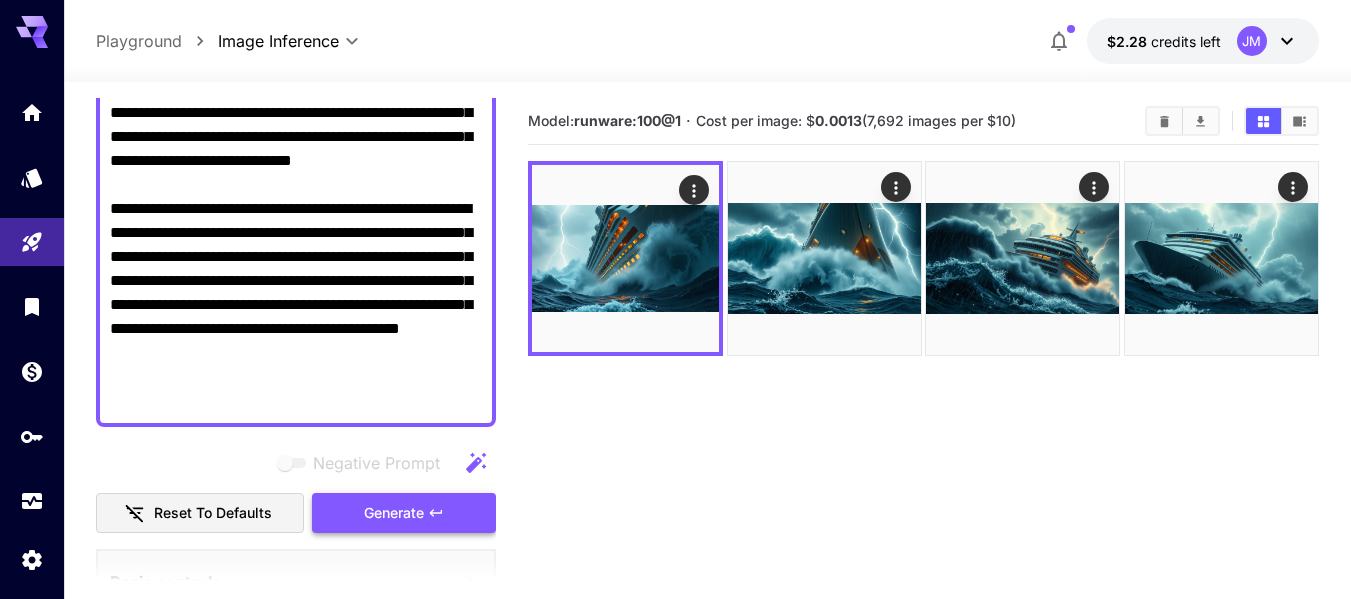 scroll, scrollTop: 518, scrollLeft: 0, axis: vertical 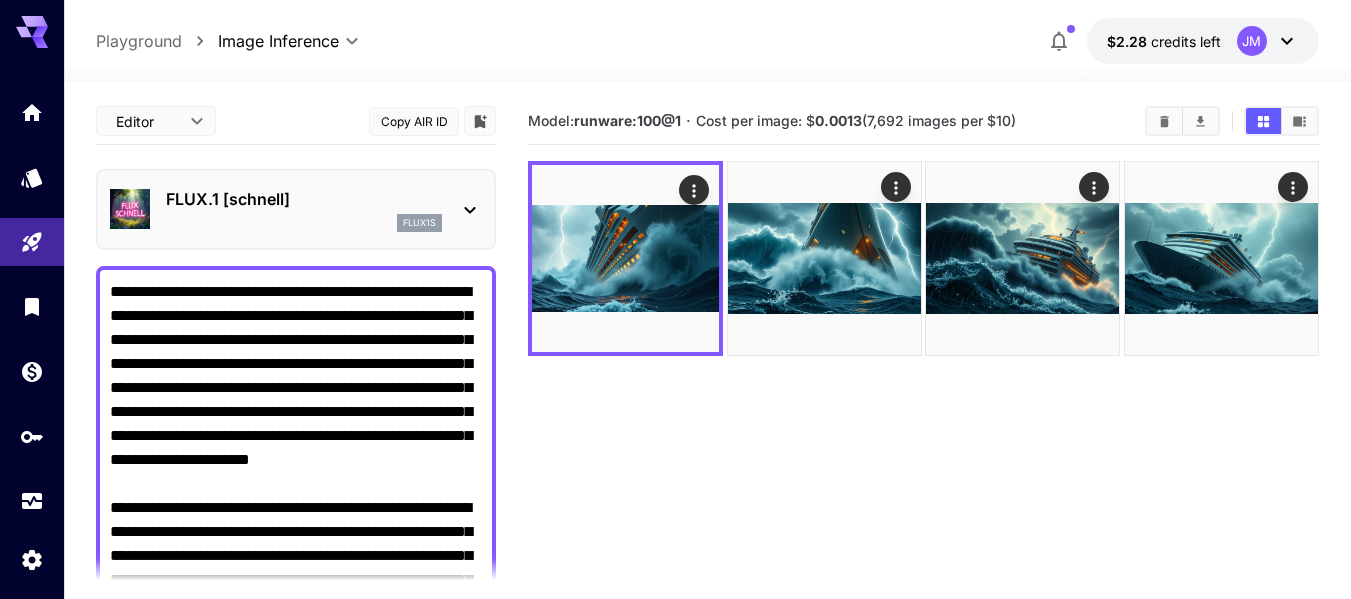 drag, startPoint x: 475, startPoint y: 397, endPoint x: 92, endPoint y: 258, distance: 407.44324 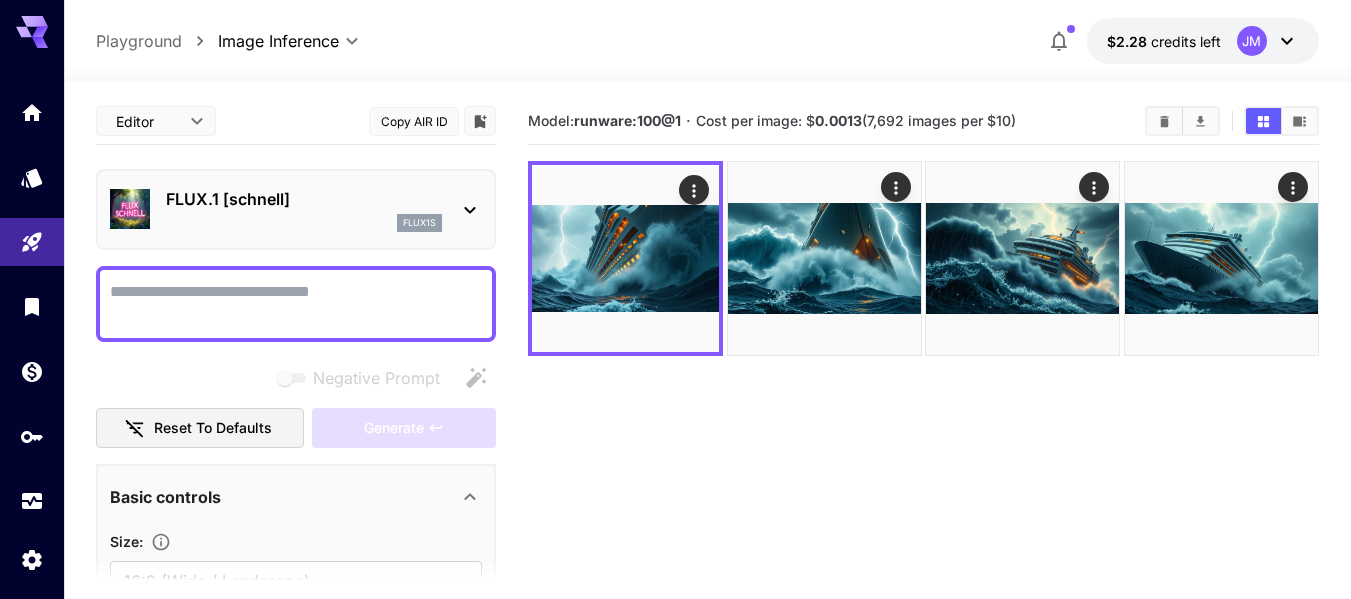 paste on "**********" 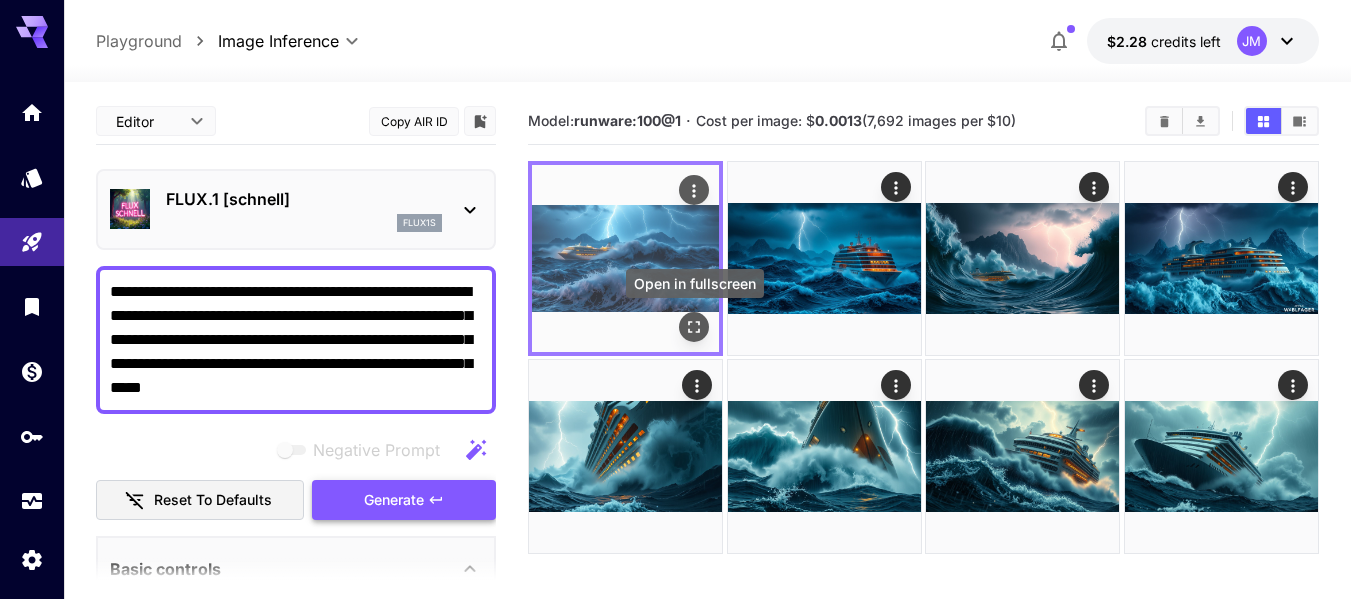 type on "**********" 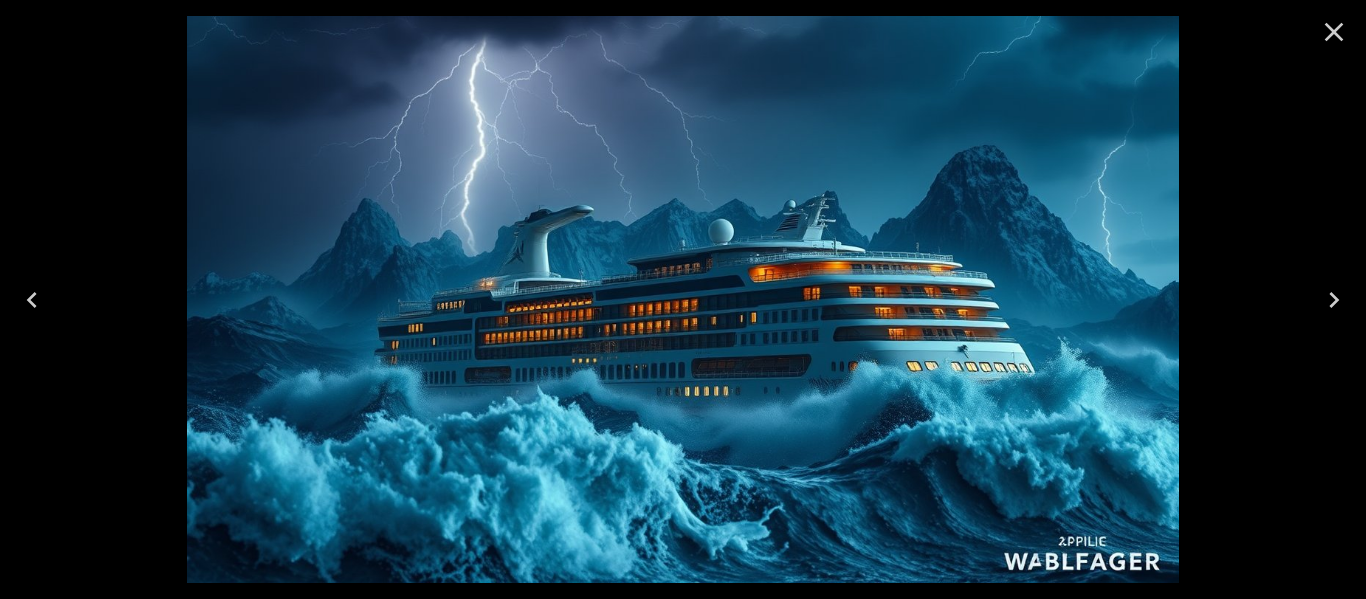 click 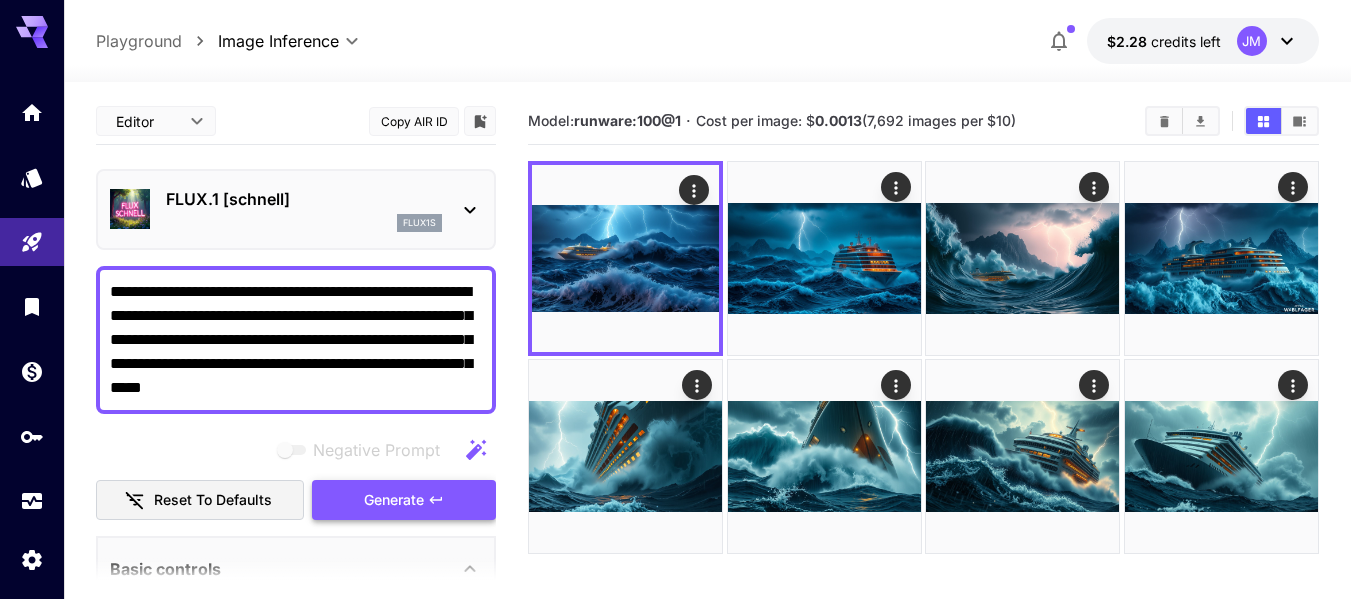 click at bounding box center [1164, 121] 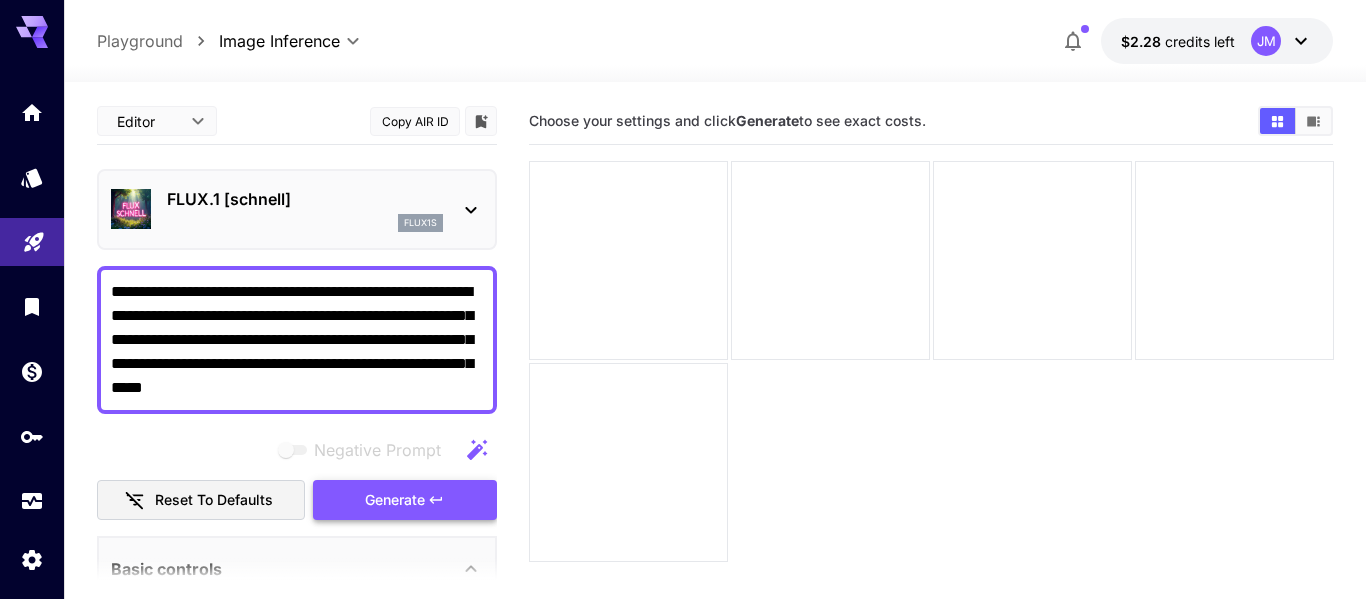 drag, startPoint x: 401, startPoint y: 376, endPoint x: 51, endPoint y: 247, distance: 373.01608 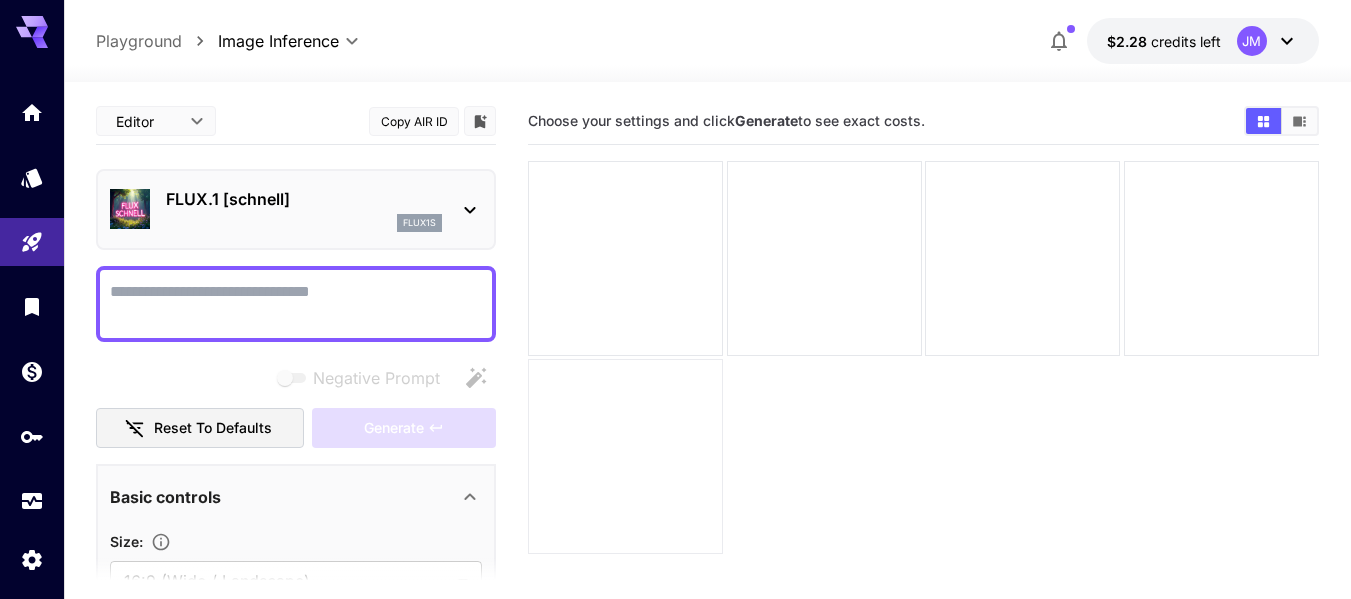 paste on "**********" 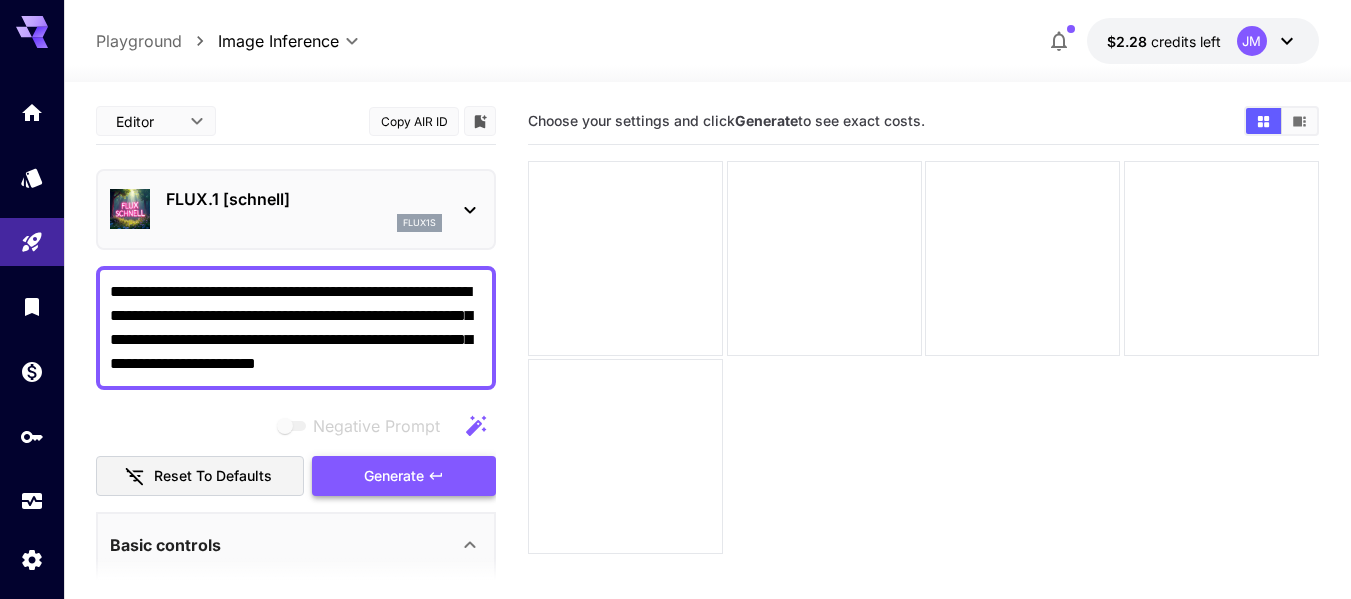 type on "**********" 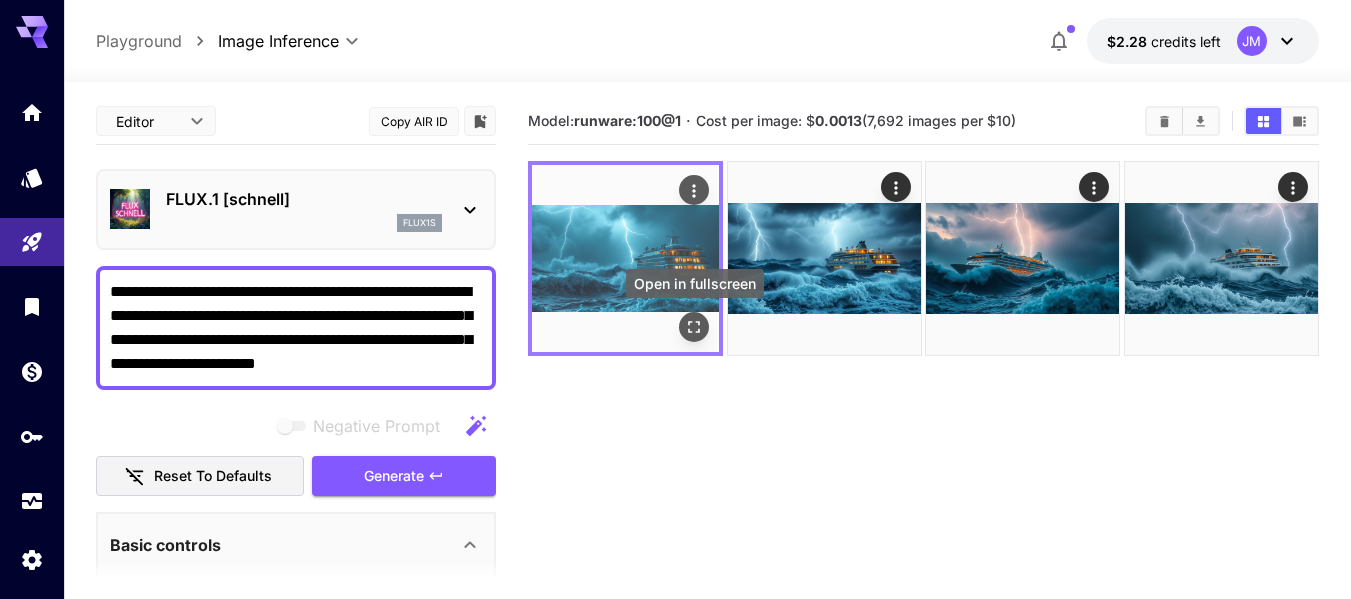 click 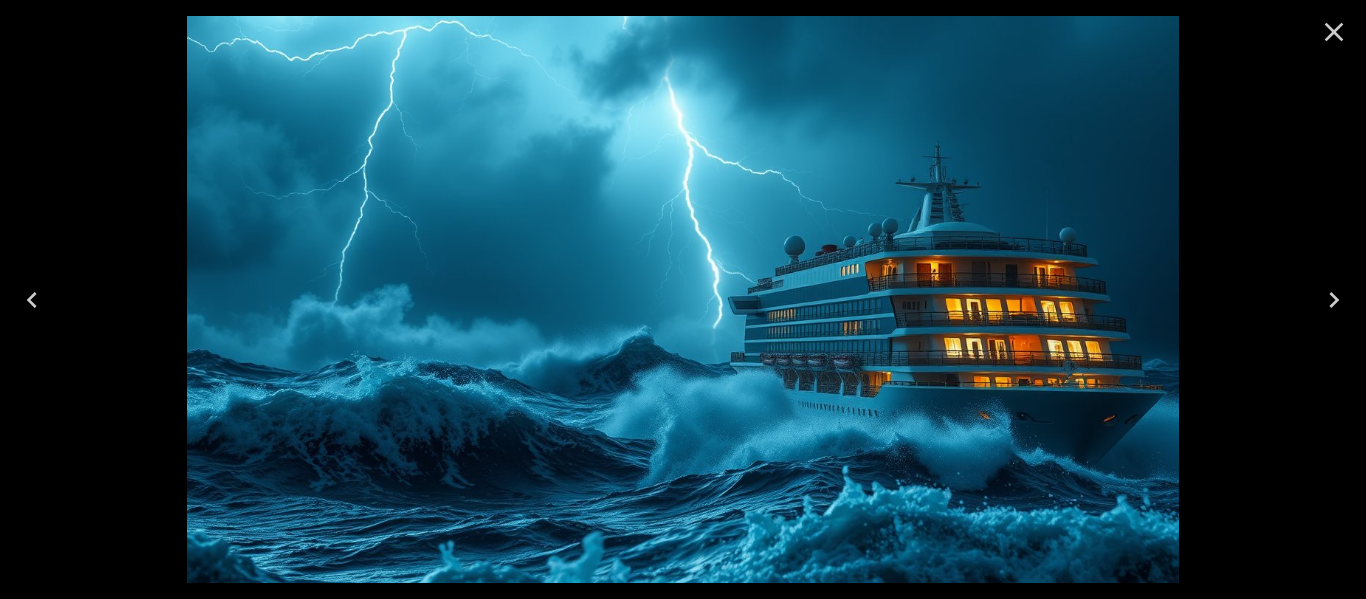 click 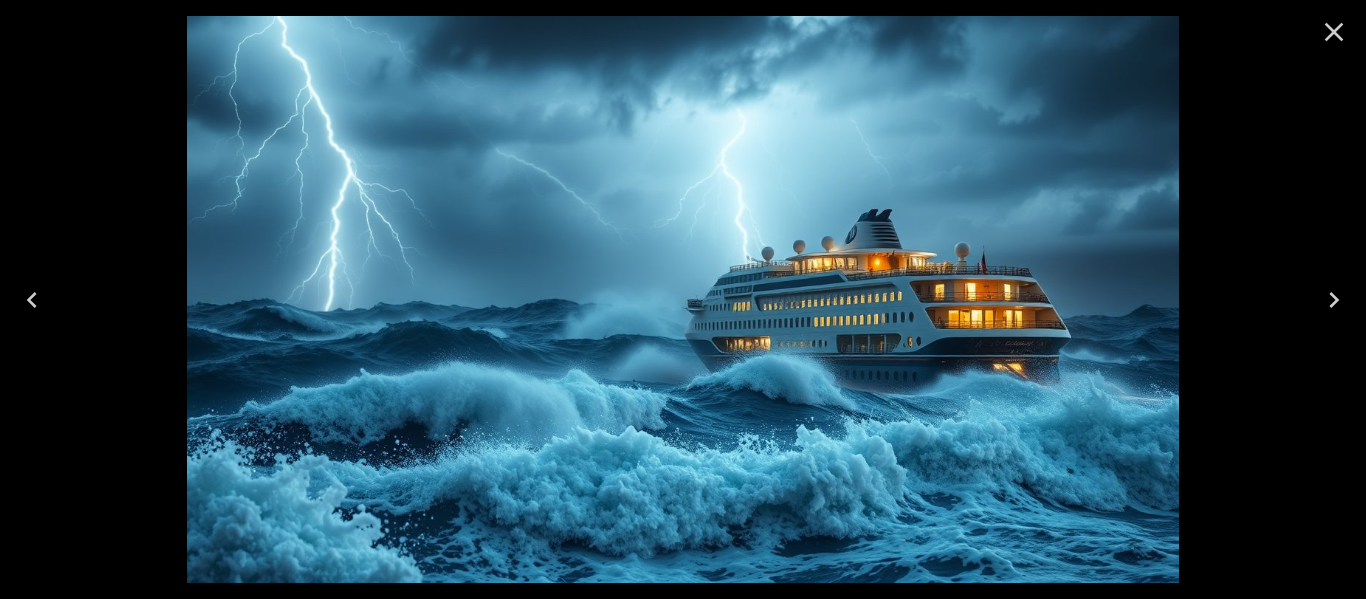 click 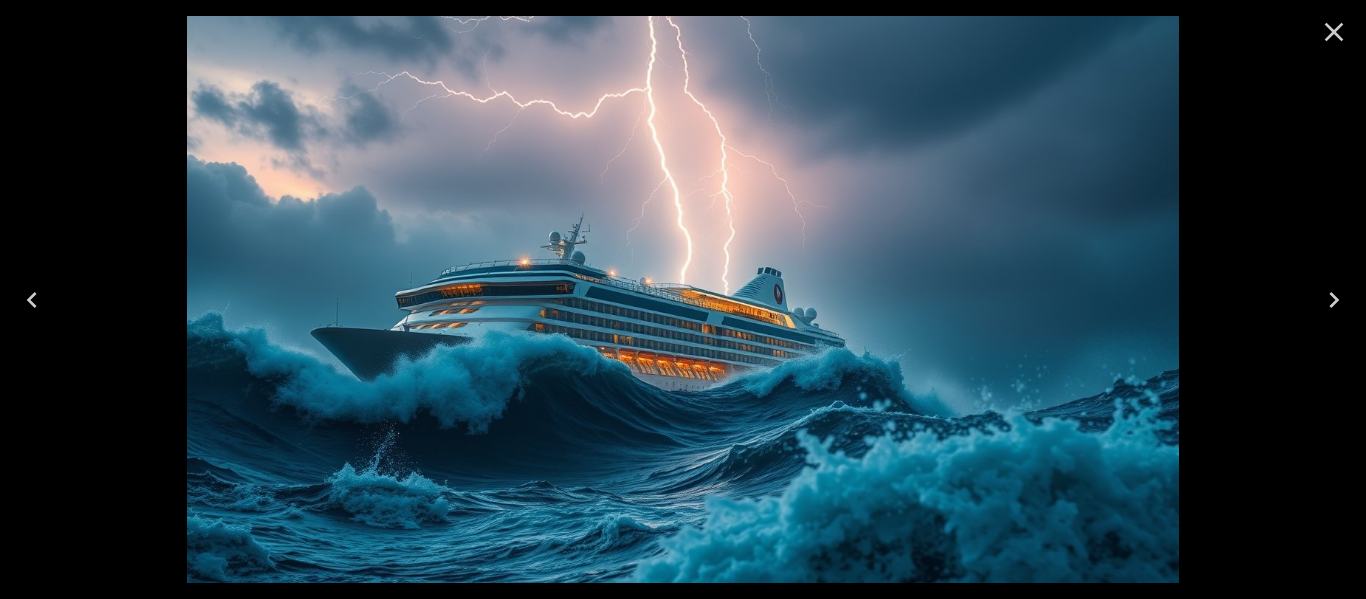 type 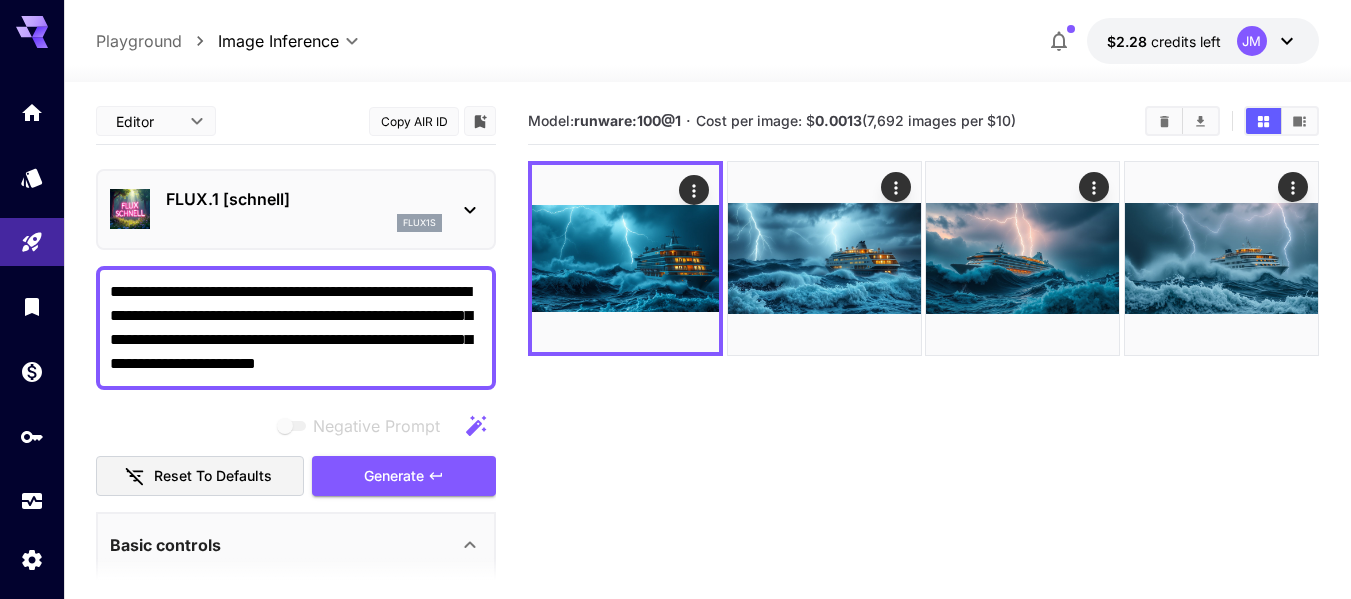 drag, startPoint x: 478, startPoint y: 363, endPoint x: 56, endPoint y: 275, distance: 431.07773 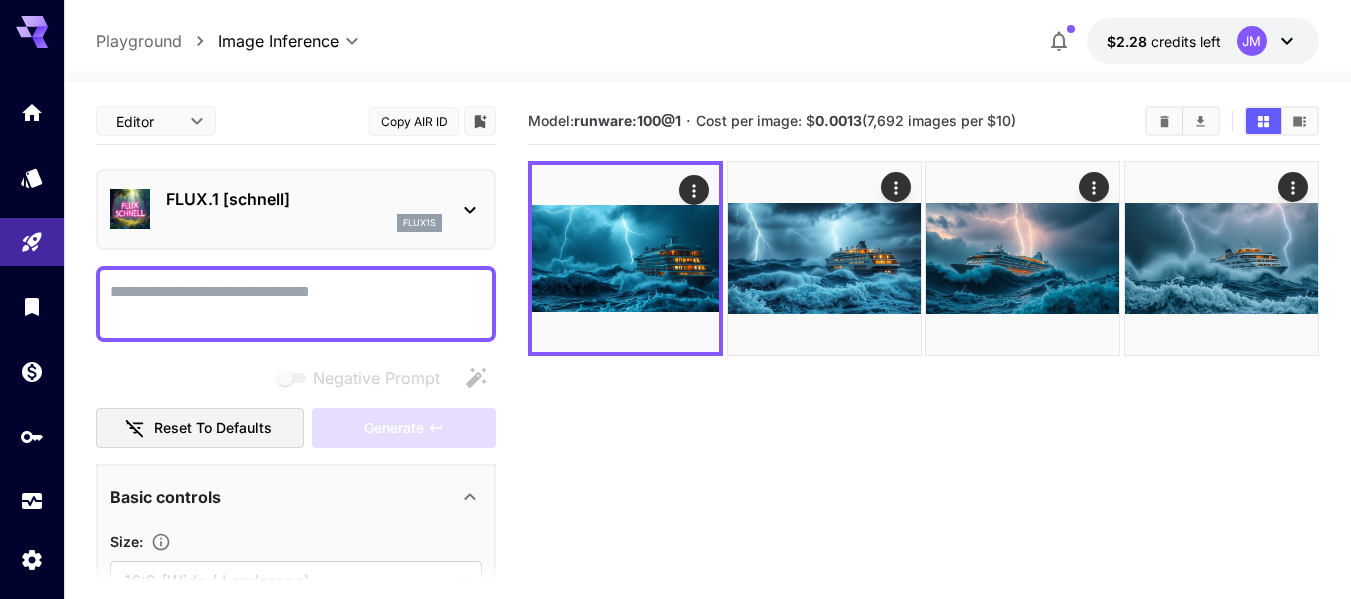 paste on "**********" 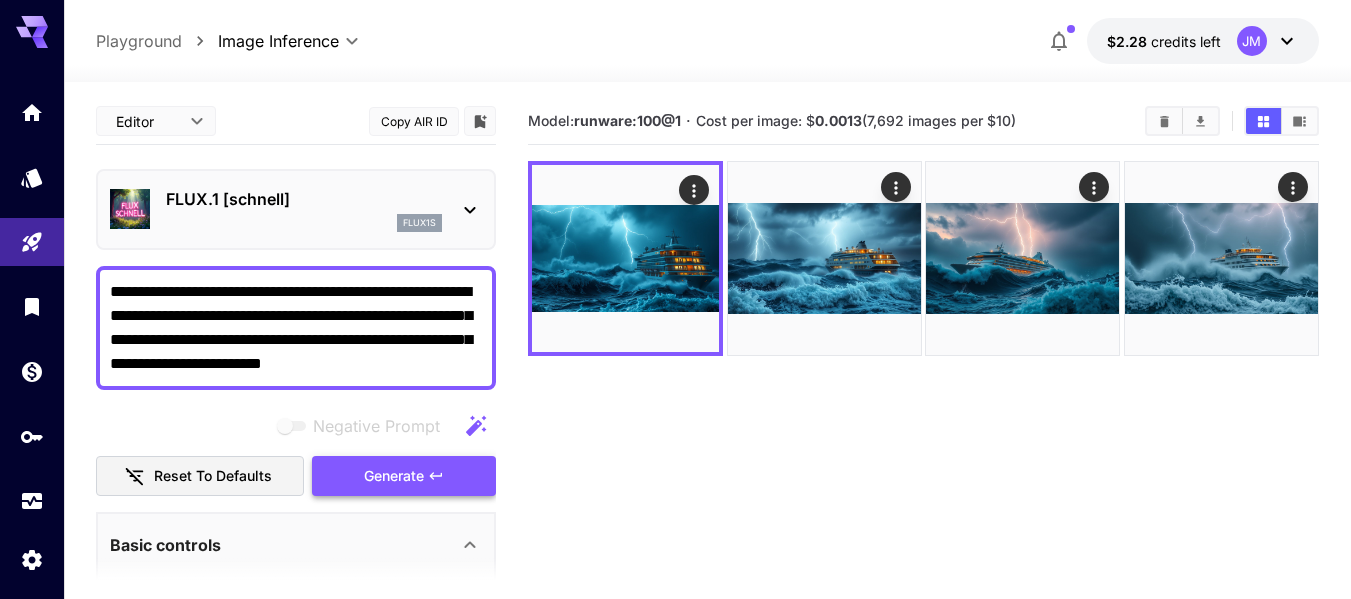 click on "Generate" at bounding box center [394, 476] 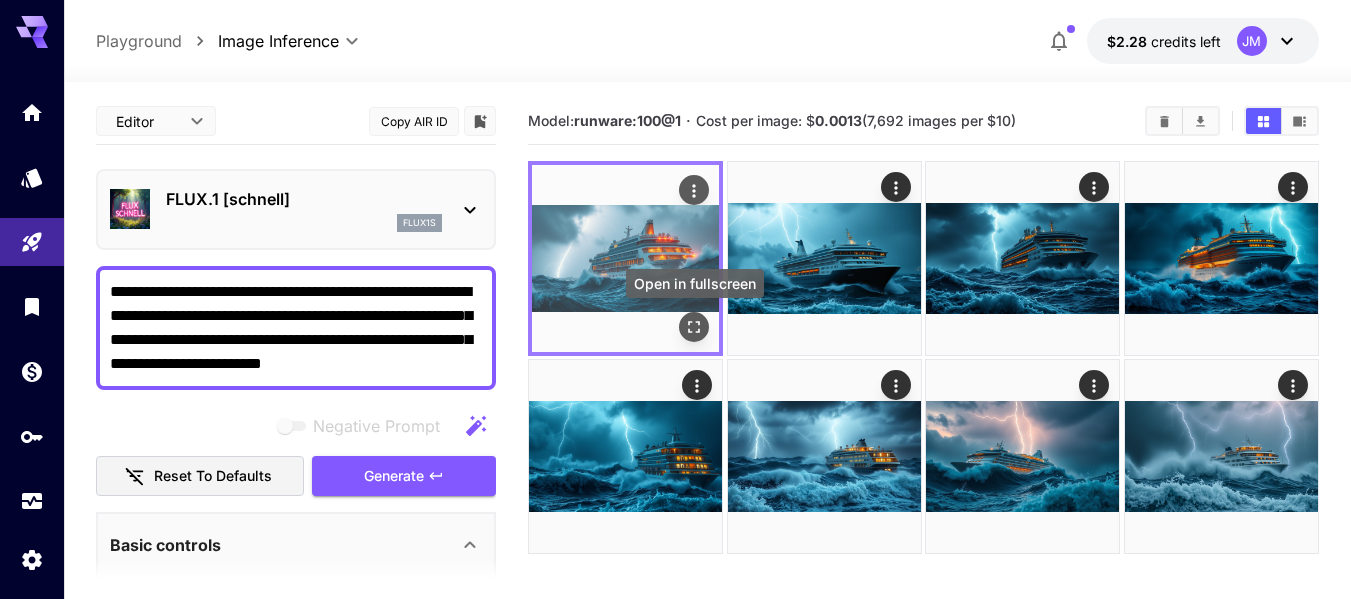 click 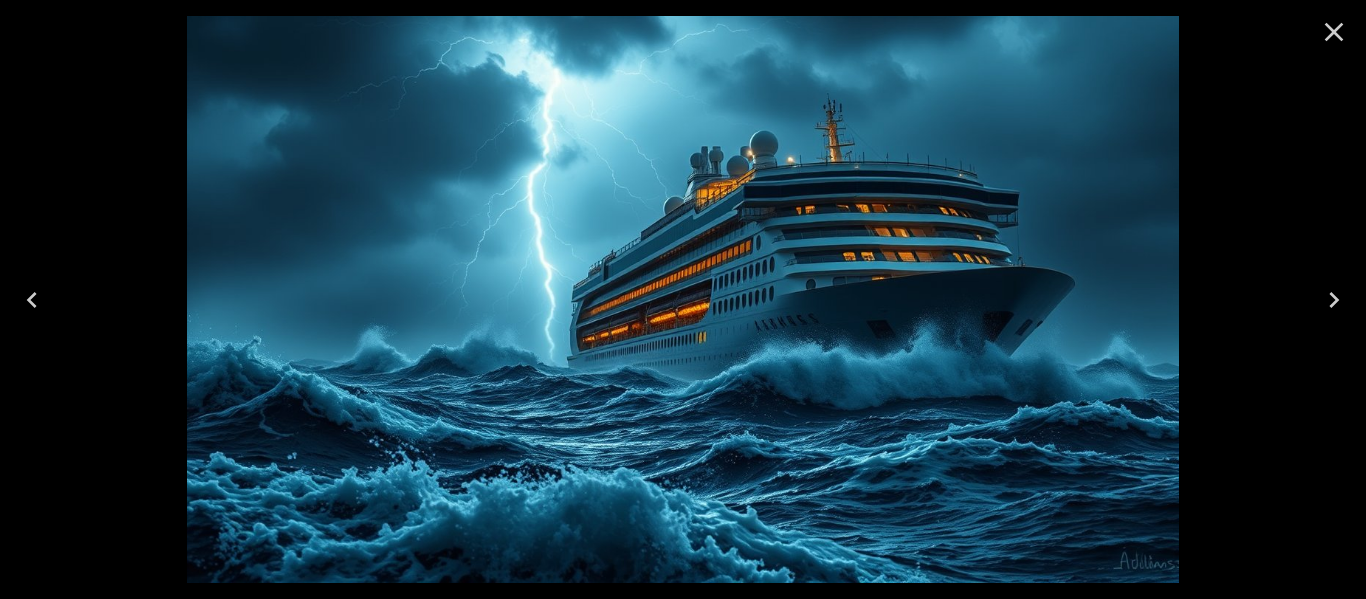 click 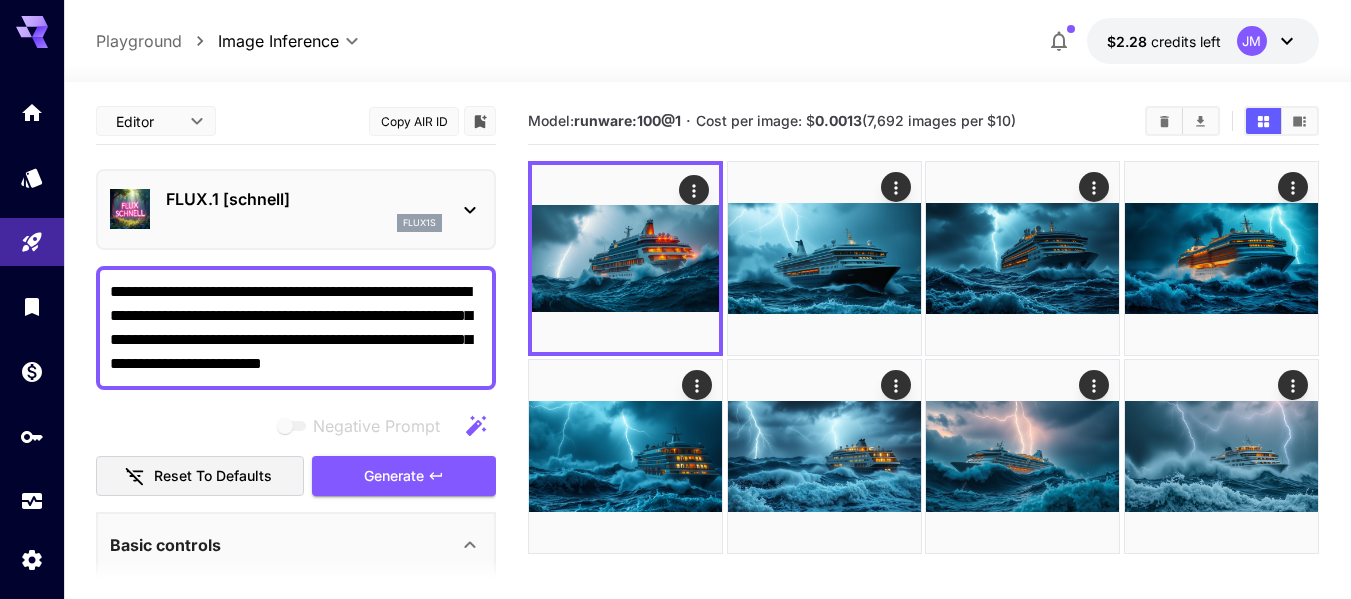 drag, startPoint x: 484, startPoint y: 365, endPoint x: 205, endPoint y: 296, distance: 287.40564 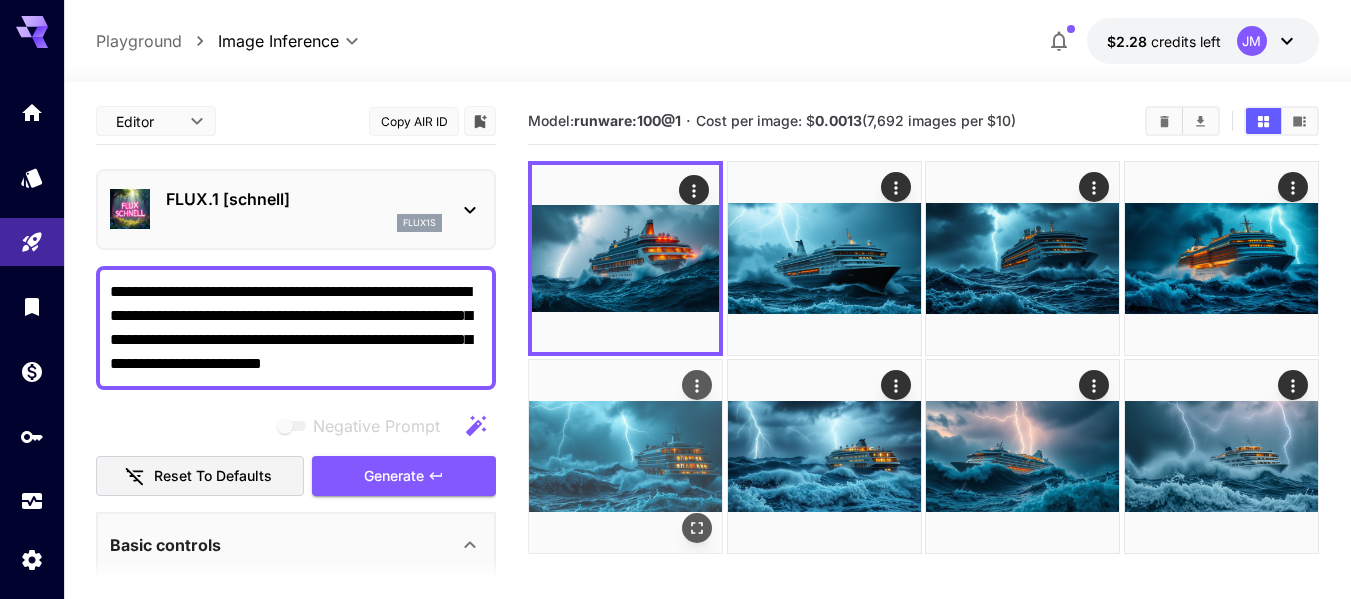 click on "**********" at bounding box center [675, 378] 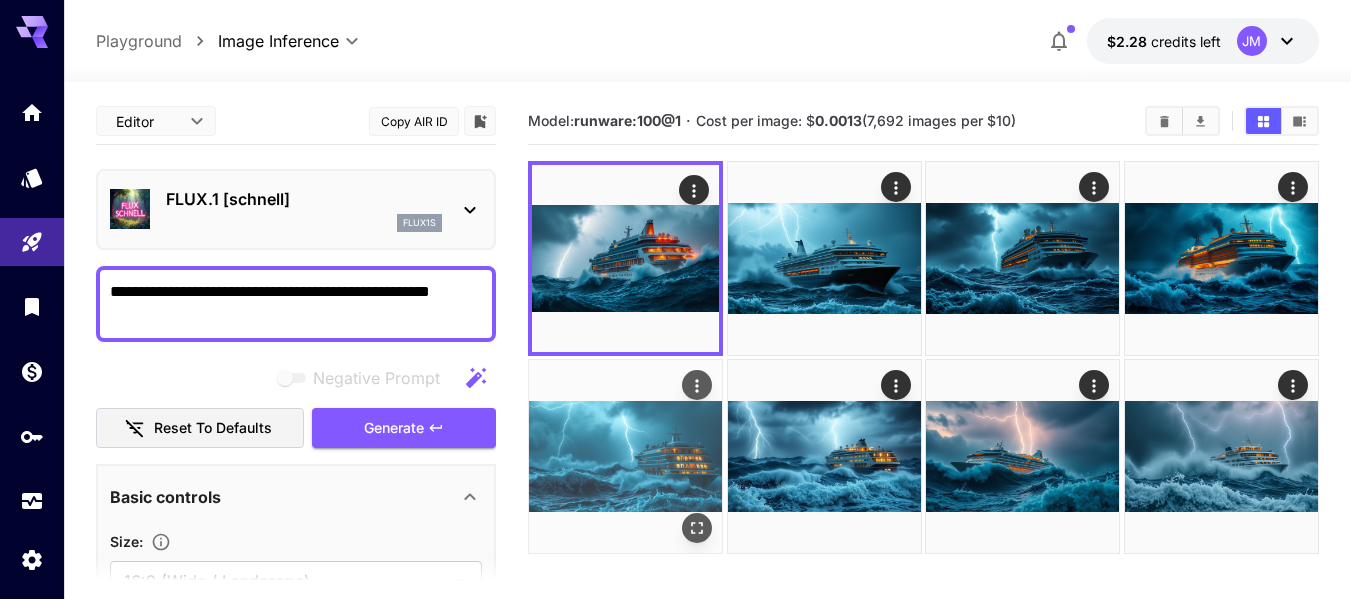 type on "**********" 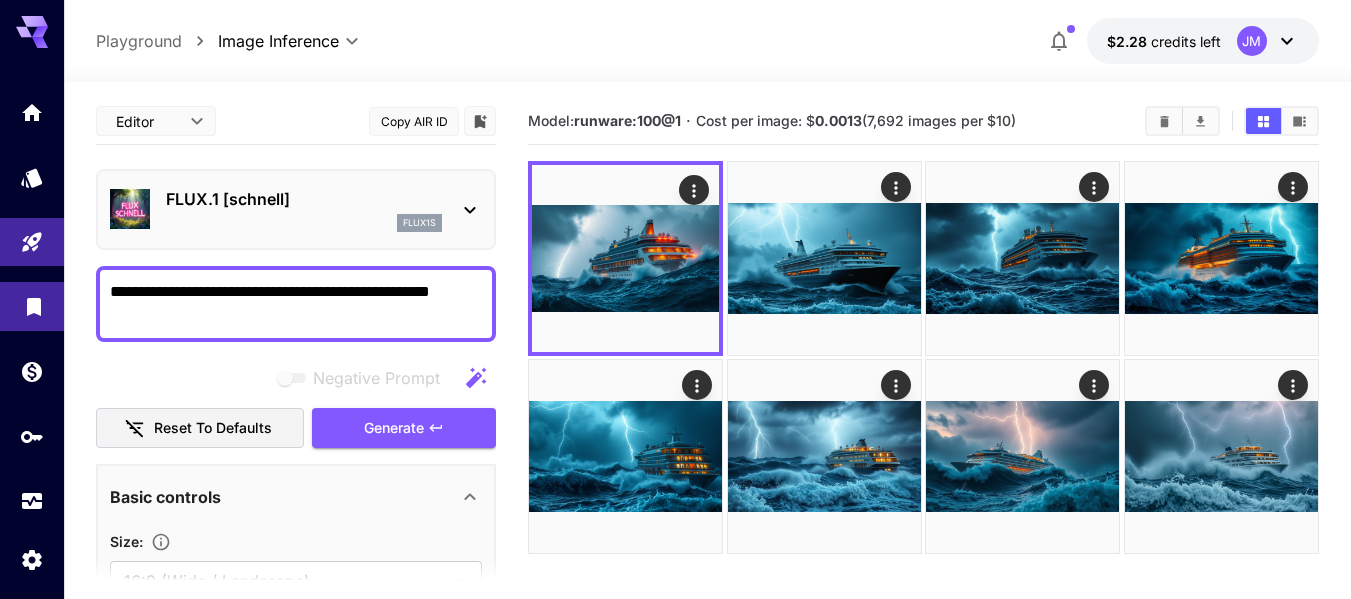 drag, startPoint x: 479, startPoint y: 290, endPoint x: 2, endPoint y: 292, distance: 477.00418 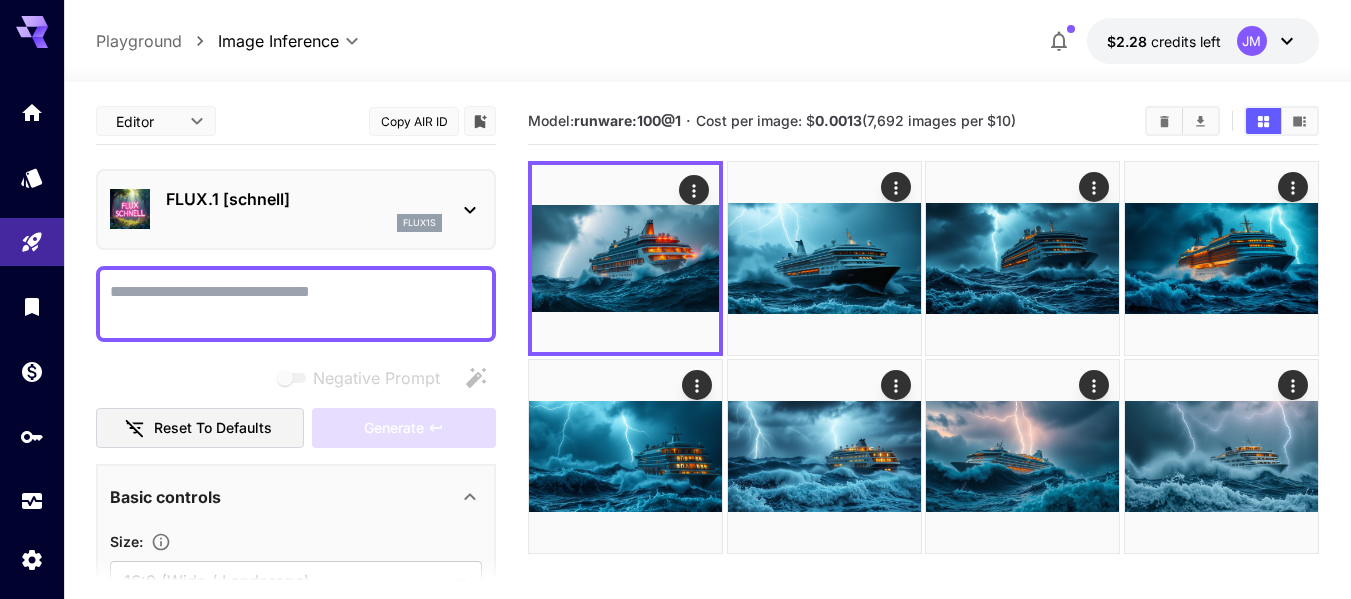 paste on "**********" 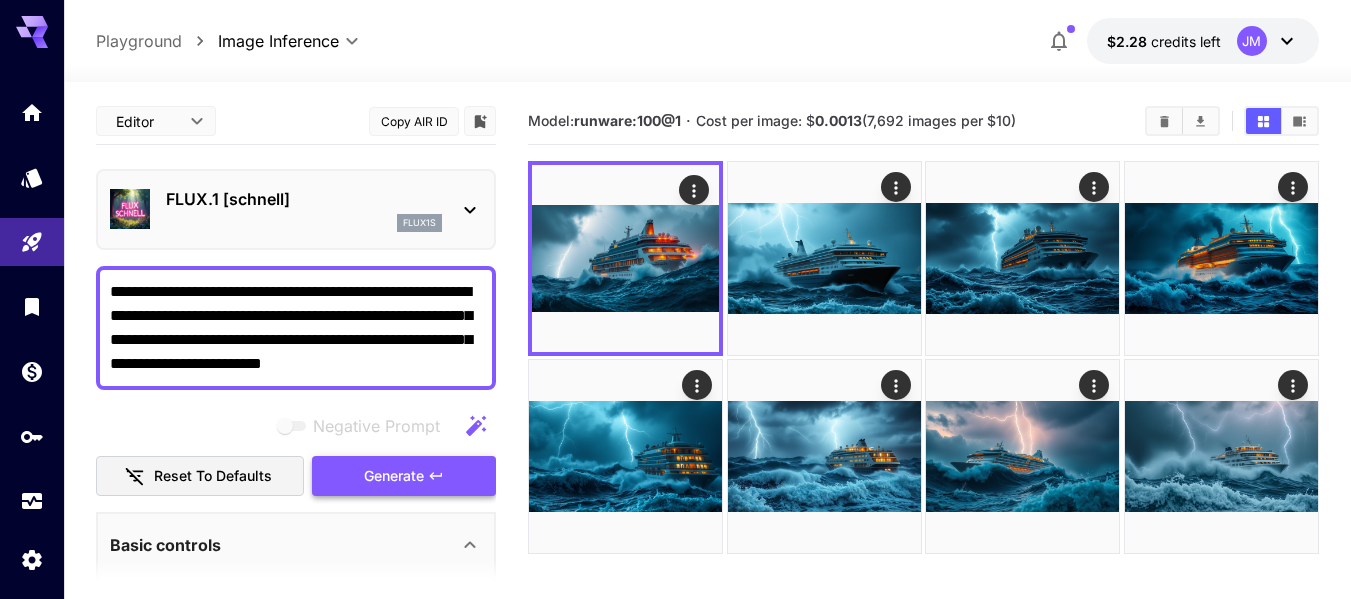 type on "**********" 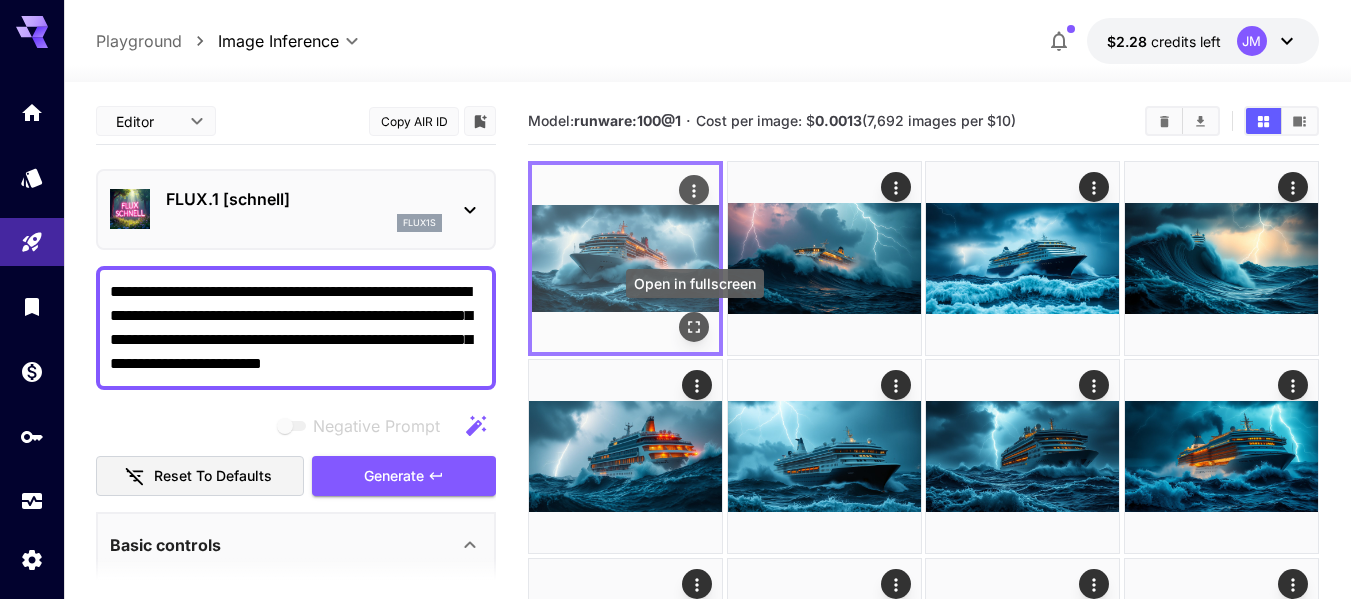 click 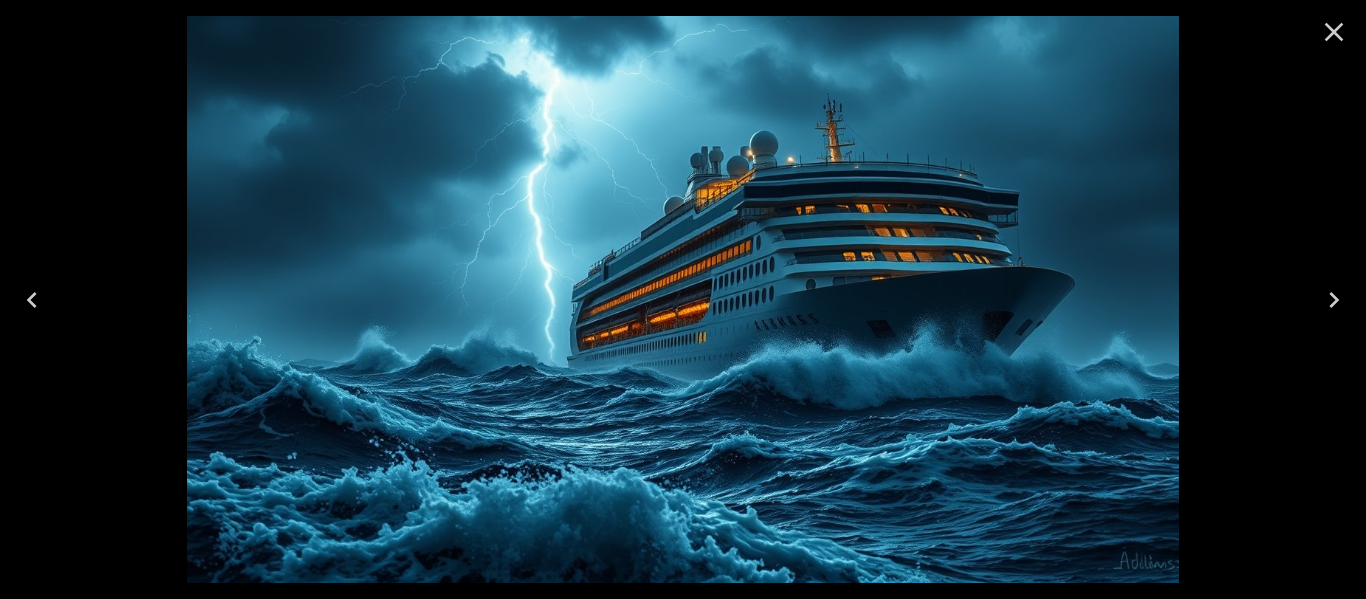 drag, startPoint x: 1339, startPoint y: 31, endPoint x: 1094, endPoint y: 111, distance: 257.73047 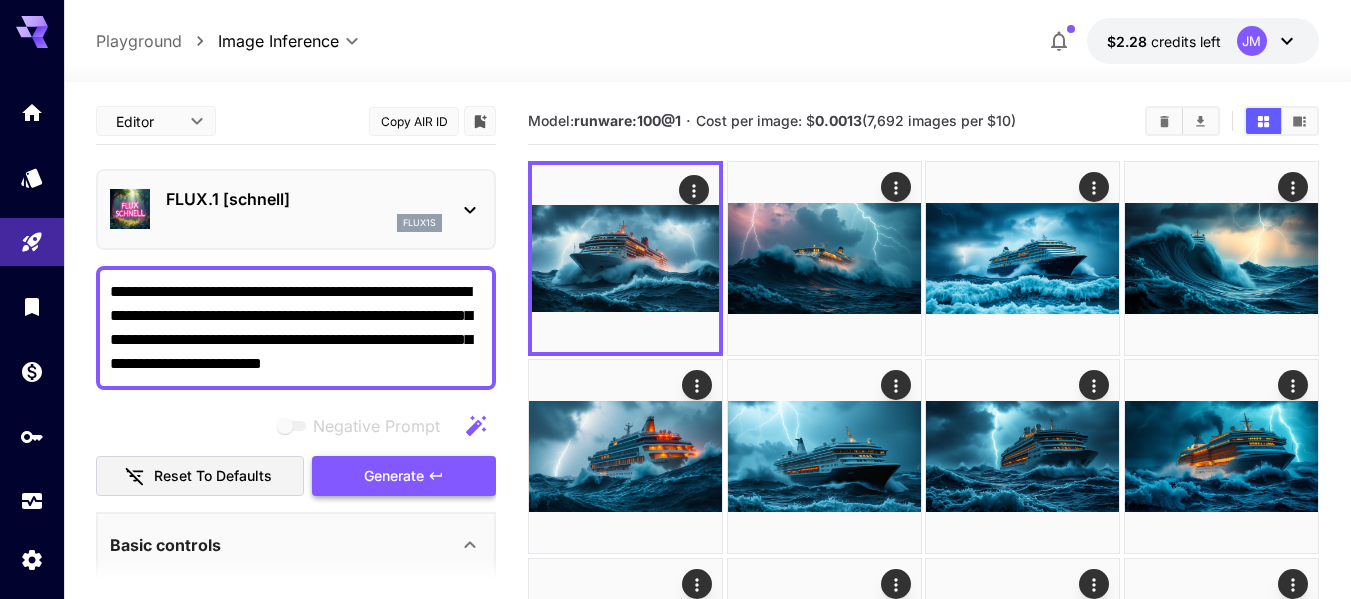 click on "Generate" at bounding box center [404, 476] 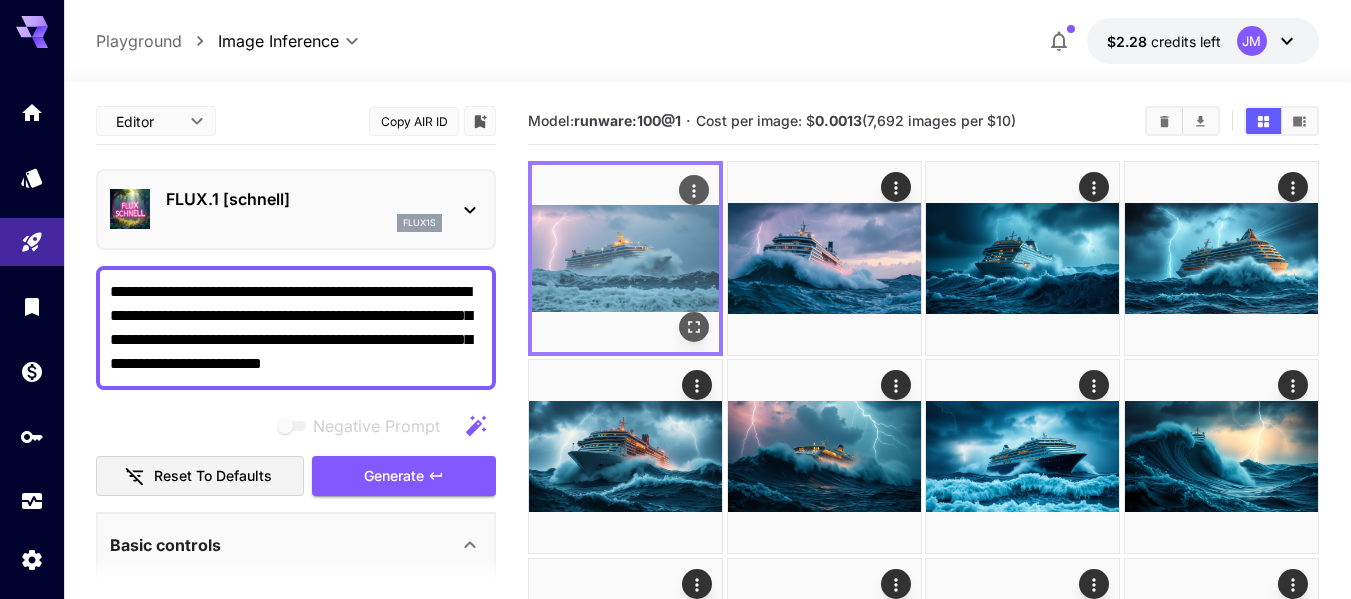 click 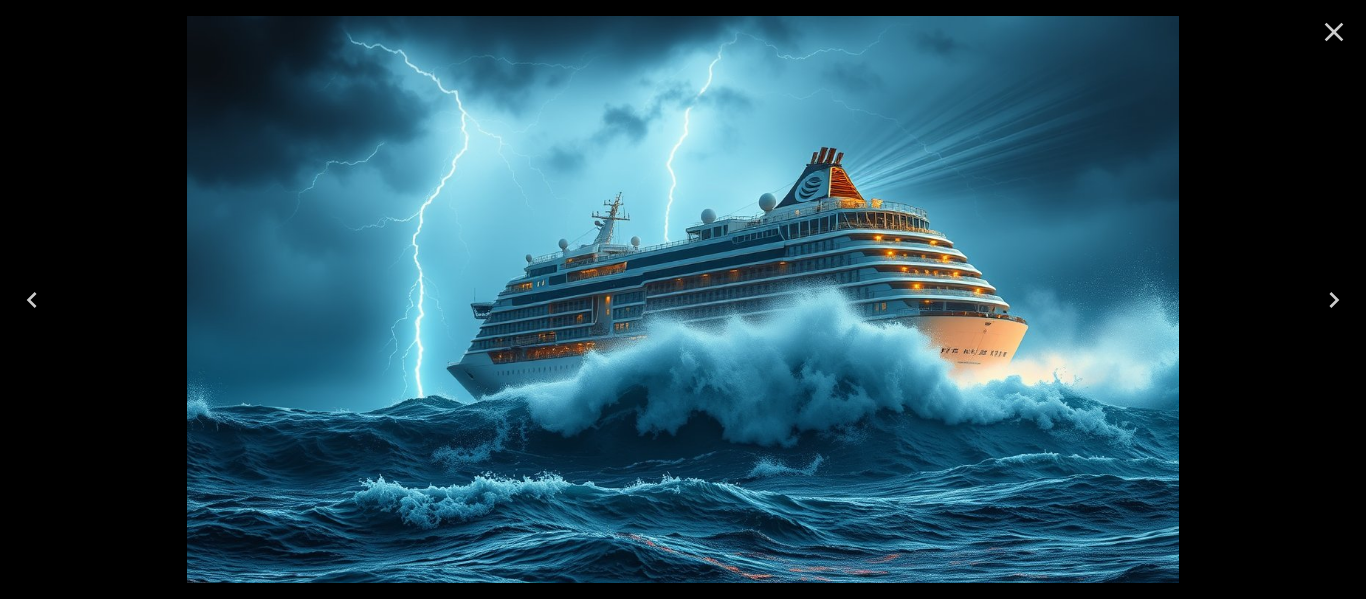 click 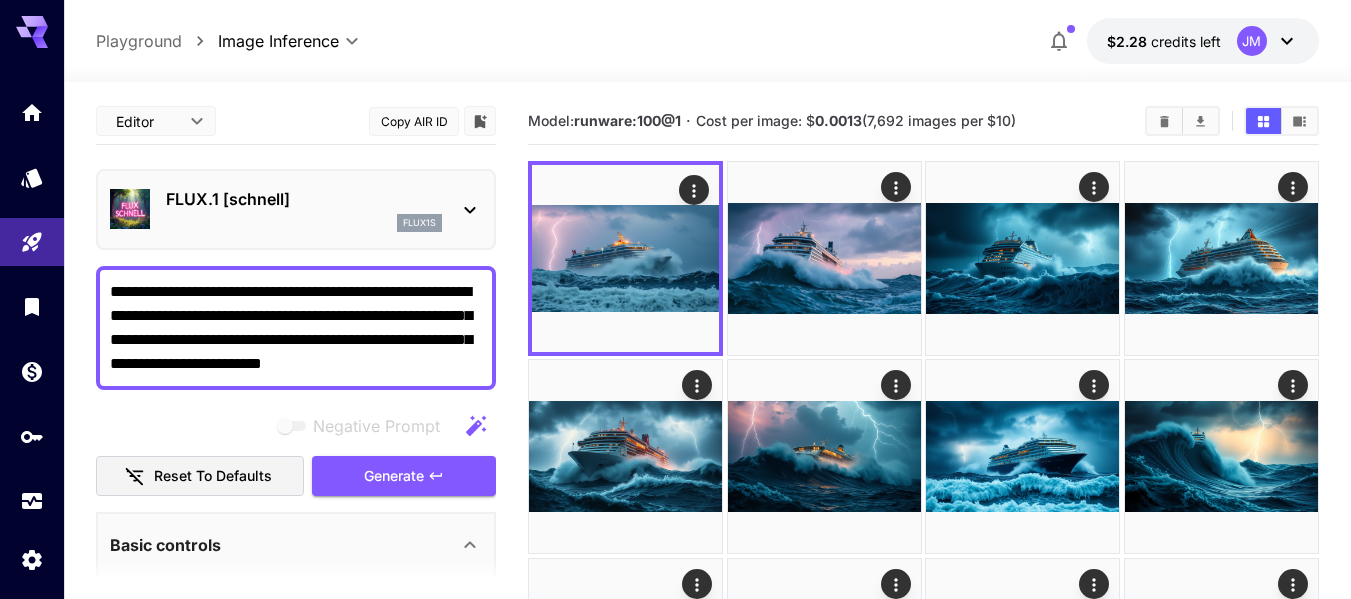 drag, startPoint x: 483, startPoint y: 362, endPoint x: 169, endPoint y: 291, distance: 321.927 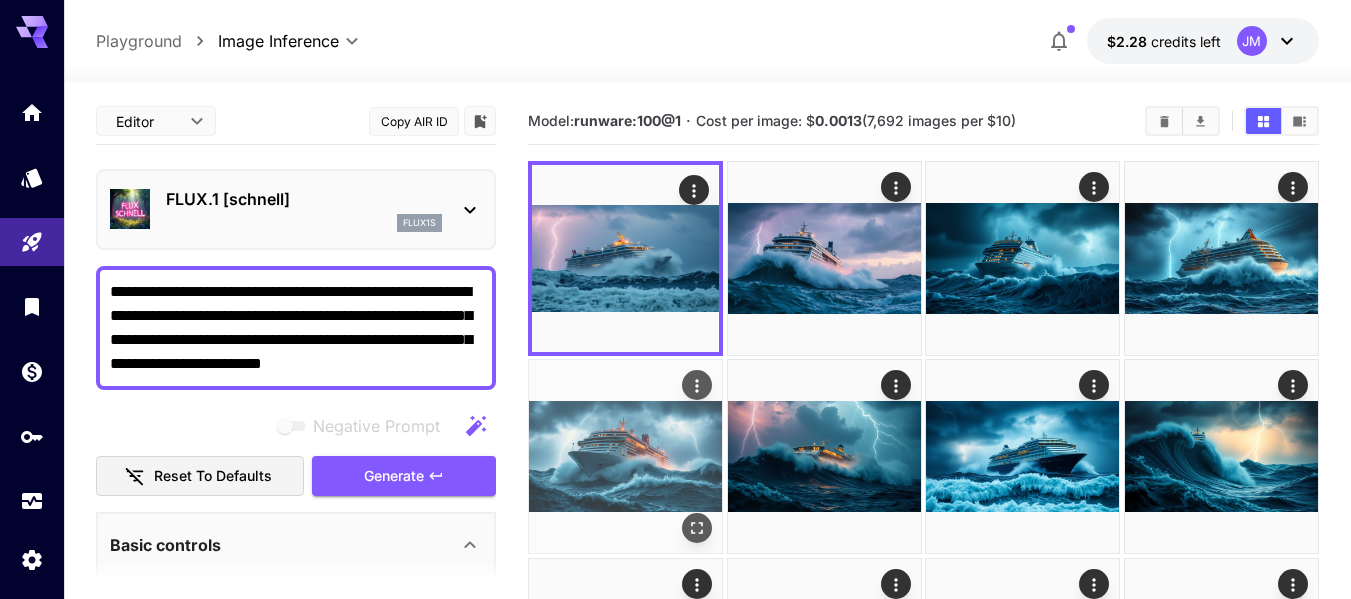 drag, startPoint x: 112, startPoint y: 292, endPoint x: 692, endPoint y: 482, distance: 610.32776 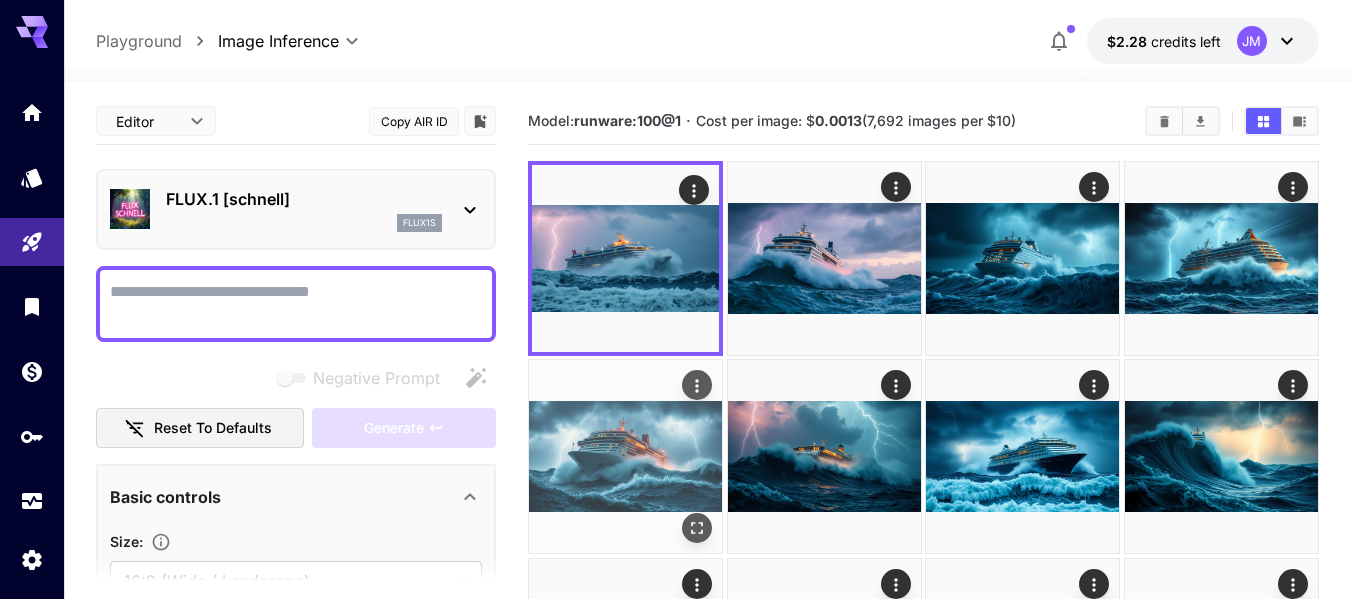 paste on "**********" 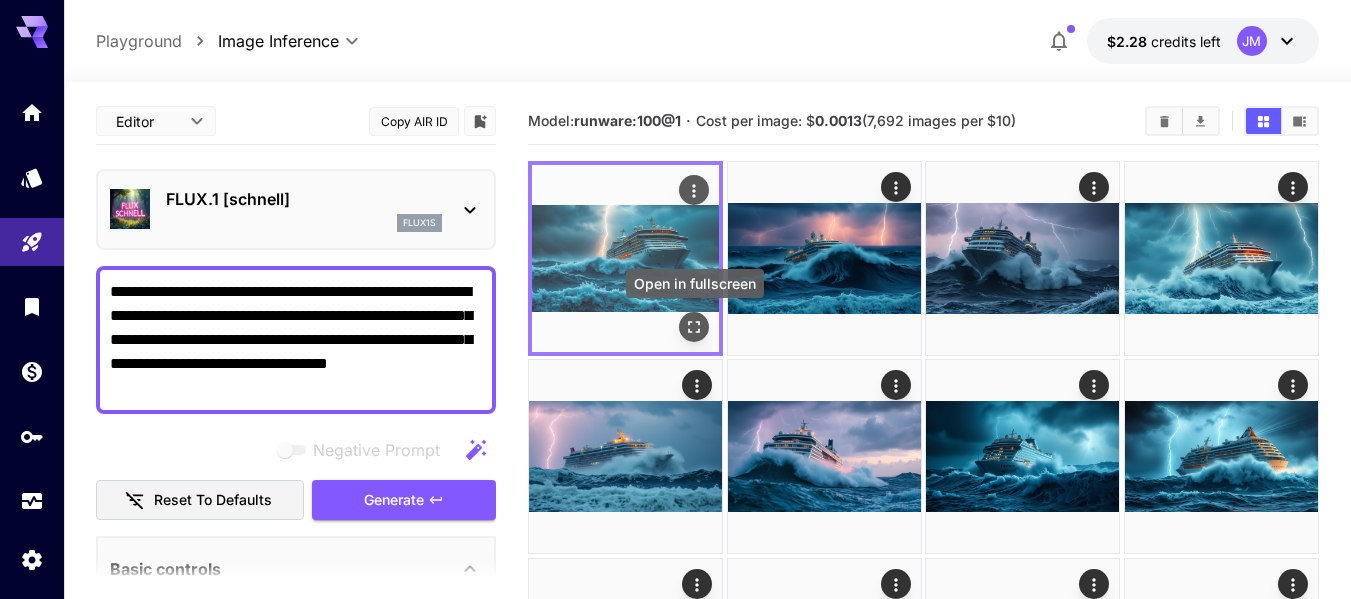 type on "**********" 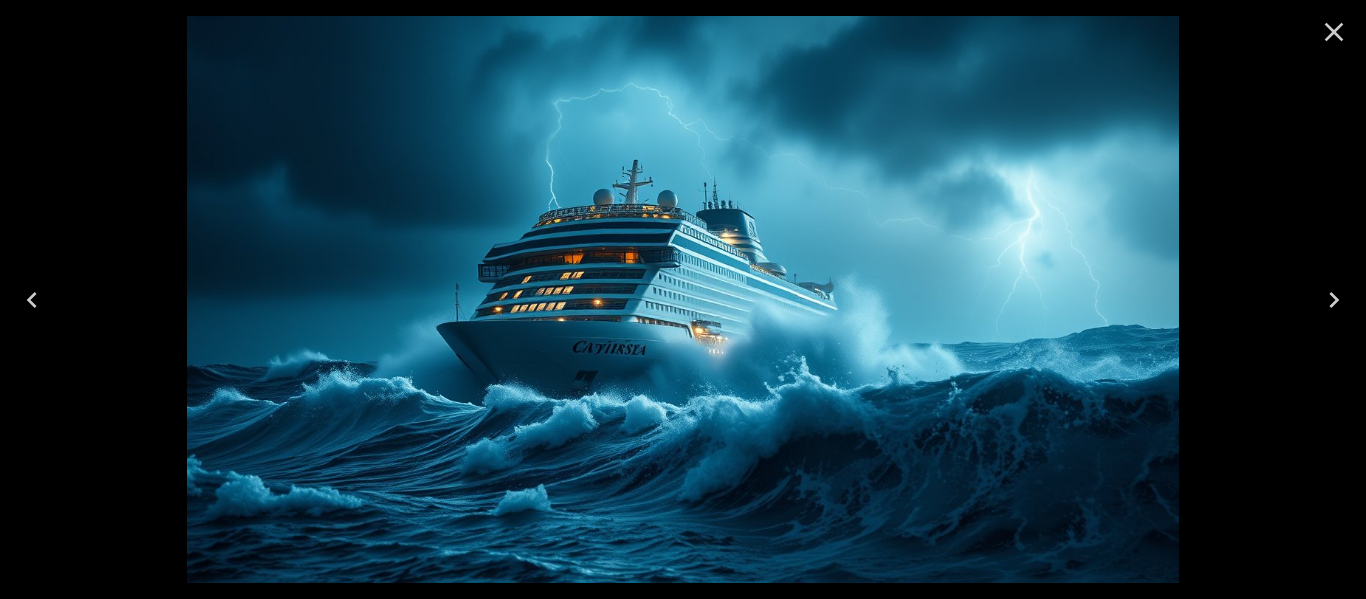 click 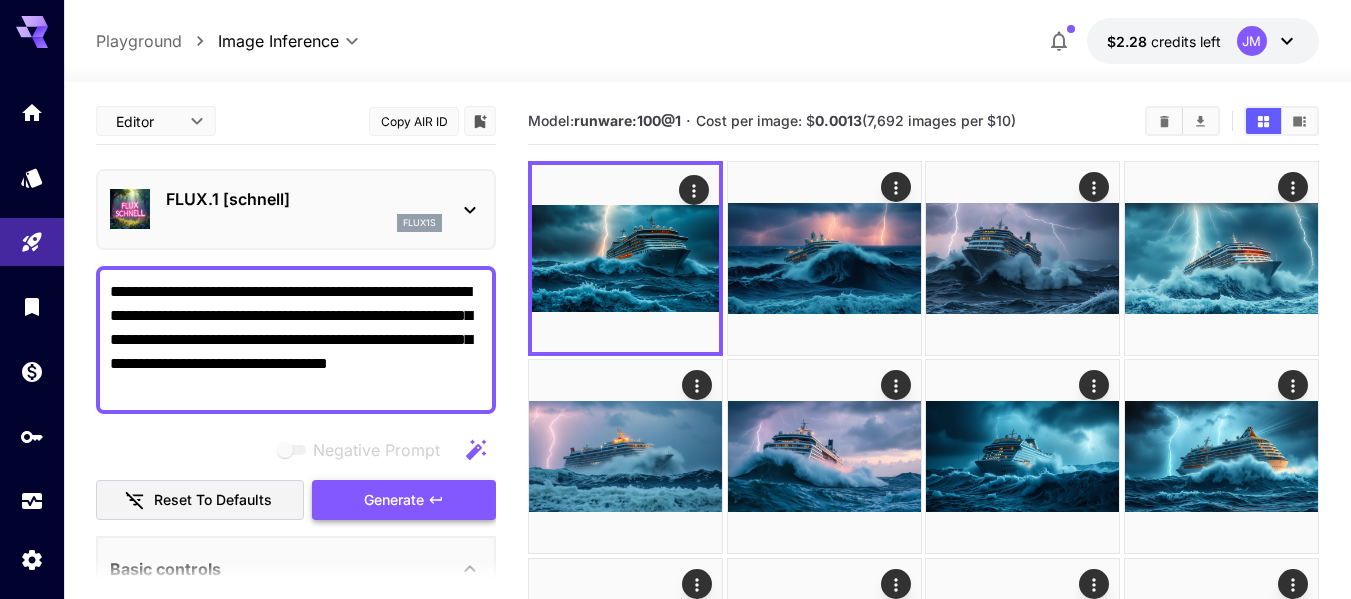 click on "Generate" at bounding box center (404, 500) 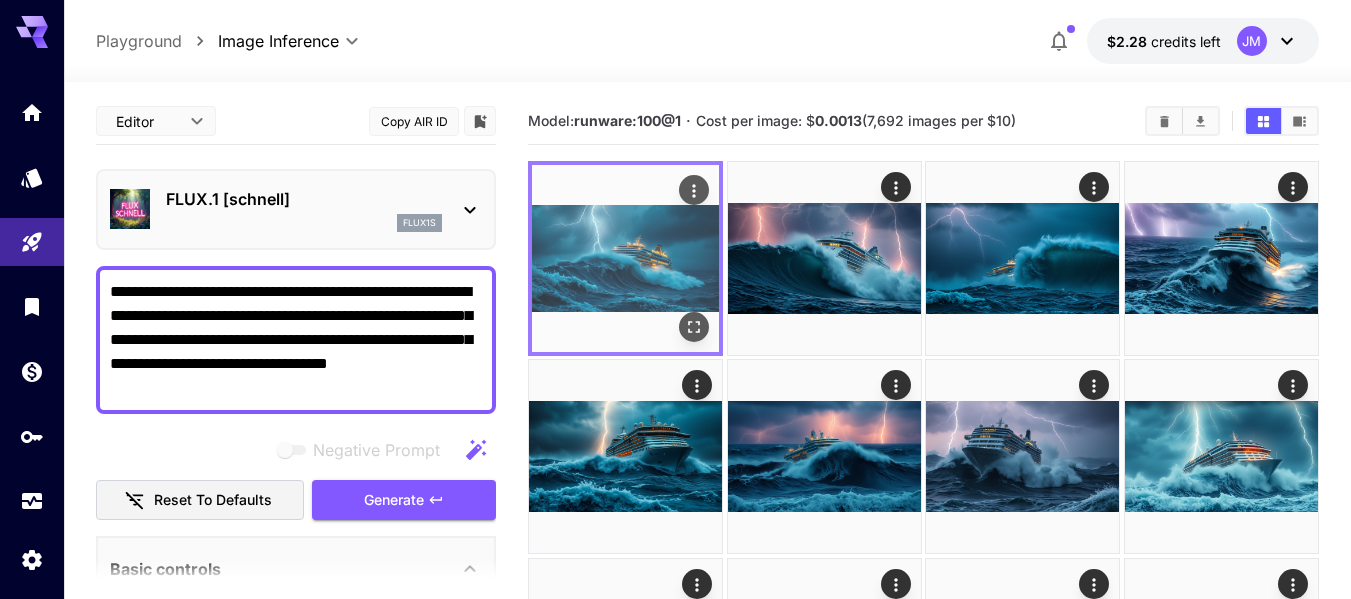 click 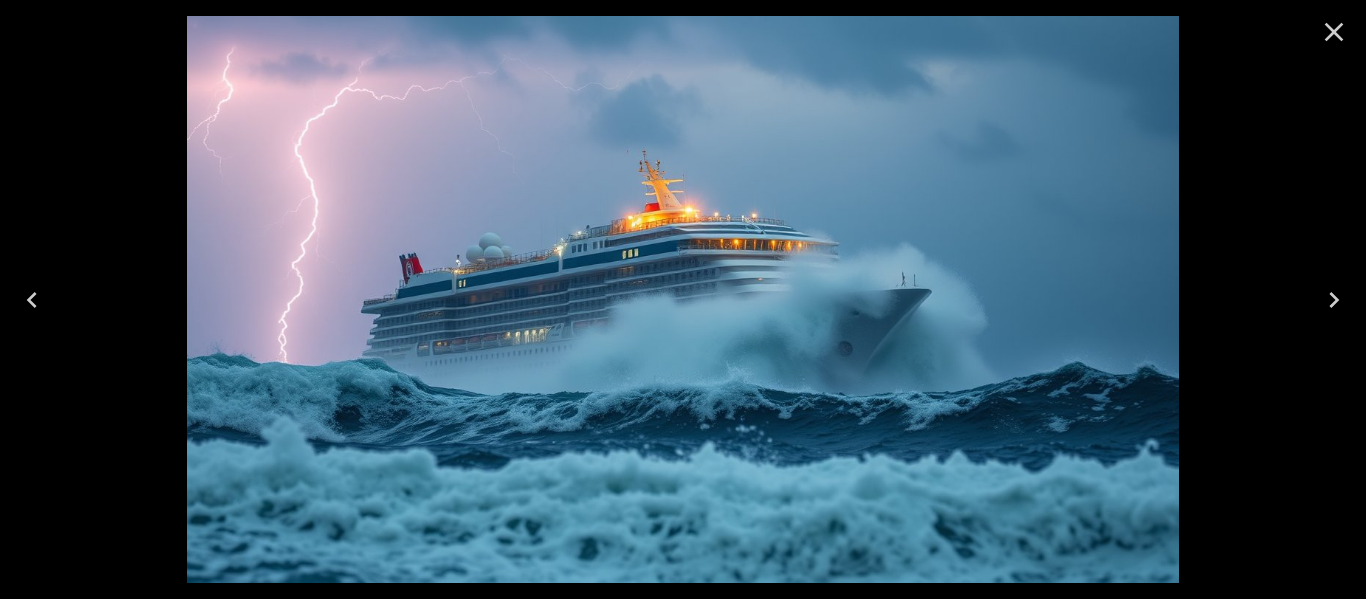 click 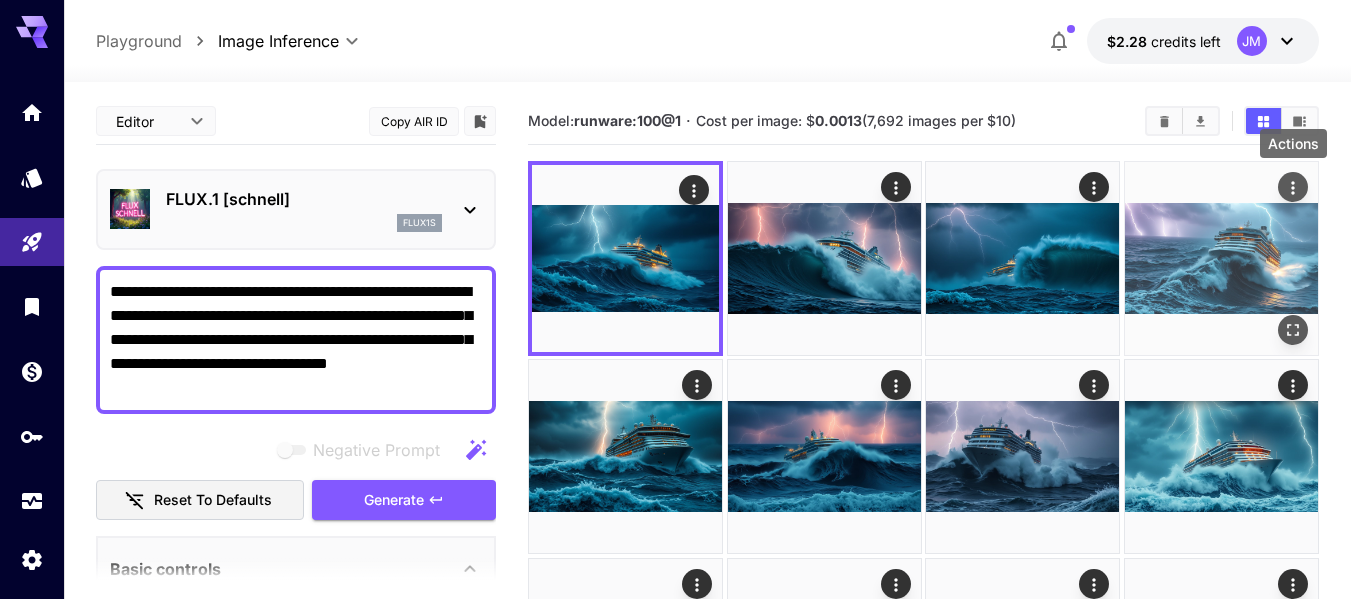 click 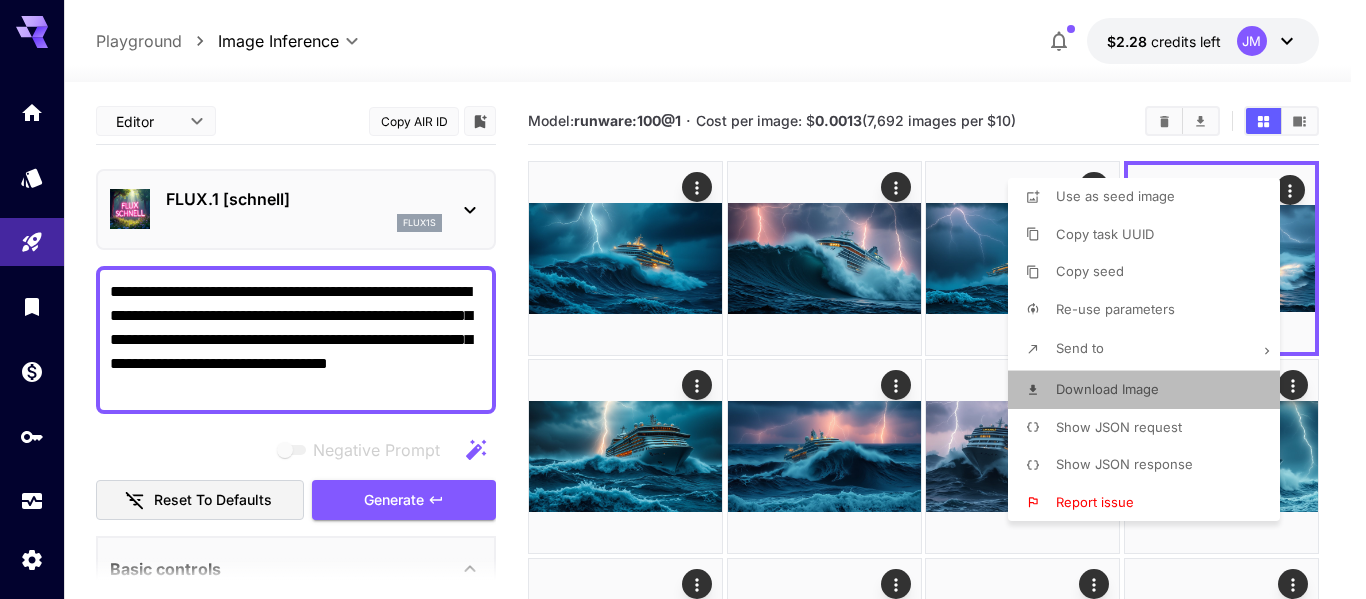 click on "Download Image" at bounding box center [1107, 389] 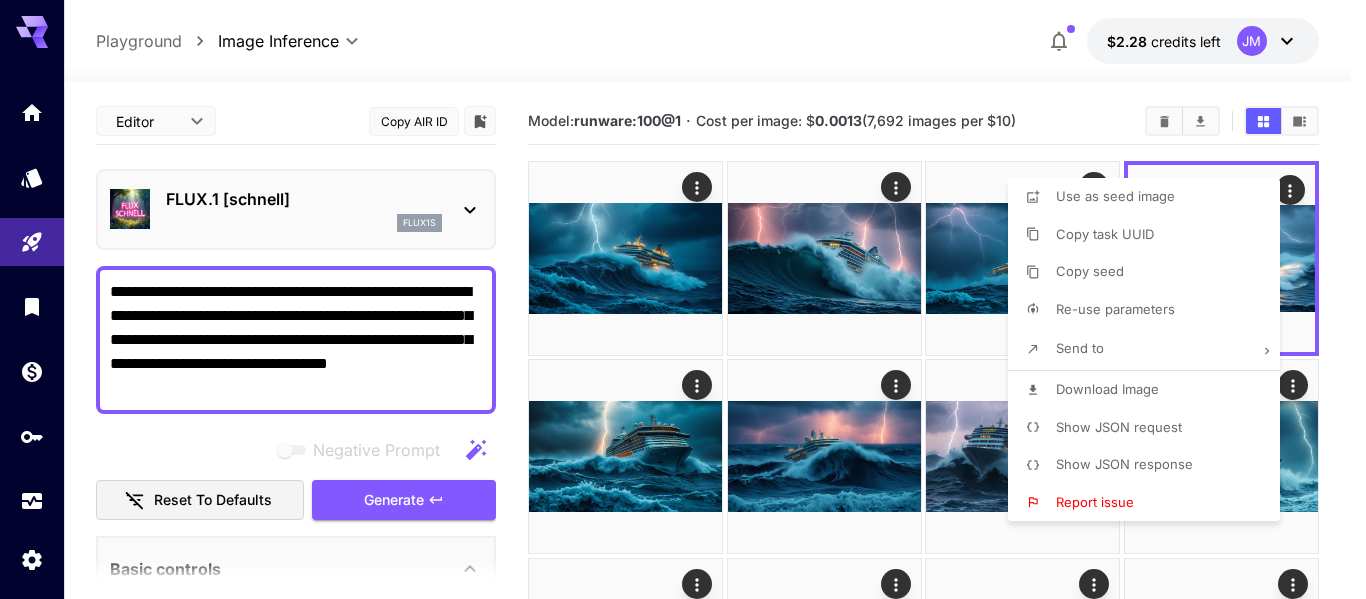 click at bounding box center [683, 299] 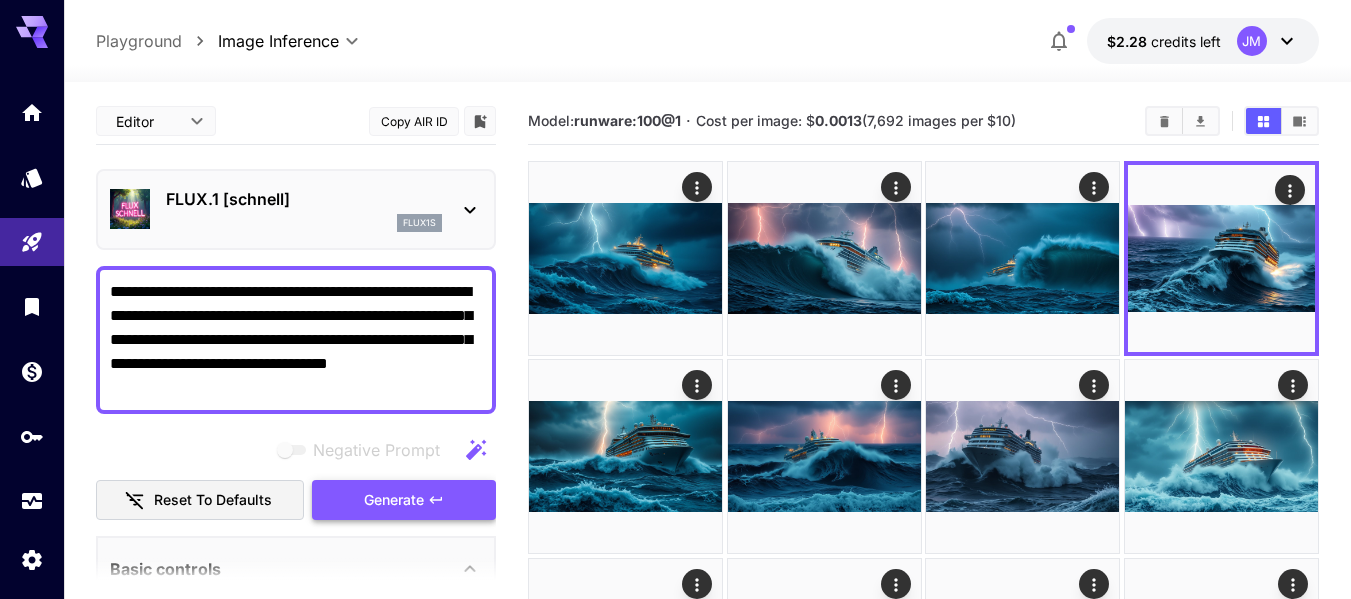 click on "Generate" at bounding box center [394, 500] 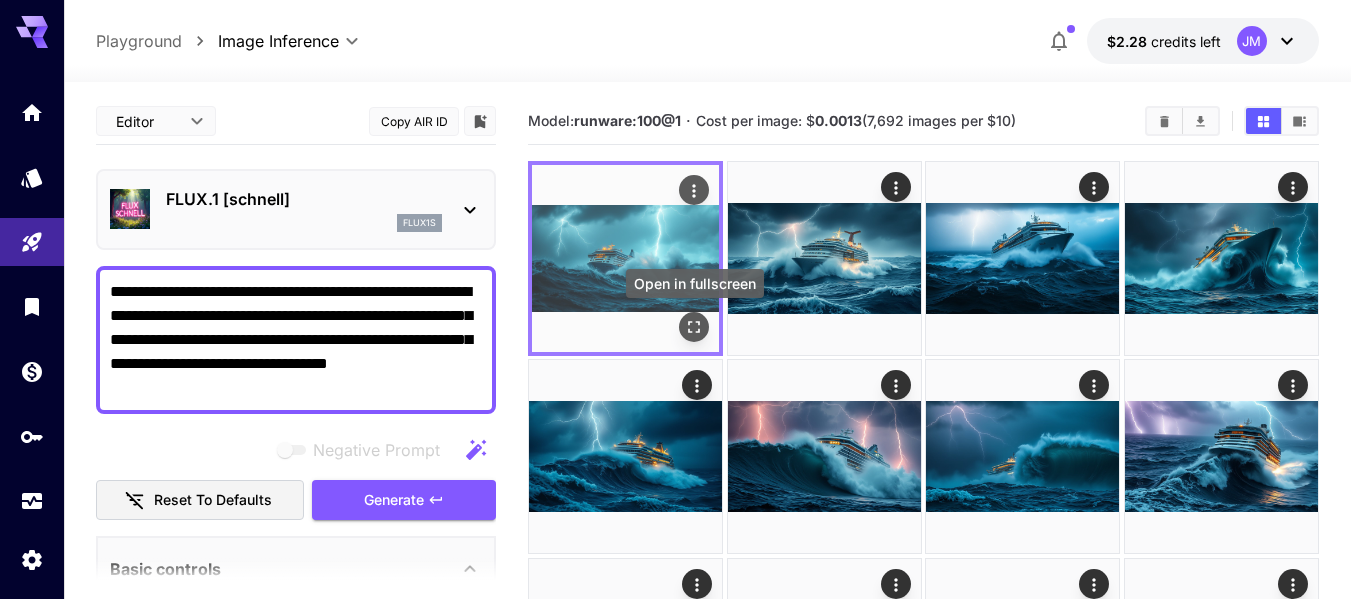click 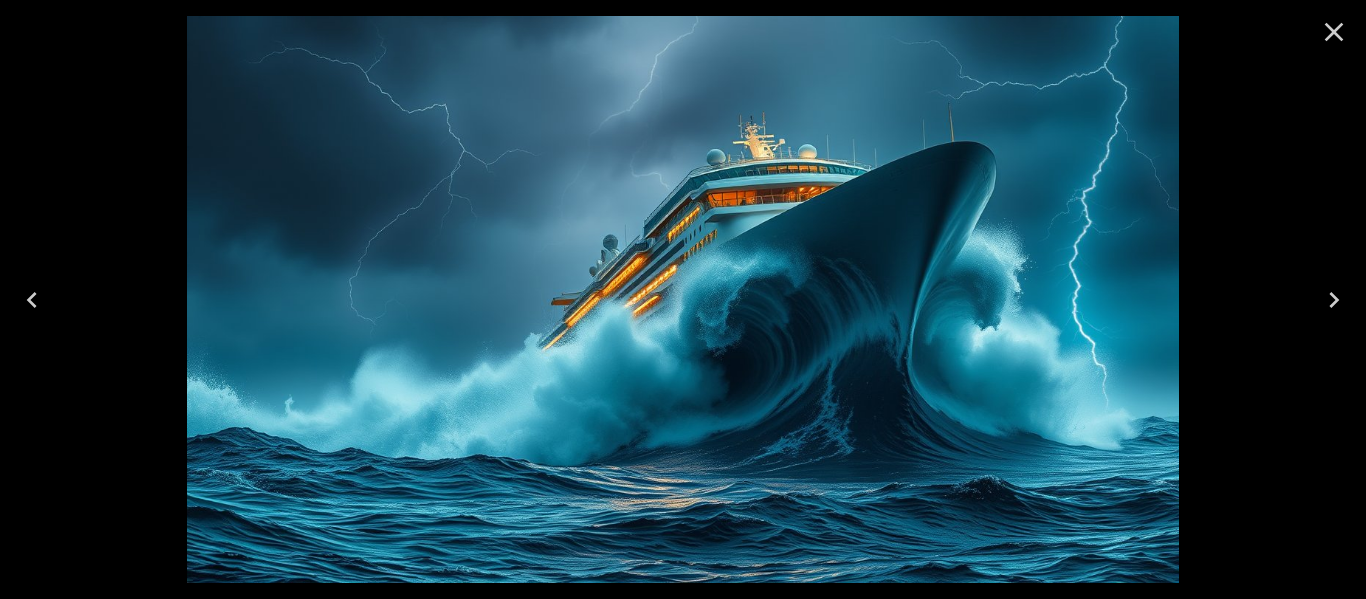 scroll, scrollTop: 0, scrollLeft: 0, axis: both 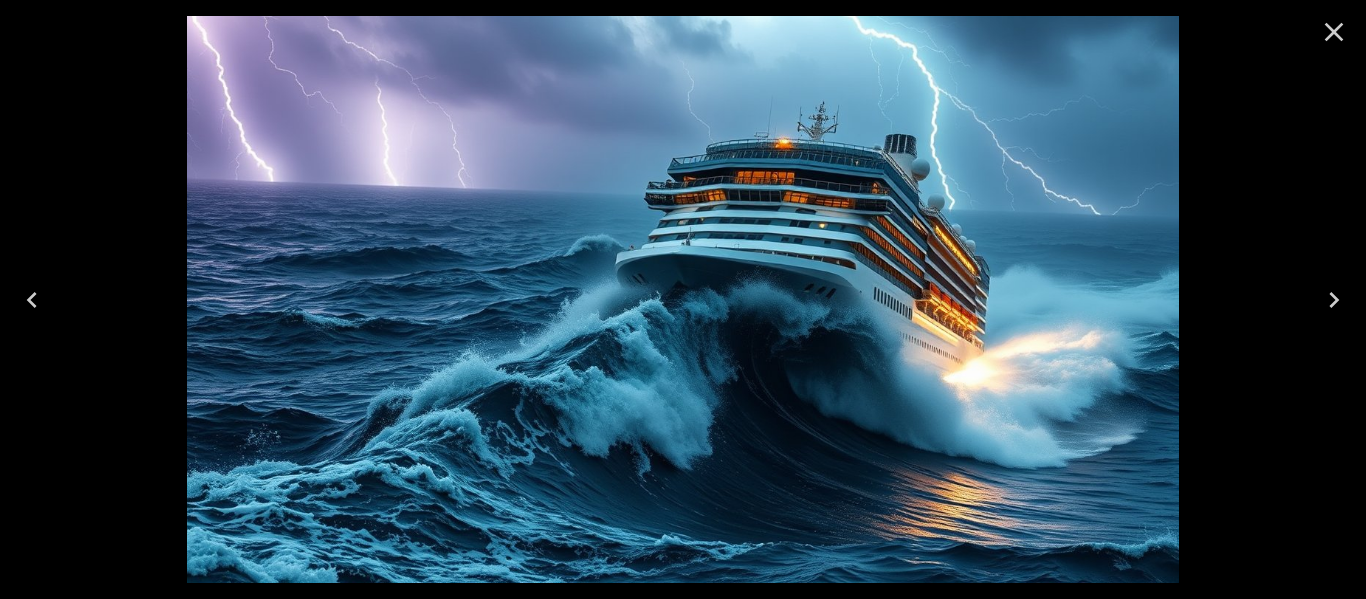 click 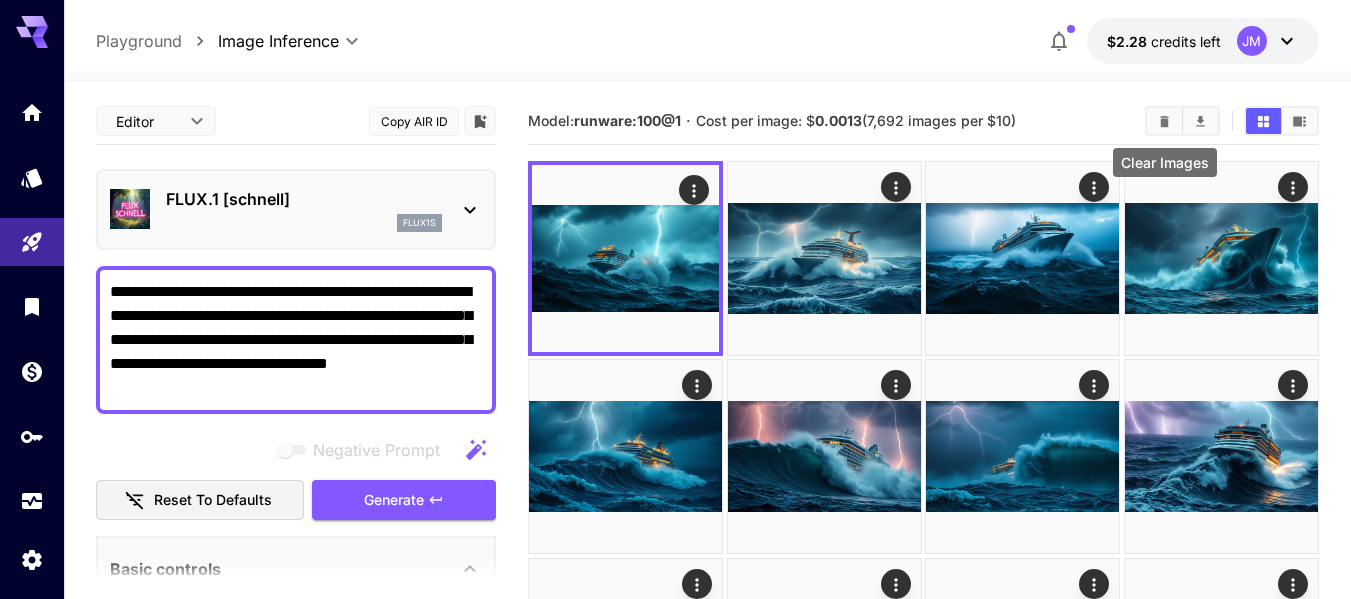 click 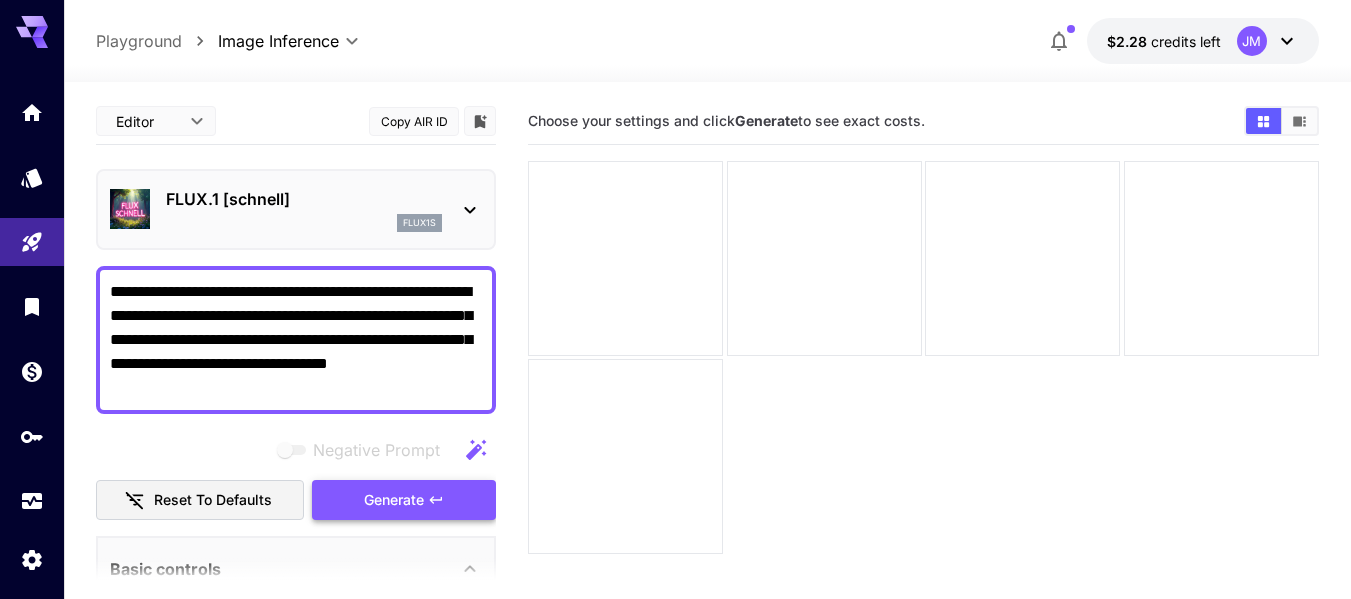 click on "Generate" at bounding box center (404, 500) 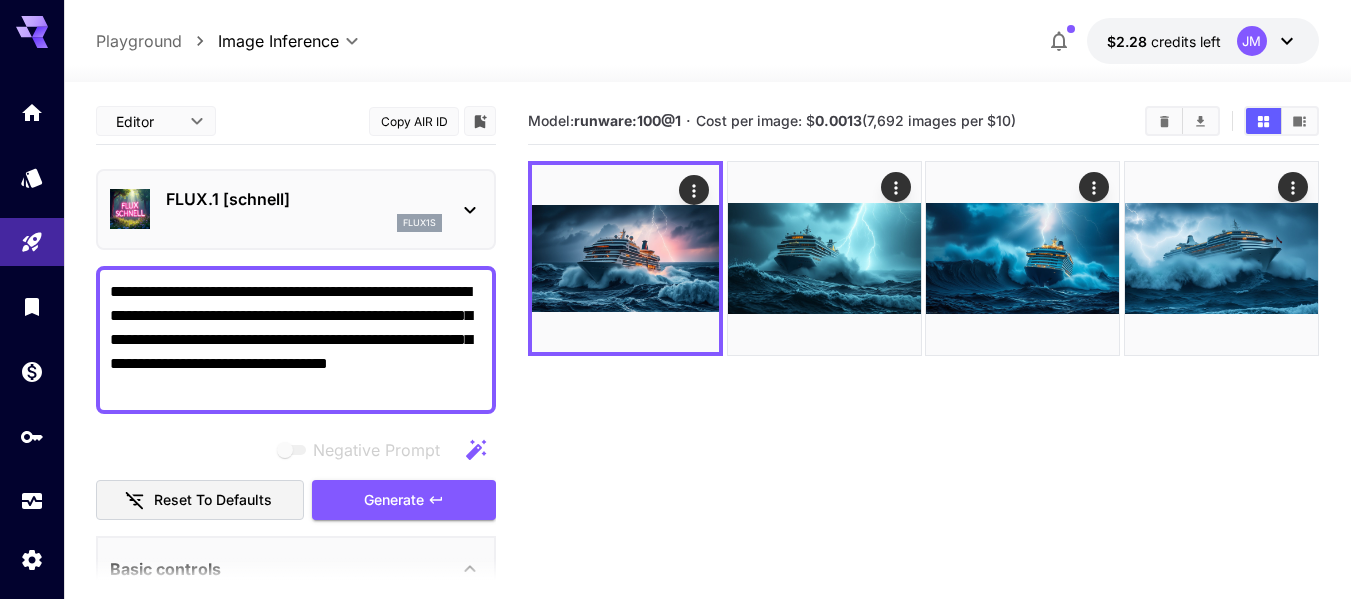 drag, startPoint x: 251, startPoint y: 381, endPoint x: 72, endPoint y: 274, distance: 208.54256 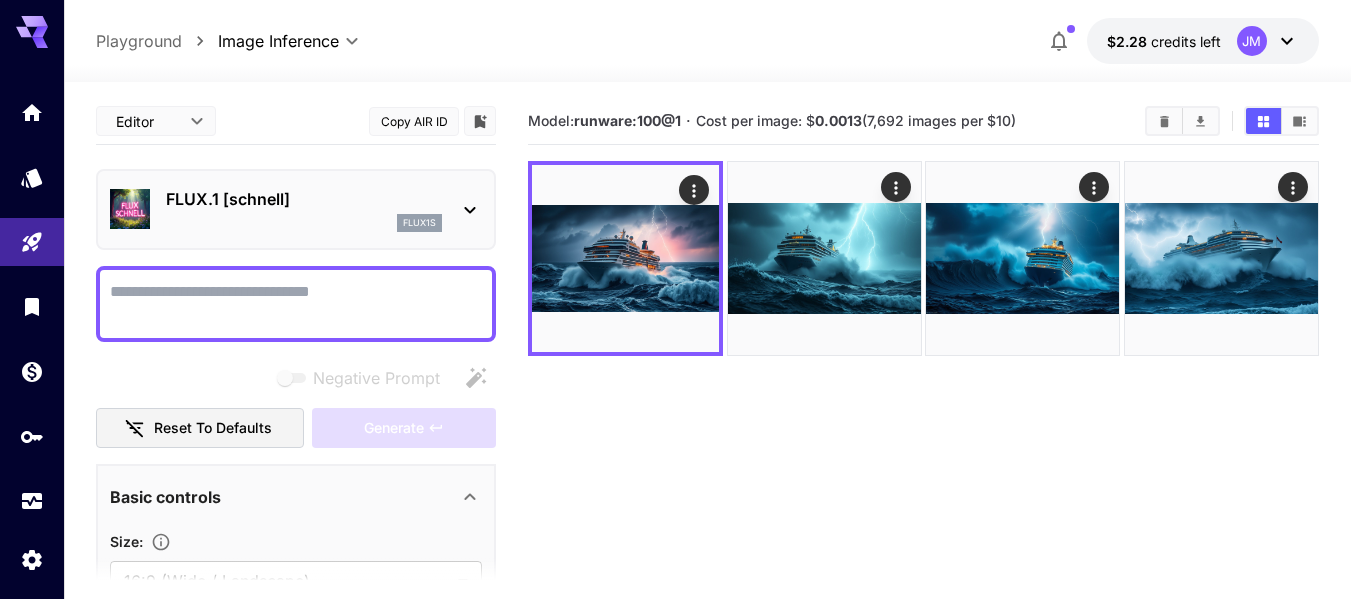 paste on "**********" 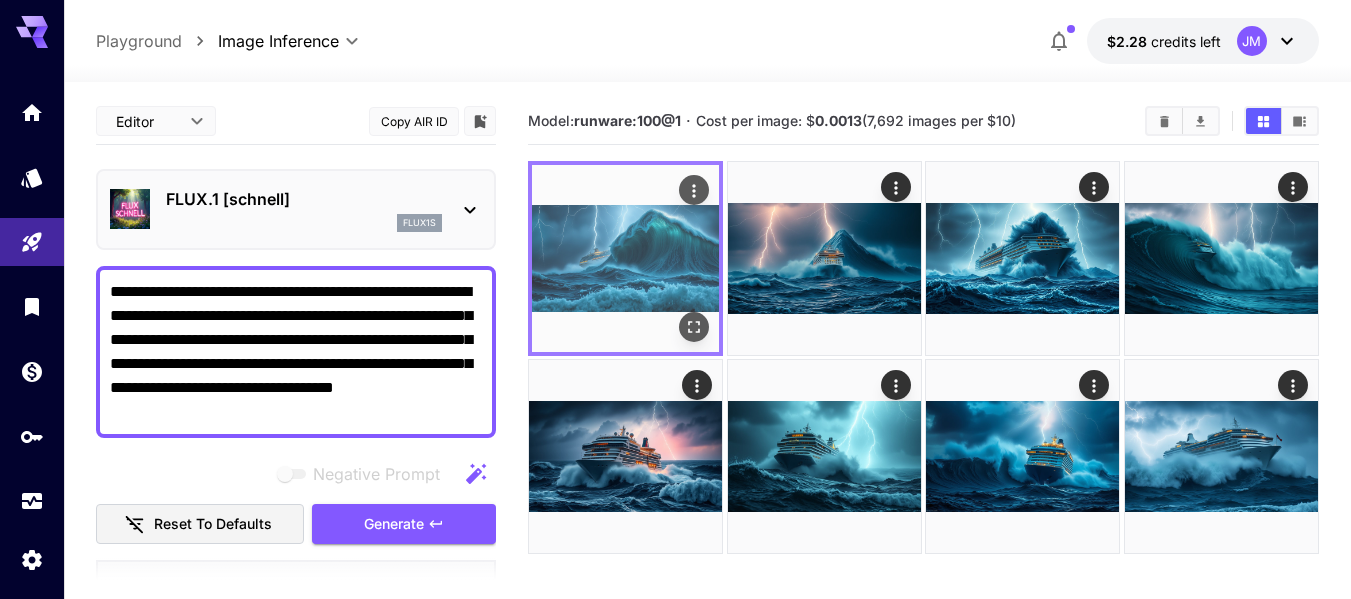 type on "**********" 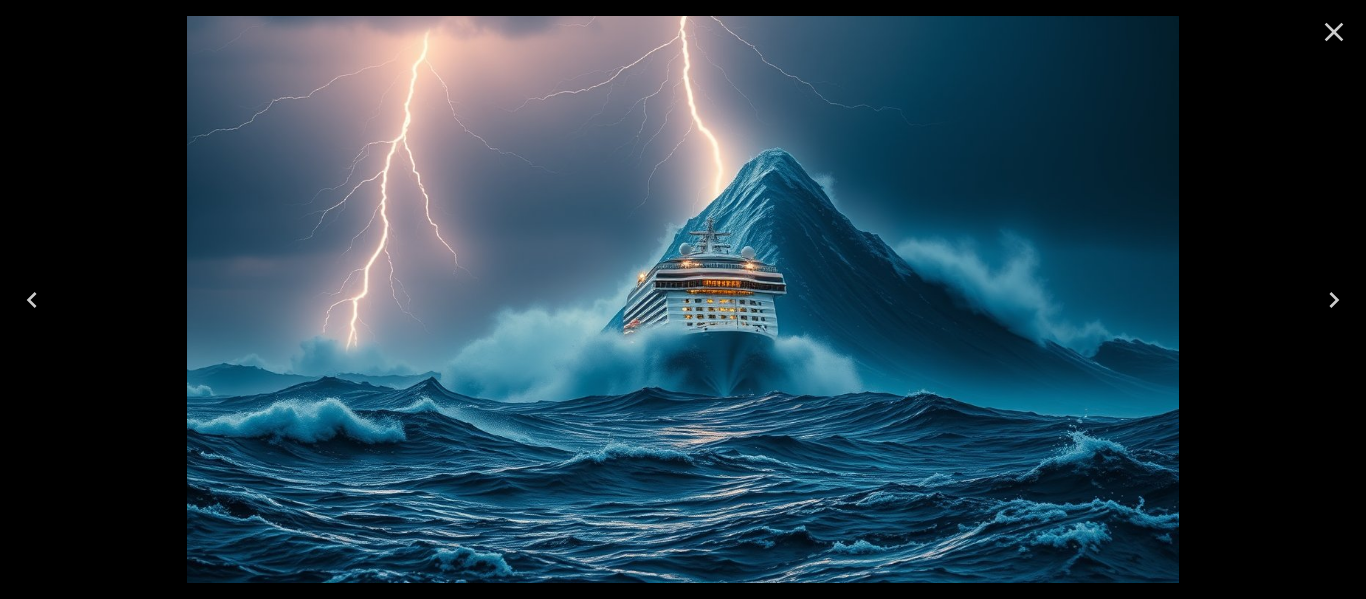 click 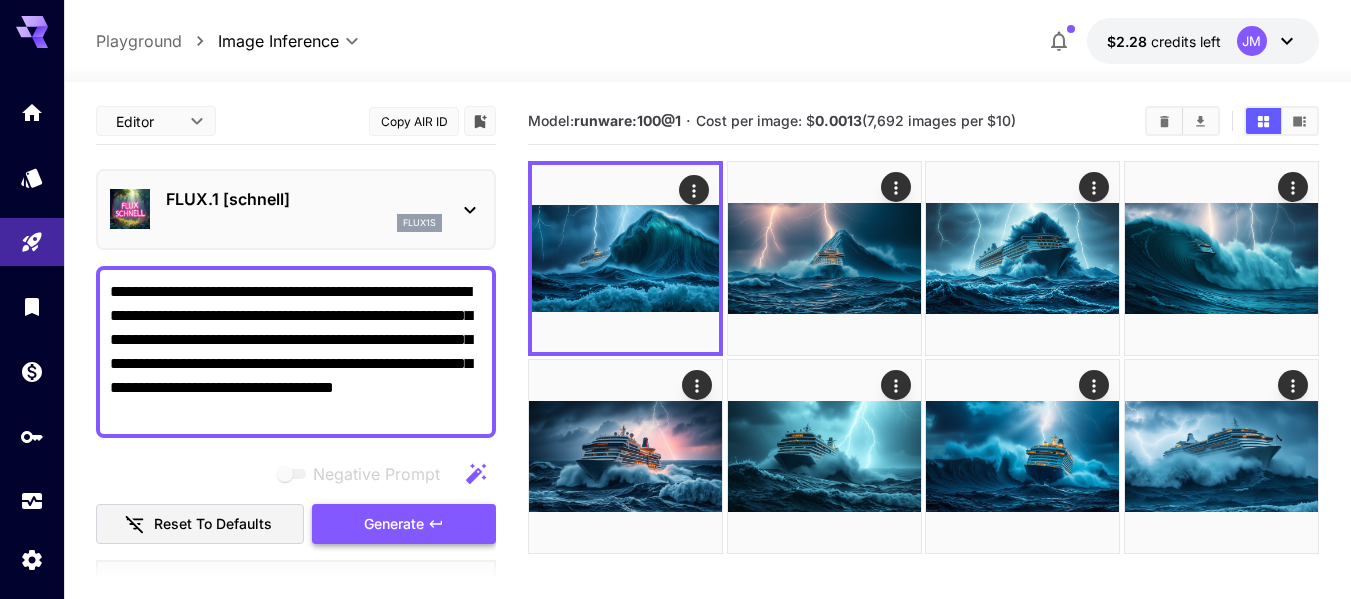 click on "Generate" at bounding box center [394, 524] 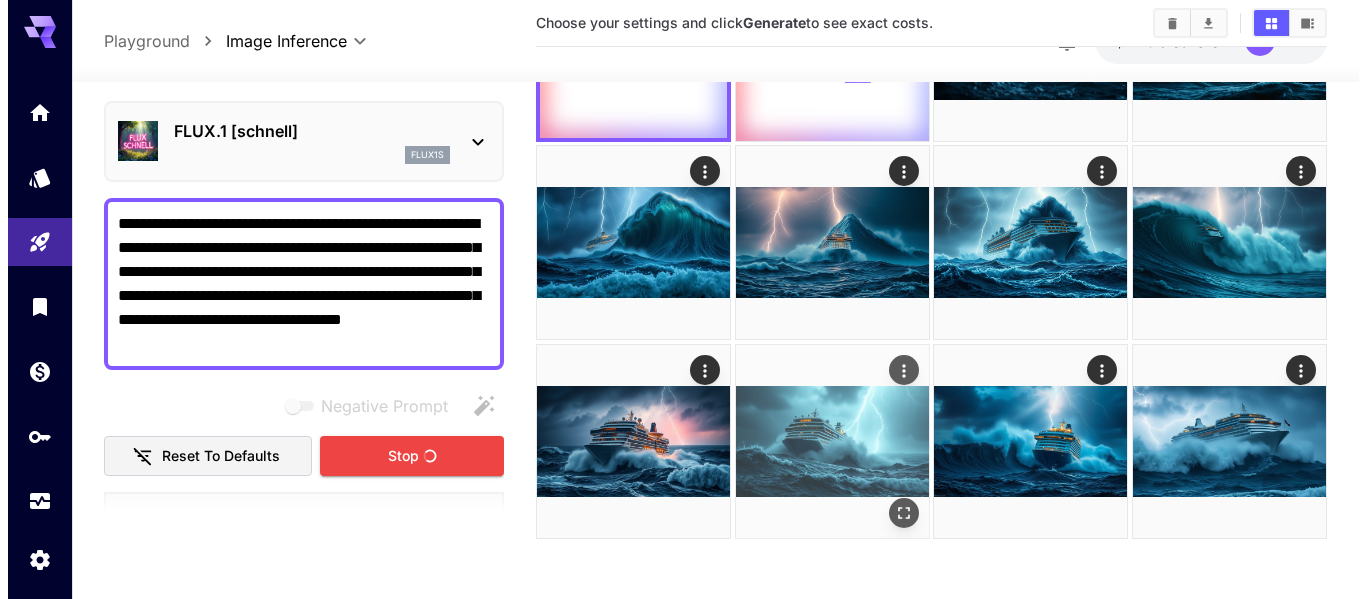 scroll, scrollTop: 0, scrollLeft: 0, axis: both 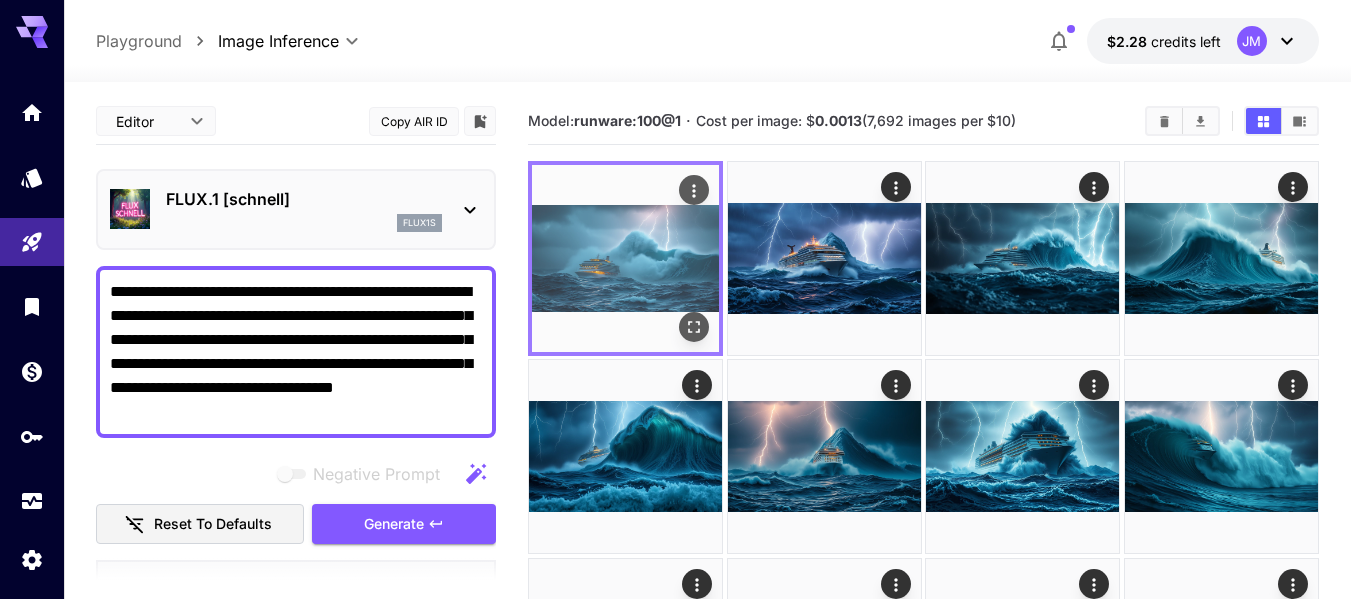 click at bounding box center [625, 258] 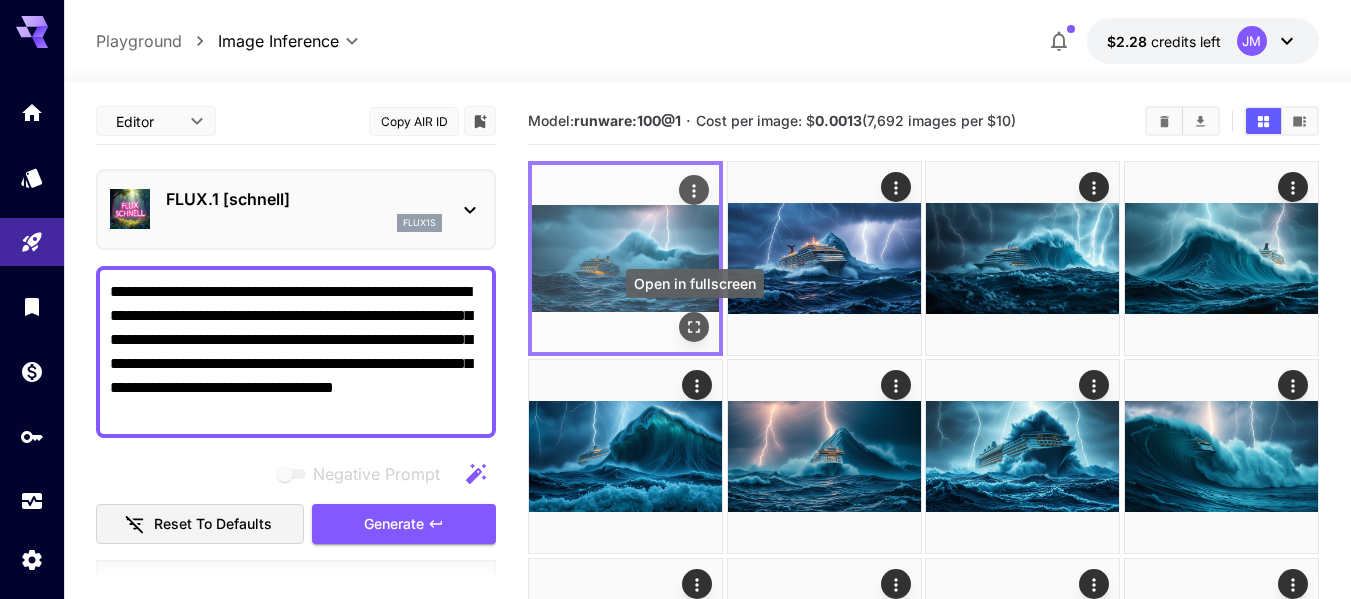 click 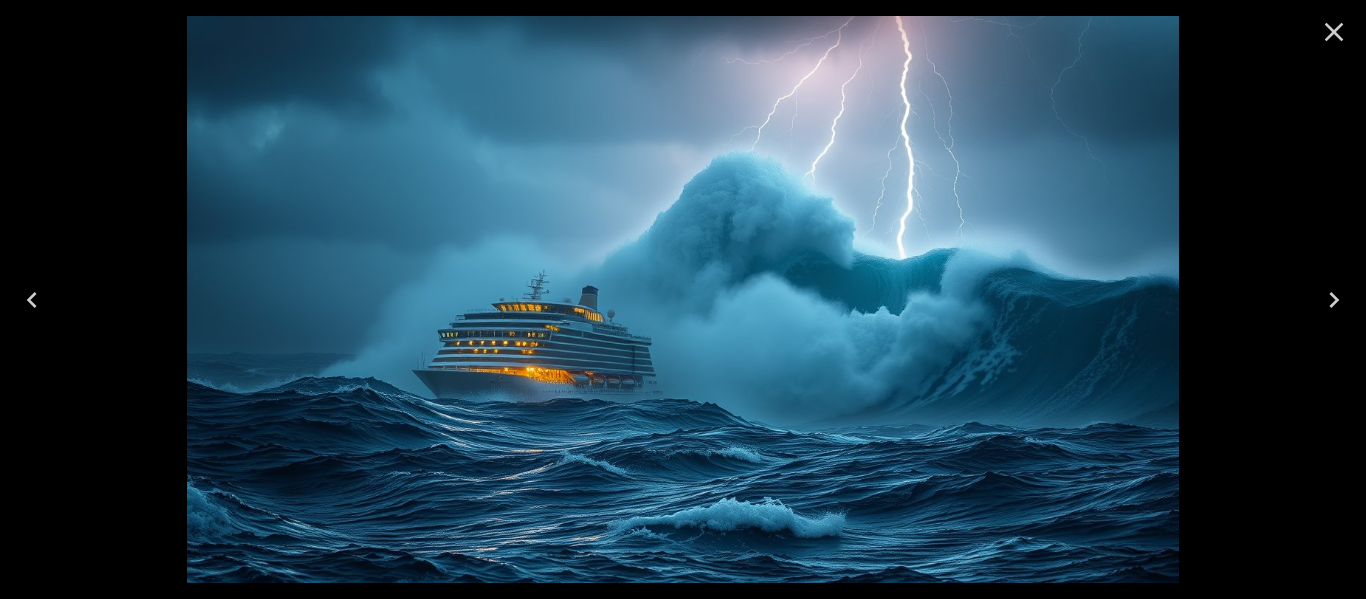 click at bounding box center (1334, 32) 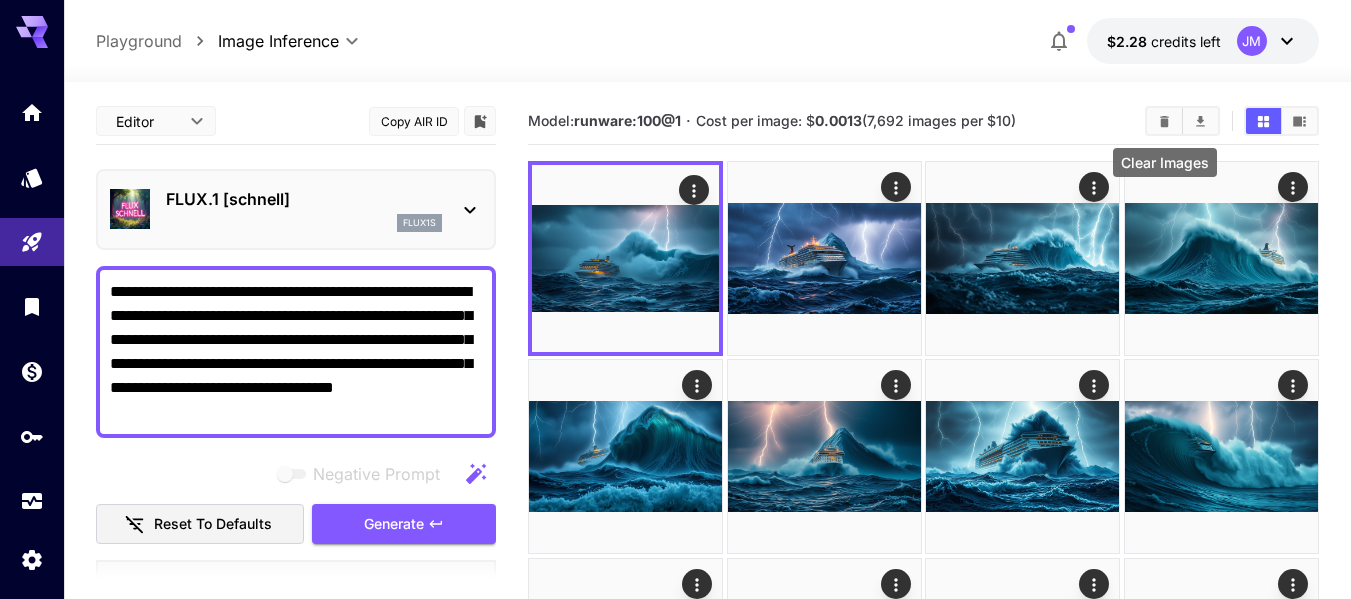 click at bounding box center [1164, 121] 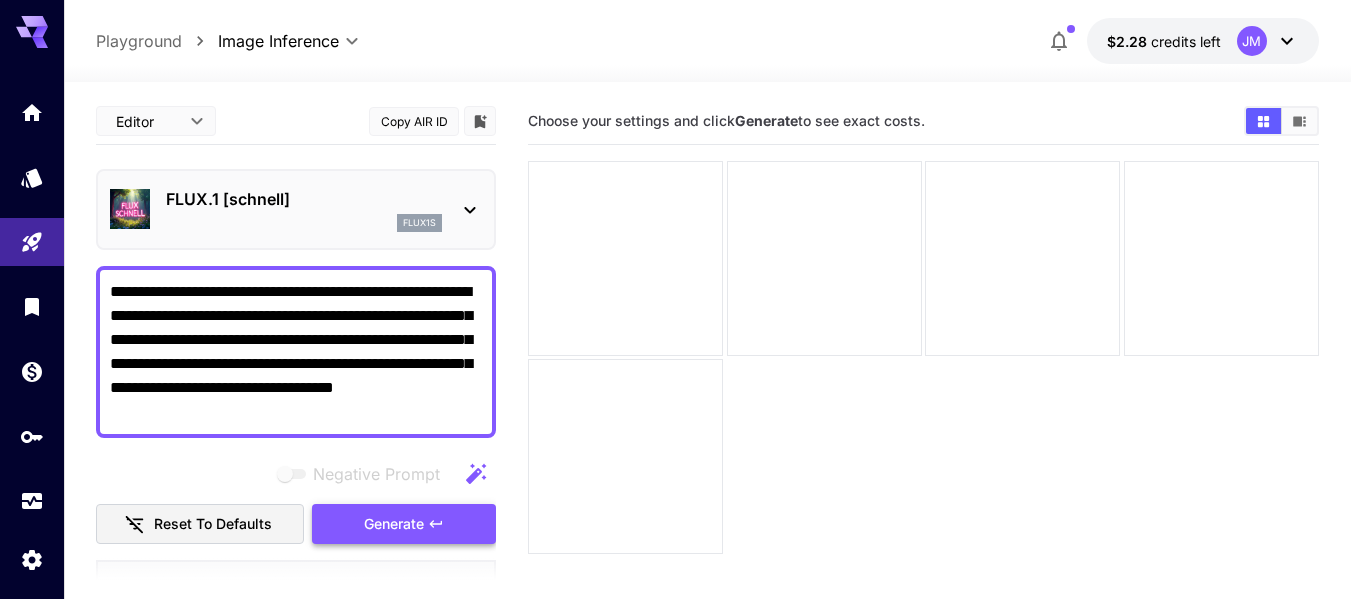 click on "Generate" at bounding box center [404, 524] 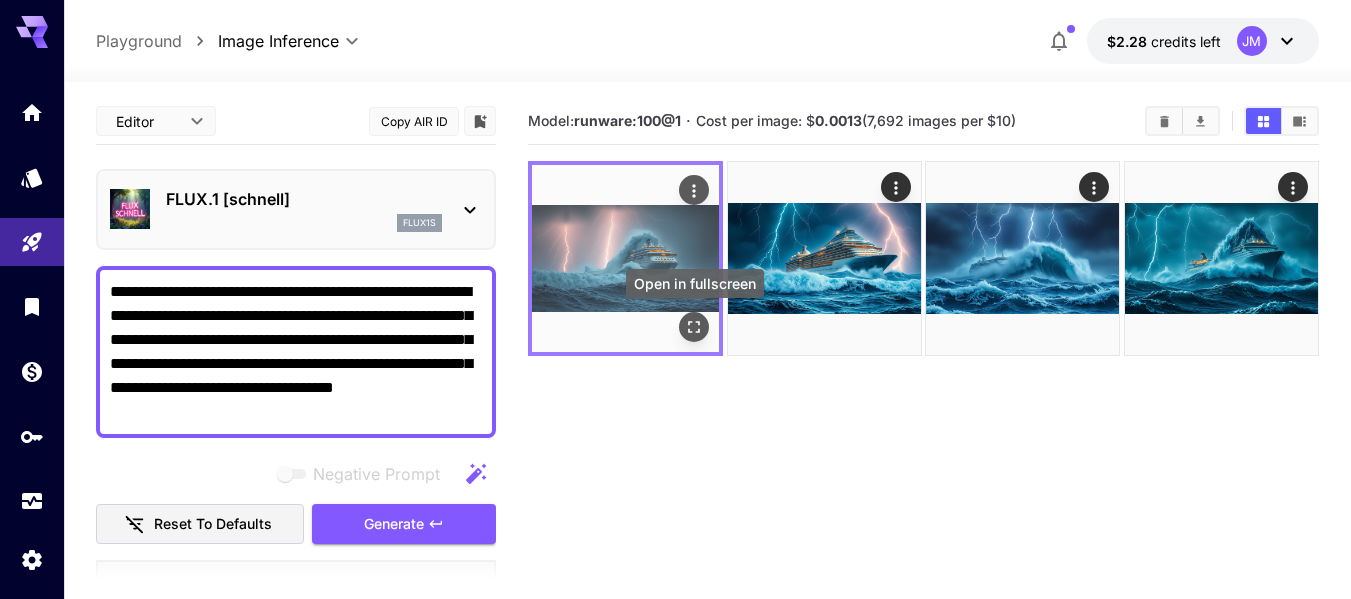 click 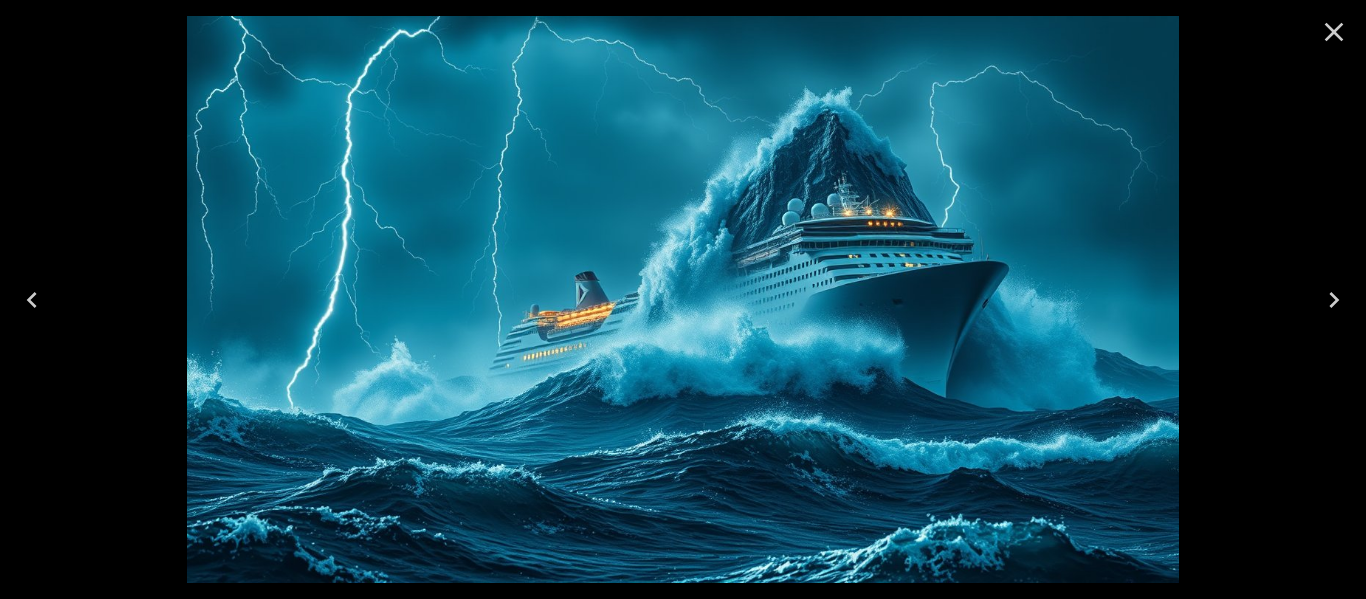 click 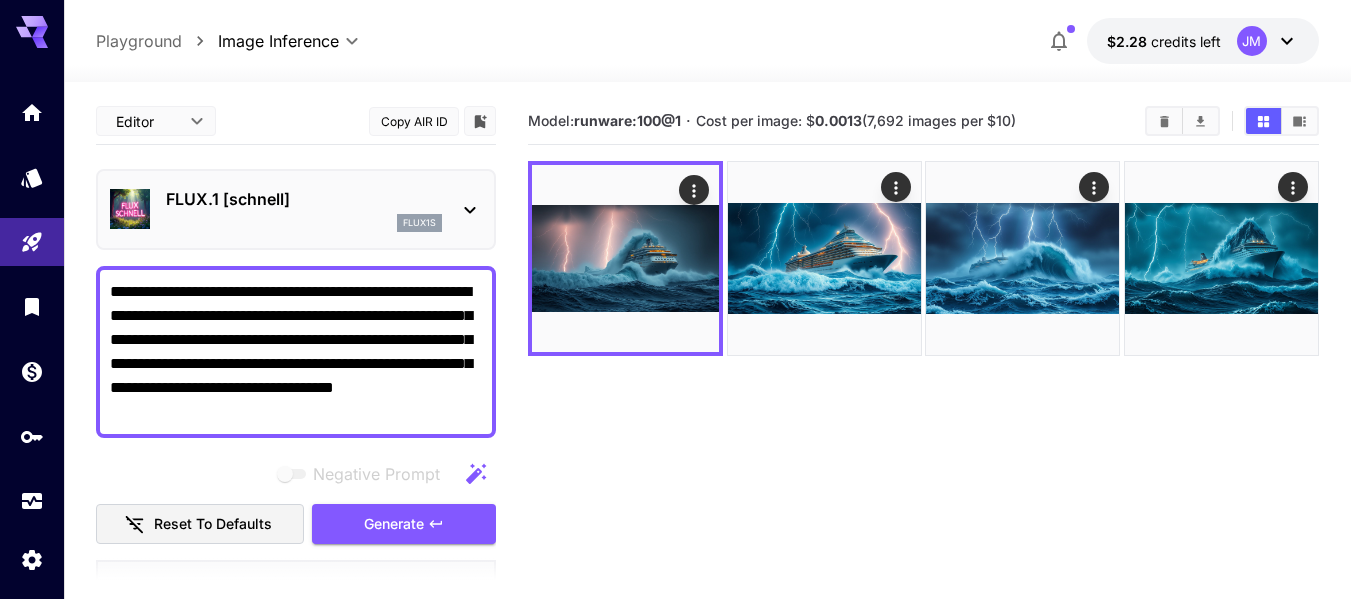 drag, startPoint x: 275, startPoint y: 416, endPoint x: 70, endPoint y: 276, distance: 248.24384 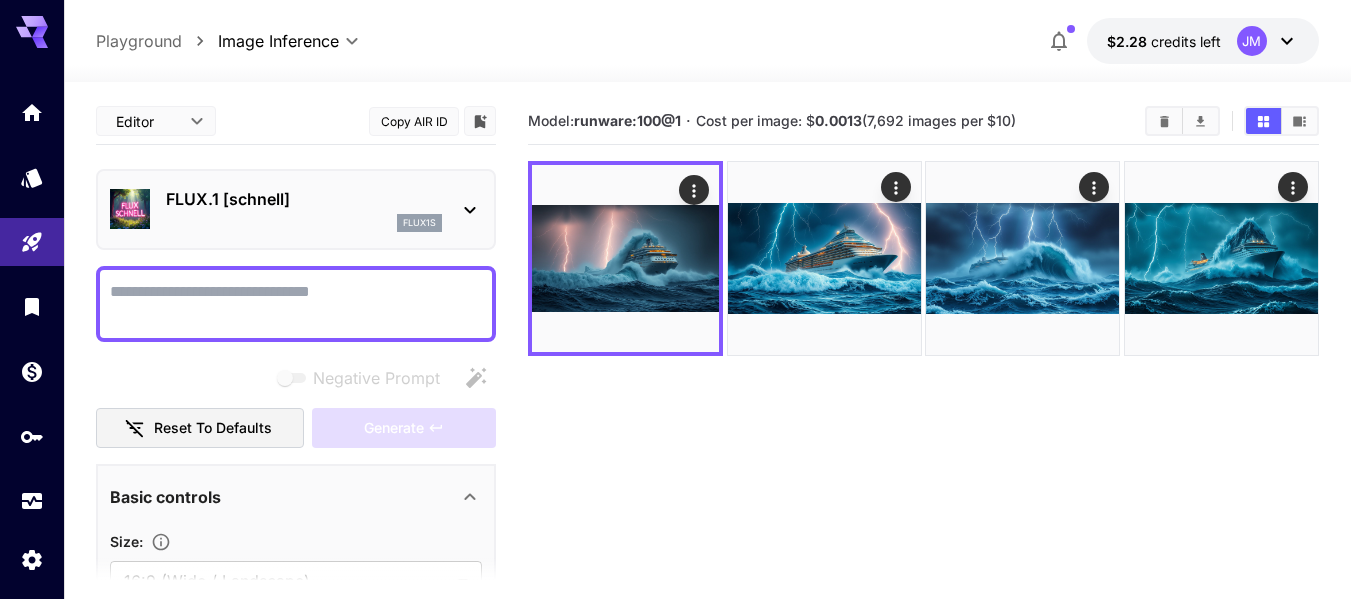 paste on "**********" 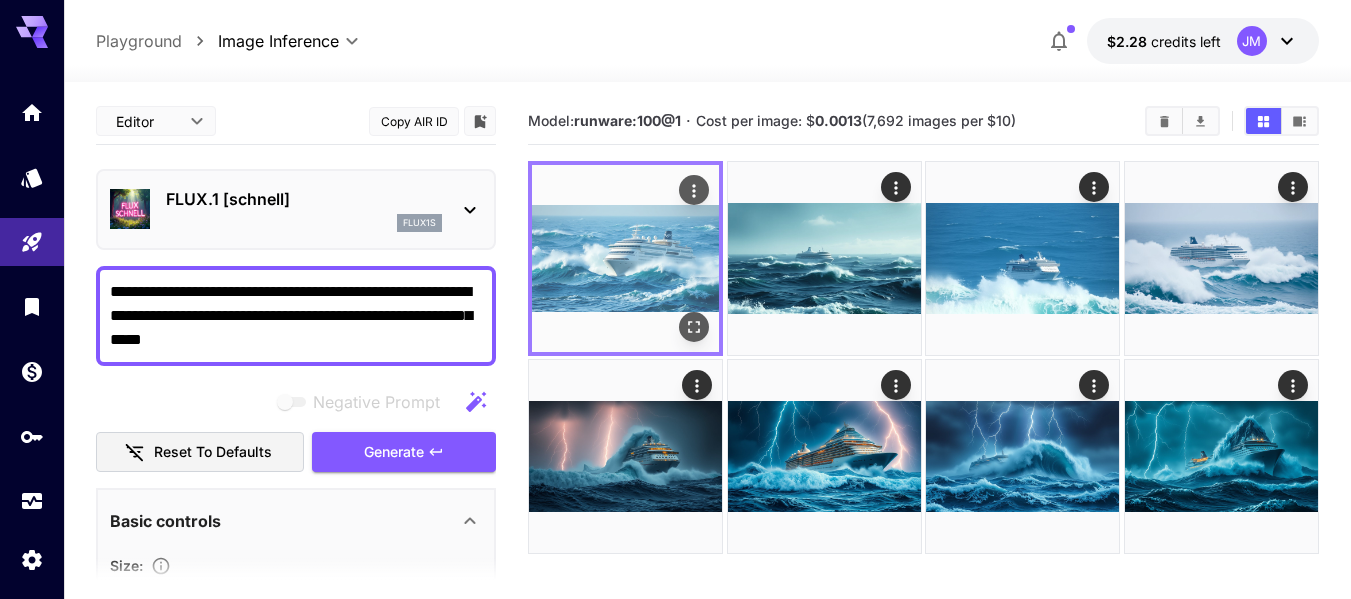 type on "**********" 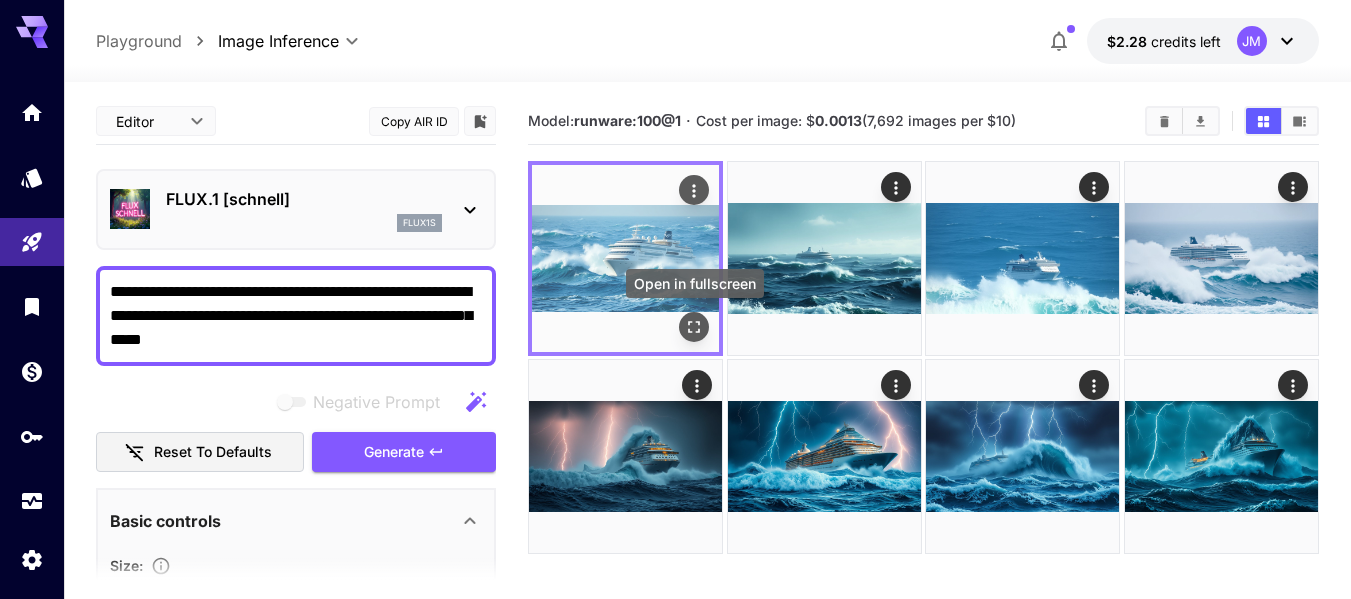 click 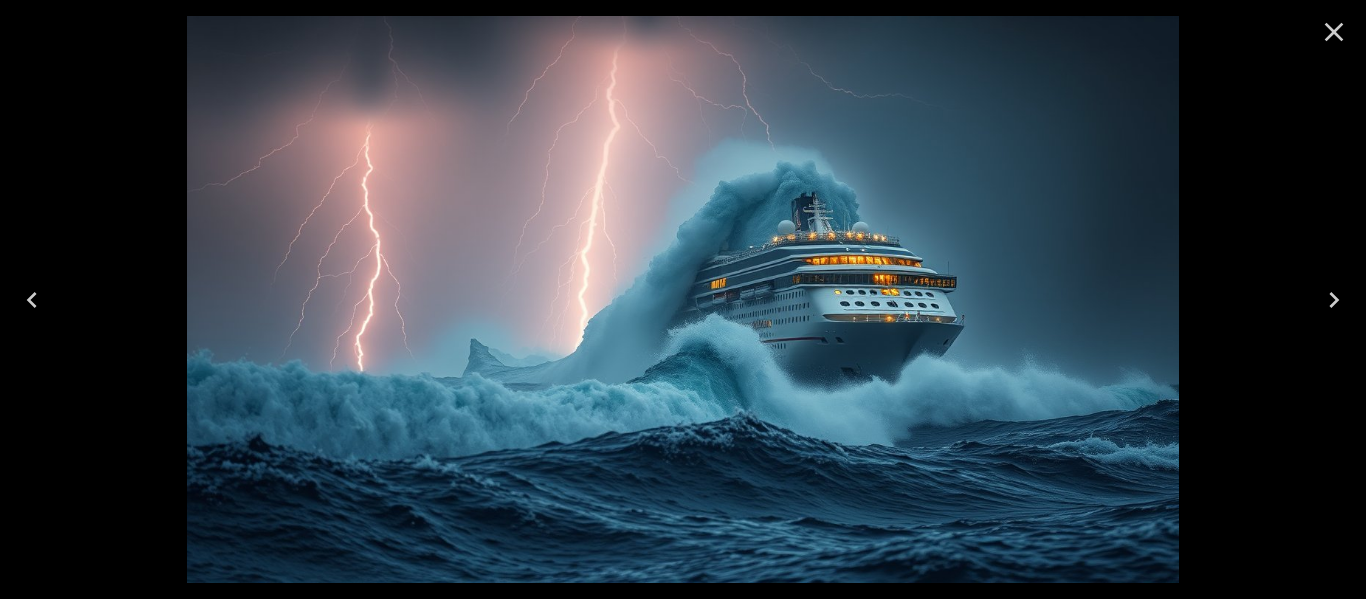 click 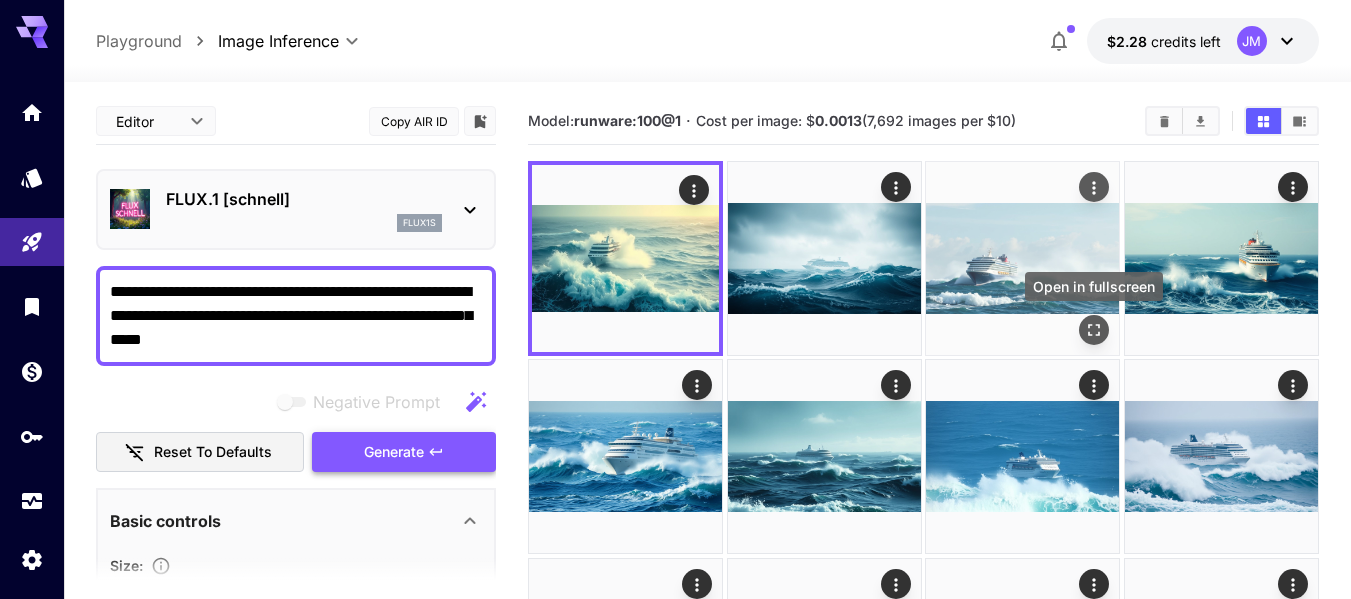 click 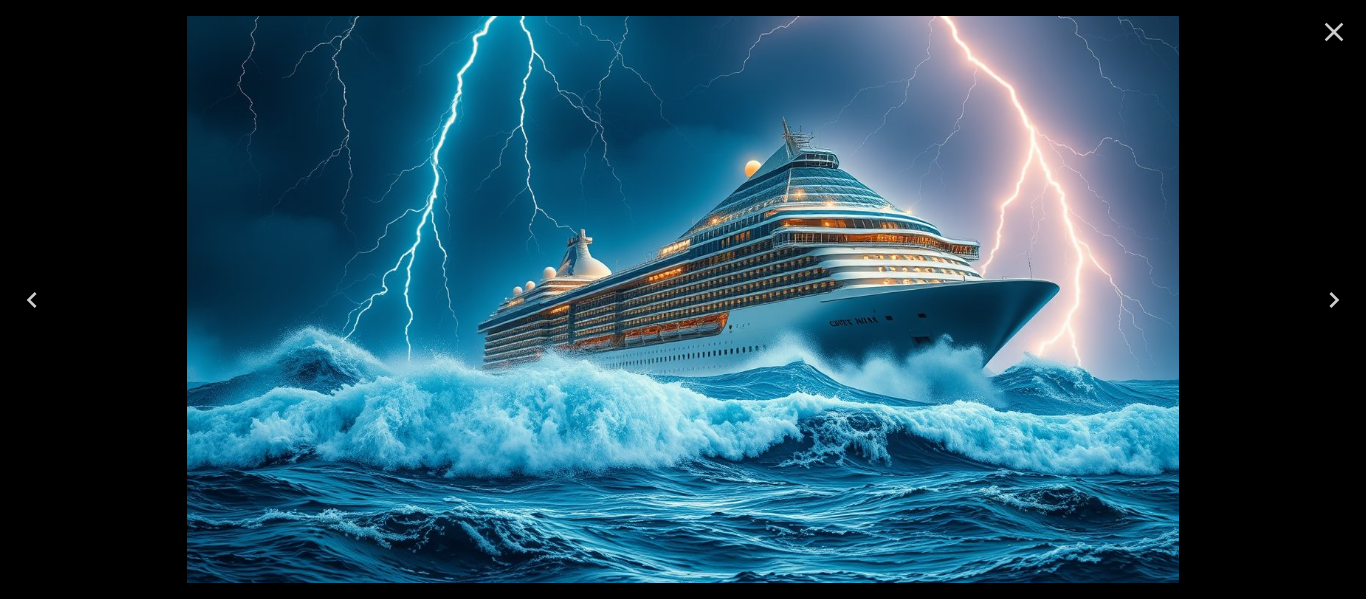 click 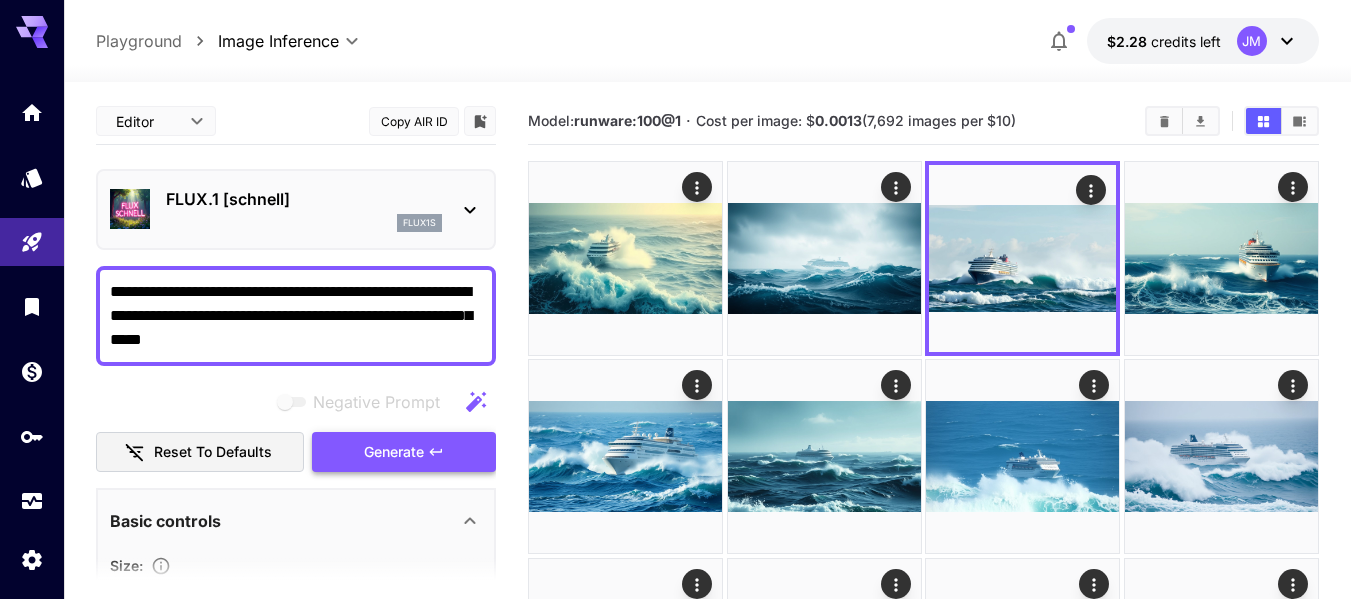 click on "Generate" at bounding box center [404, 452] 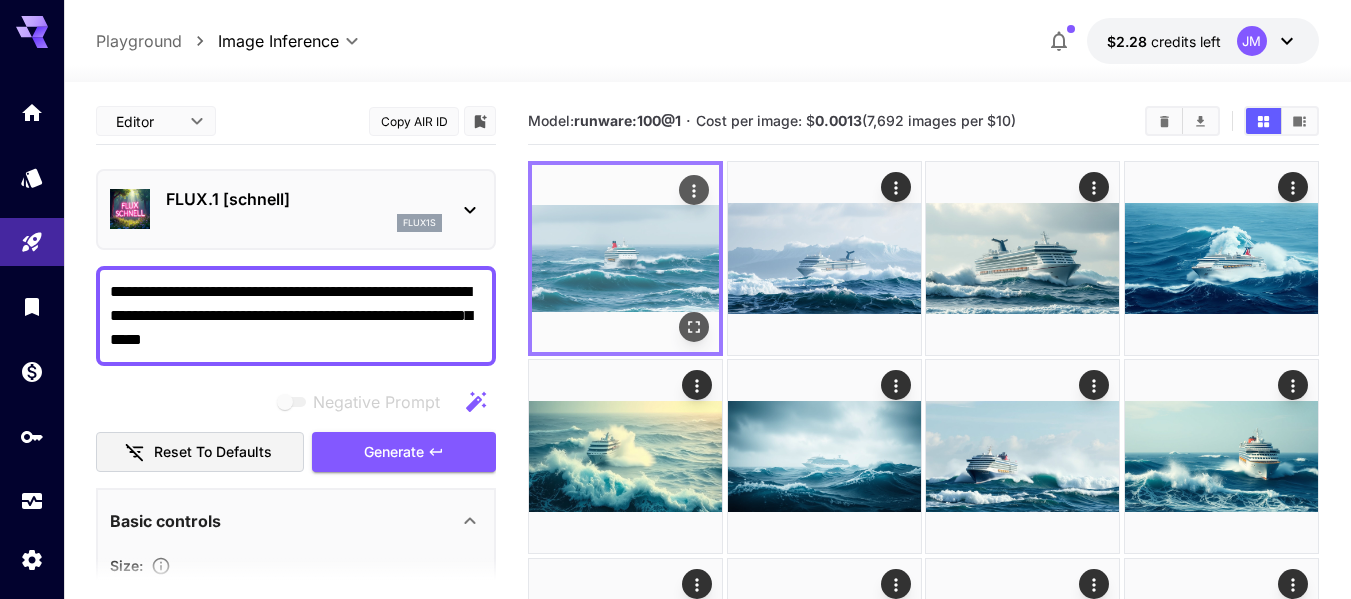 click at bounding box center (694, 327) 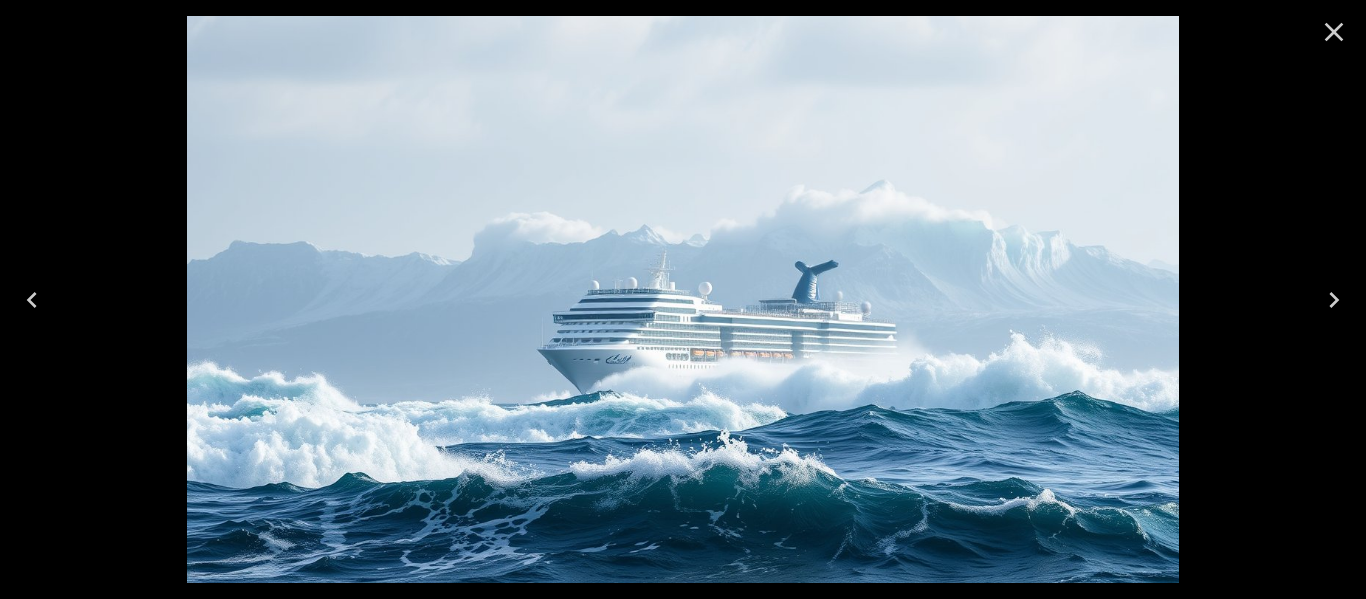 scroll, scrollTop: 0, scrollLeft: 0, axis: both 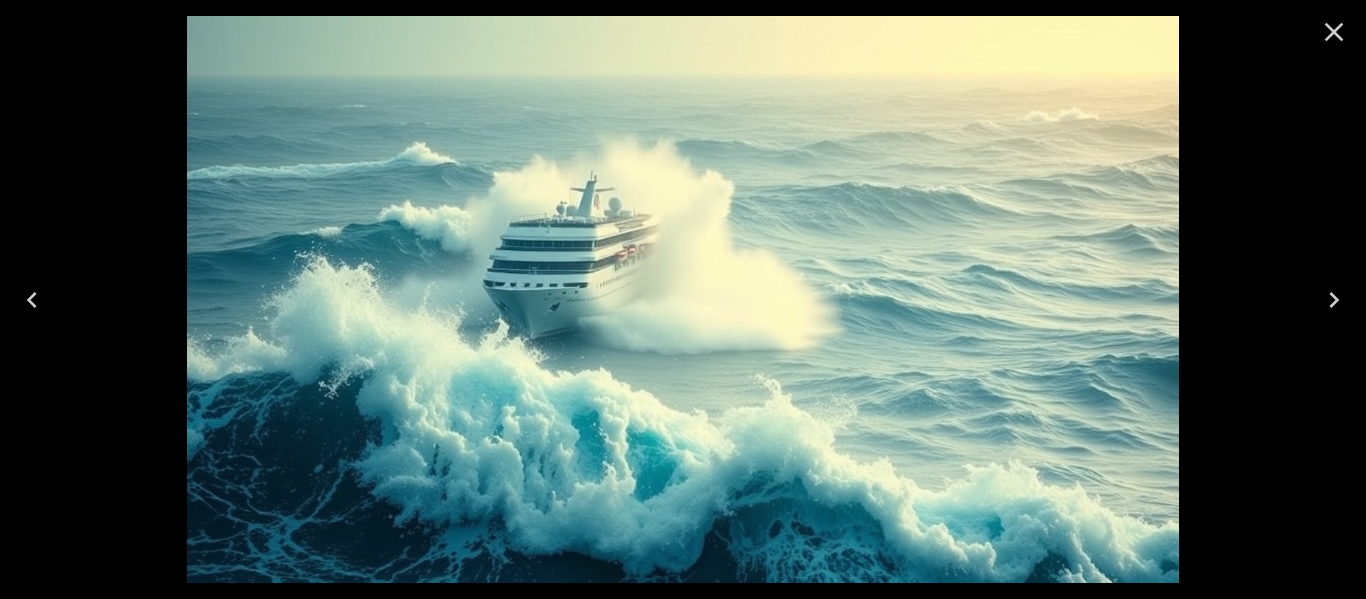 click 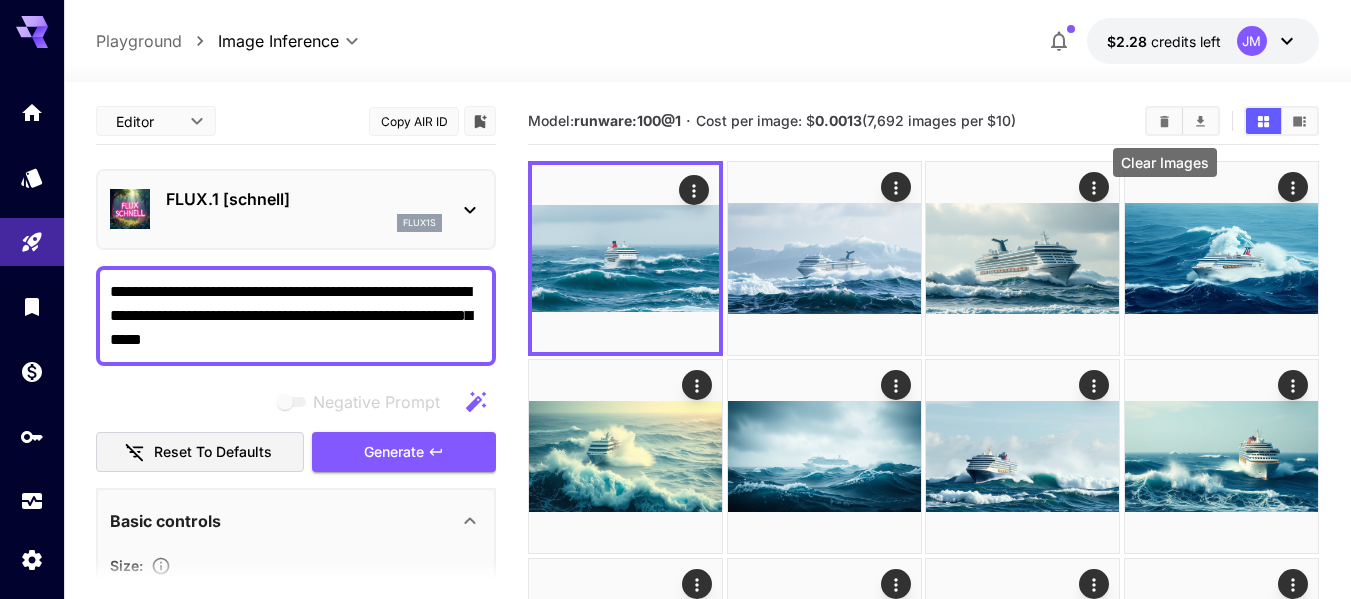 click 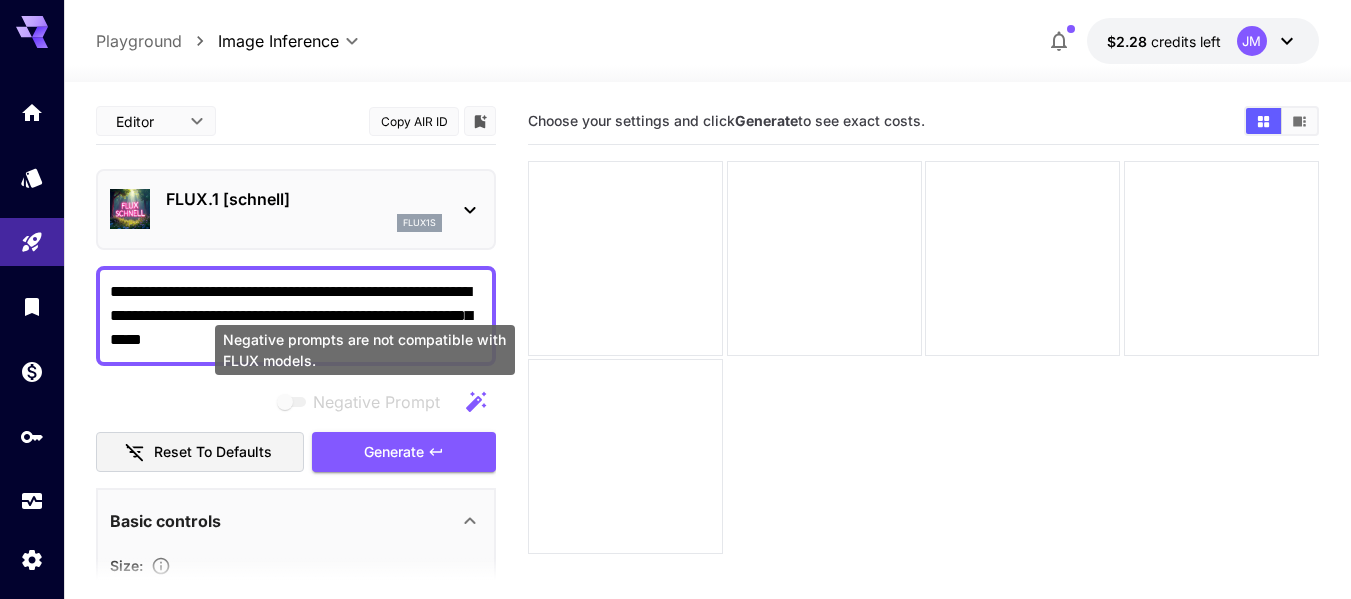 click on "Negative prompts are not compatible with FLUX models." at bounding box center (365, 350) 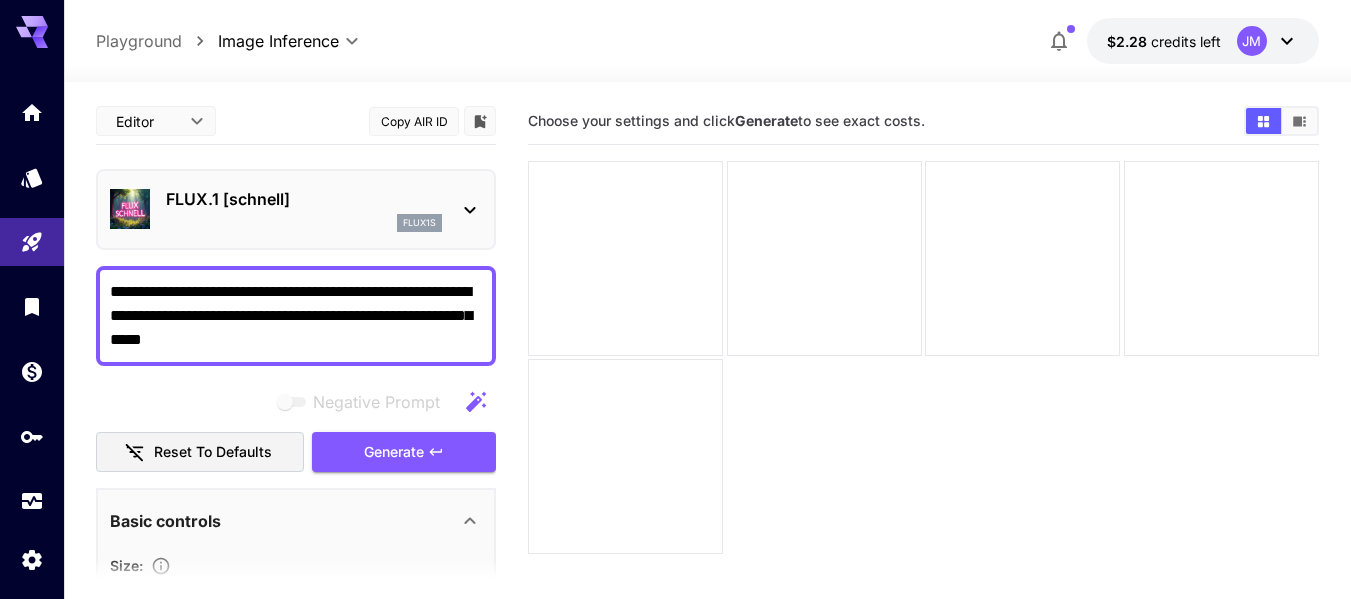 click on "**********" at bounding box center [296, 316] 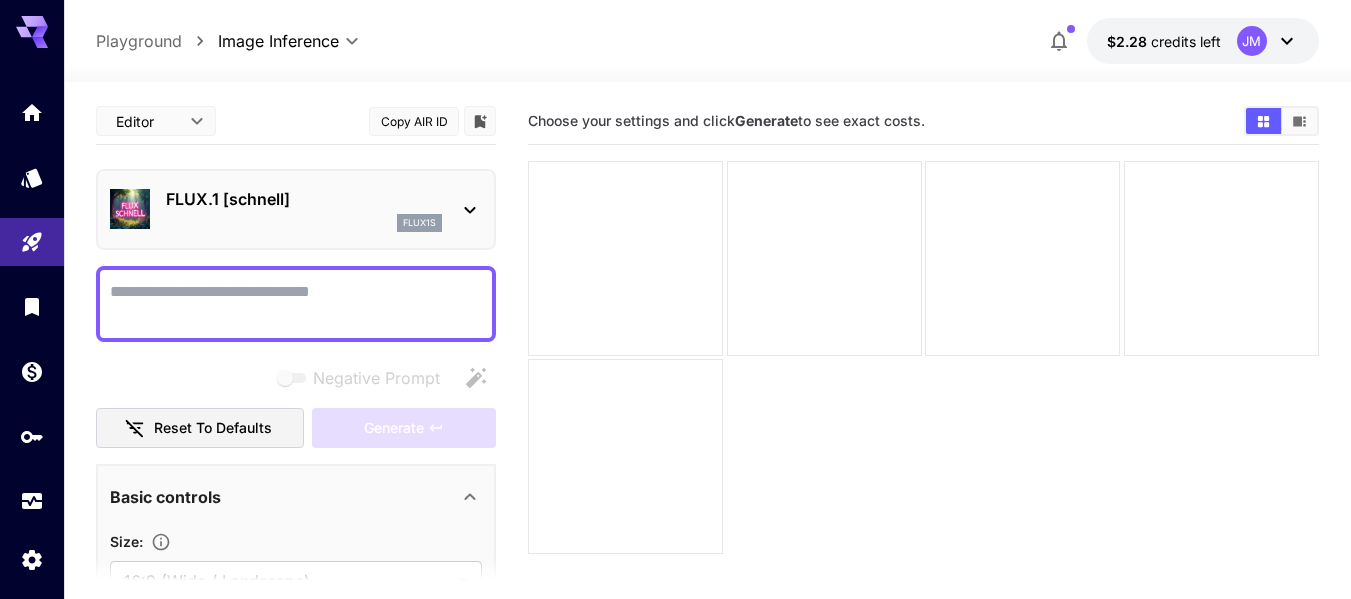 paste on "**********" 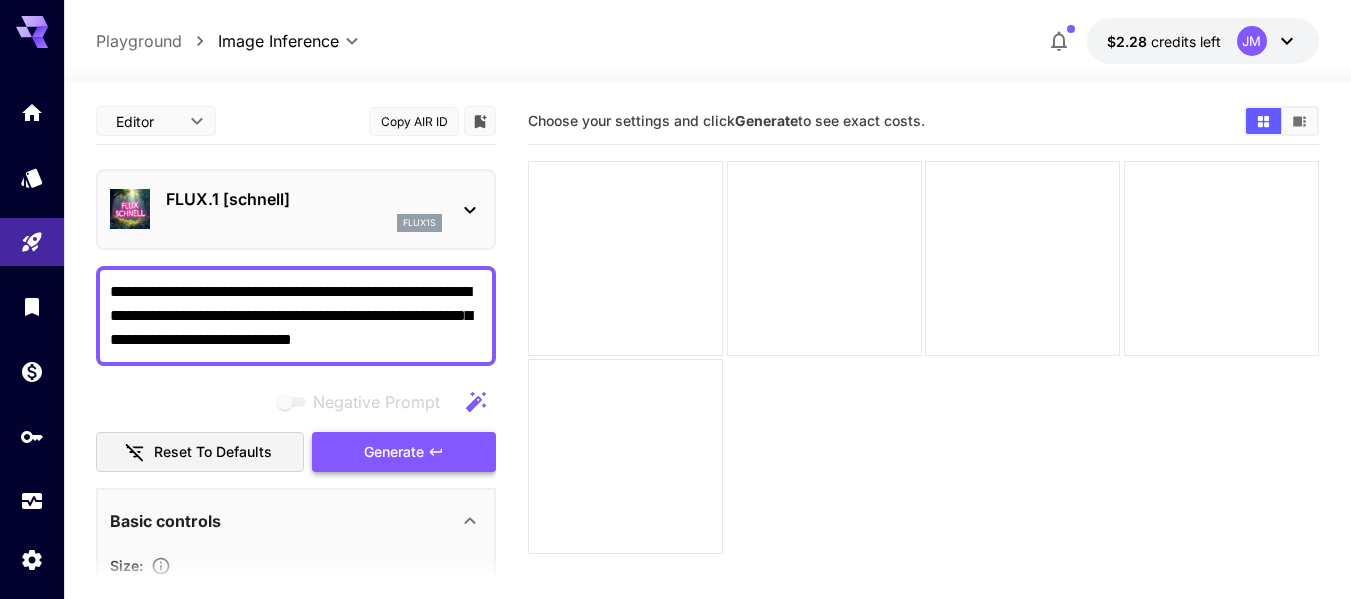 type on "**********" 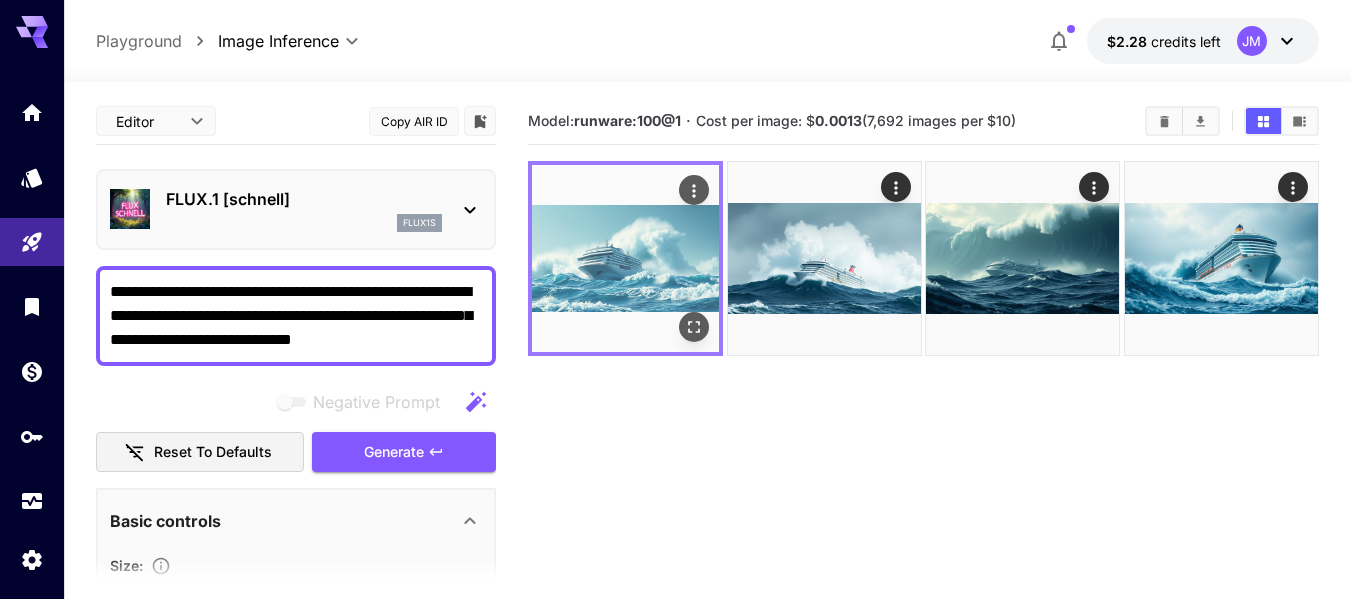 click 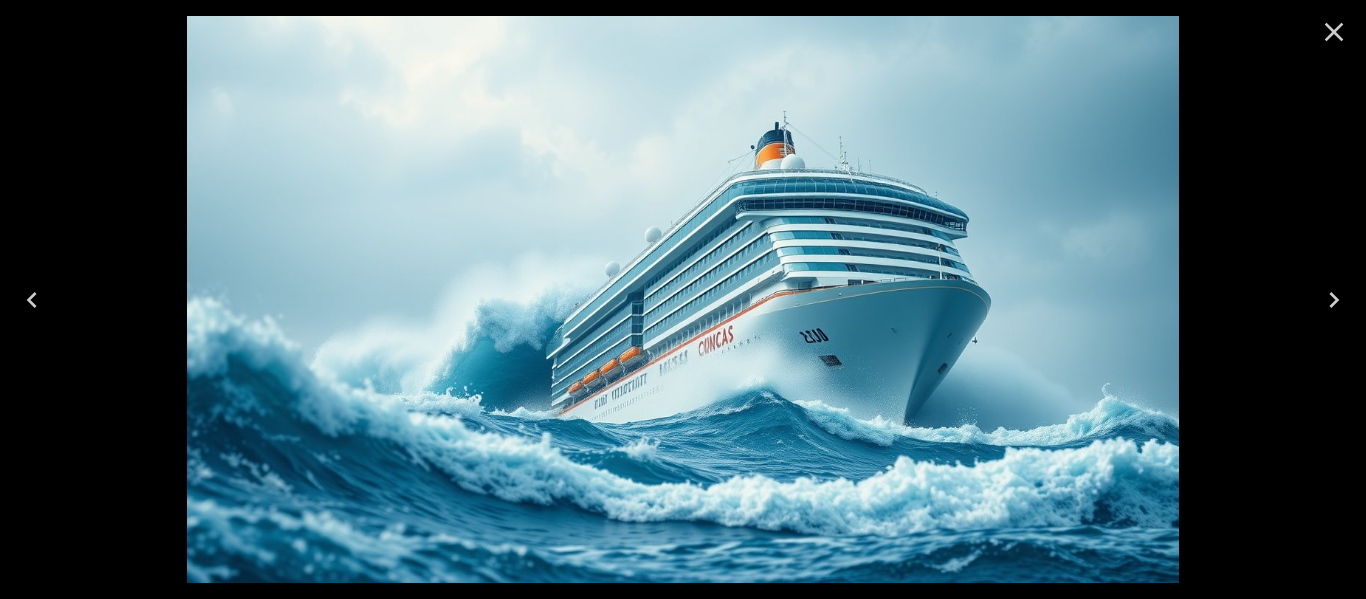 click 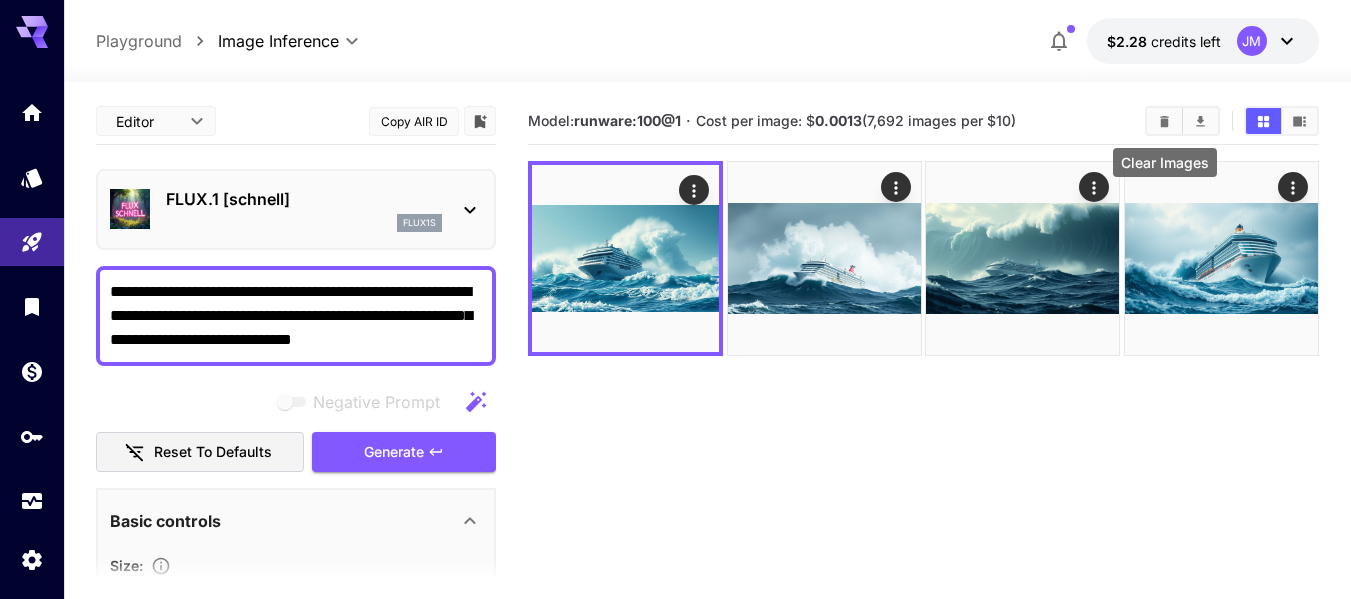 click 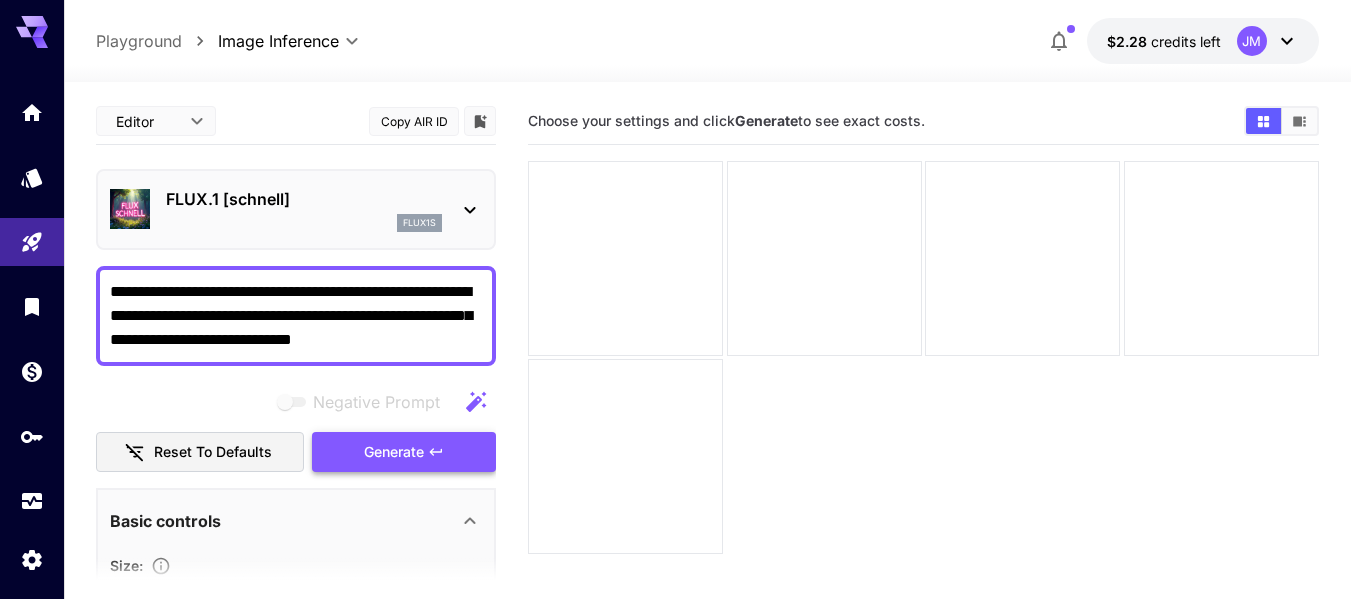 click on "Generate" at bounding box center (404, 452) 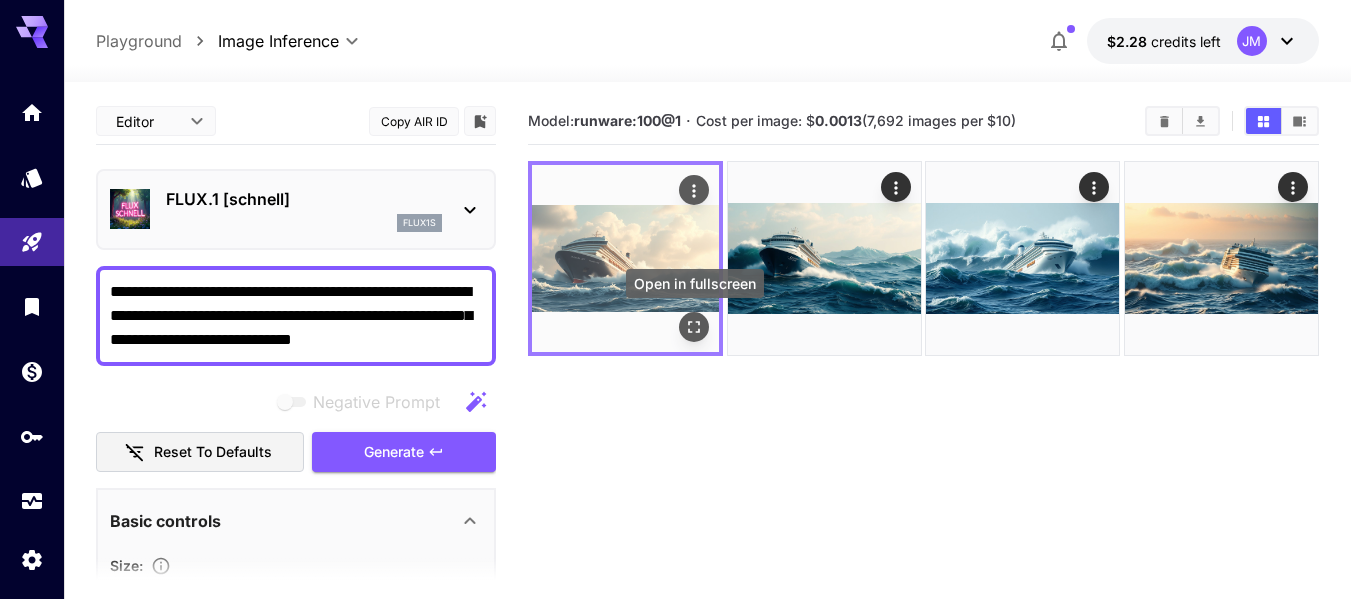 click 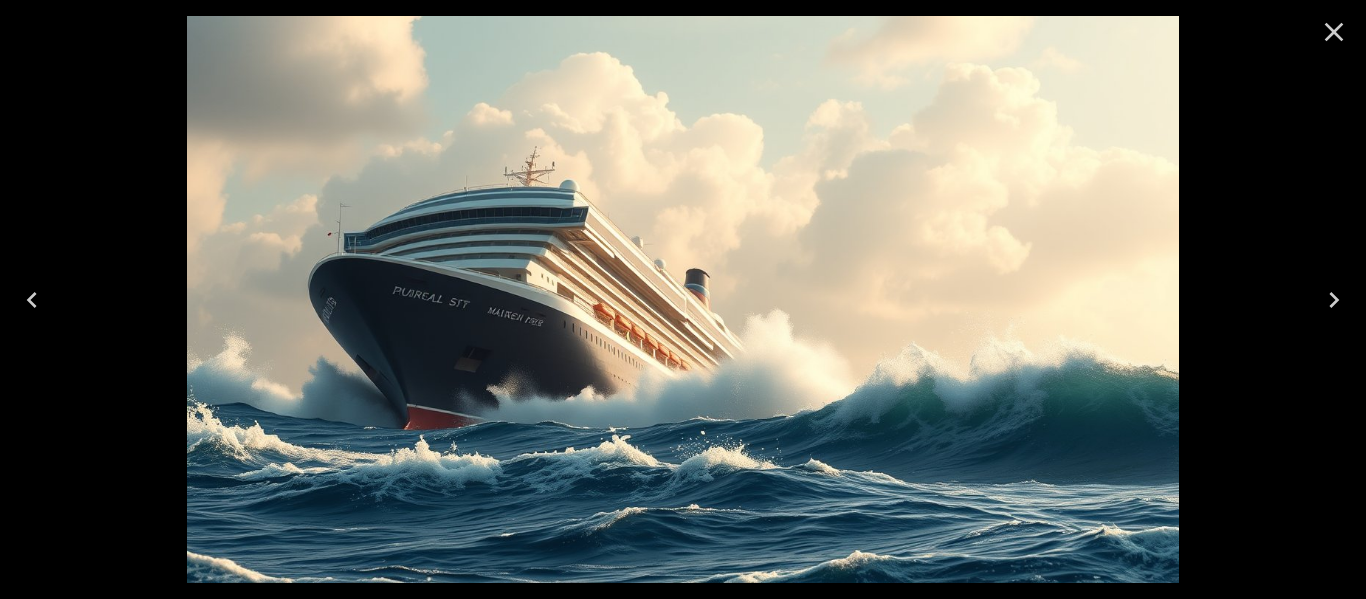 click at bounding box center [1334, 32] 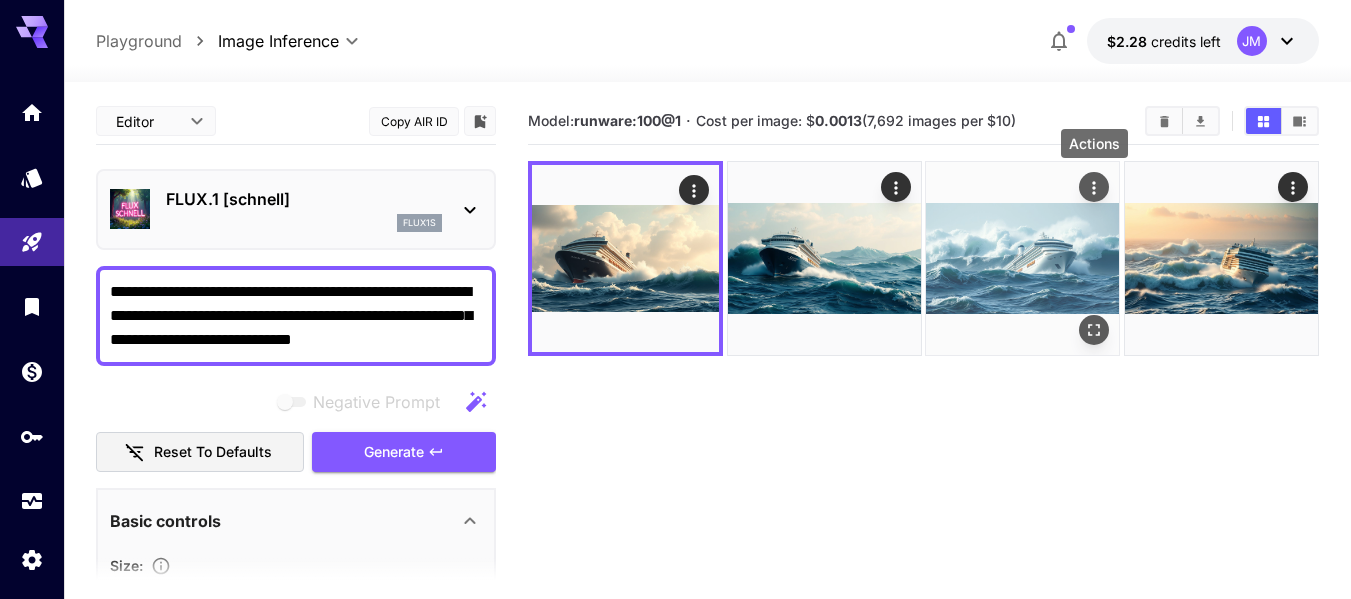 click 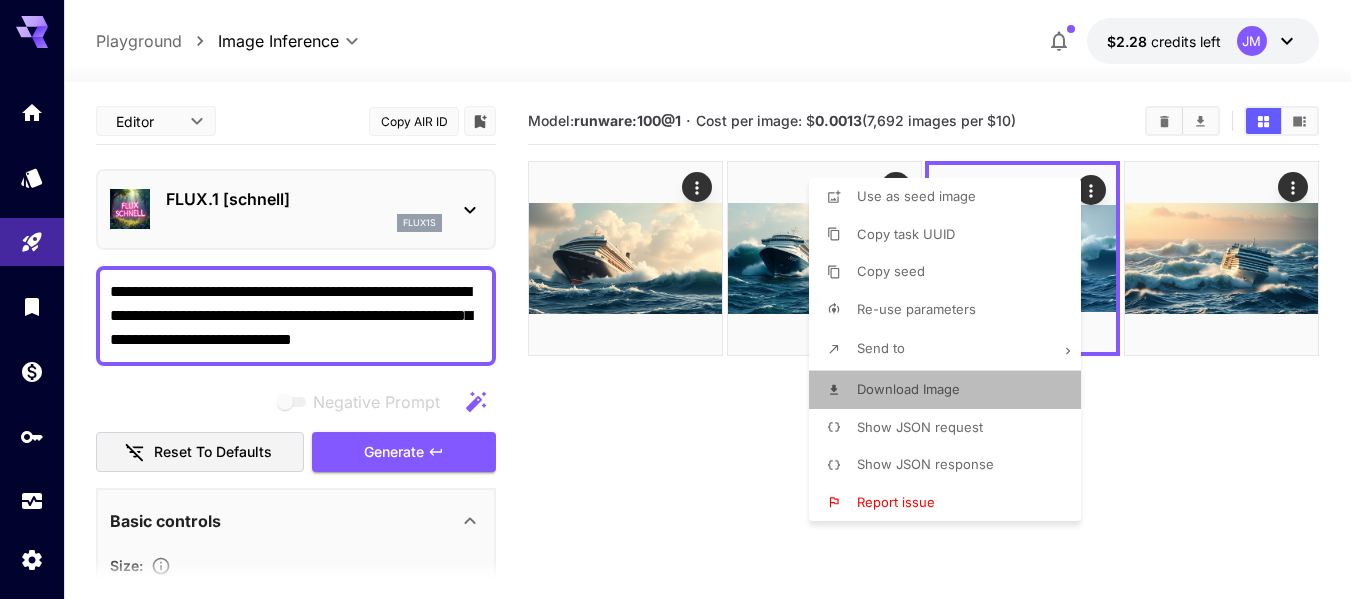 click on "Download Image" at bounding box center (908, 389) 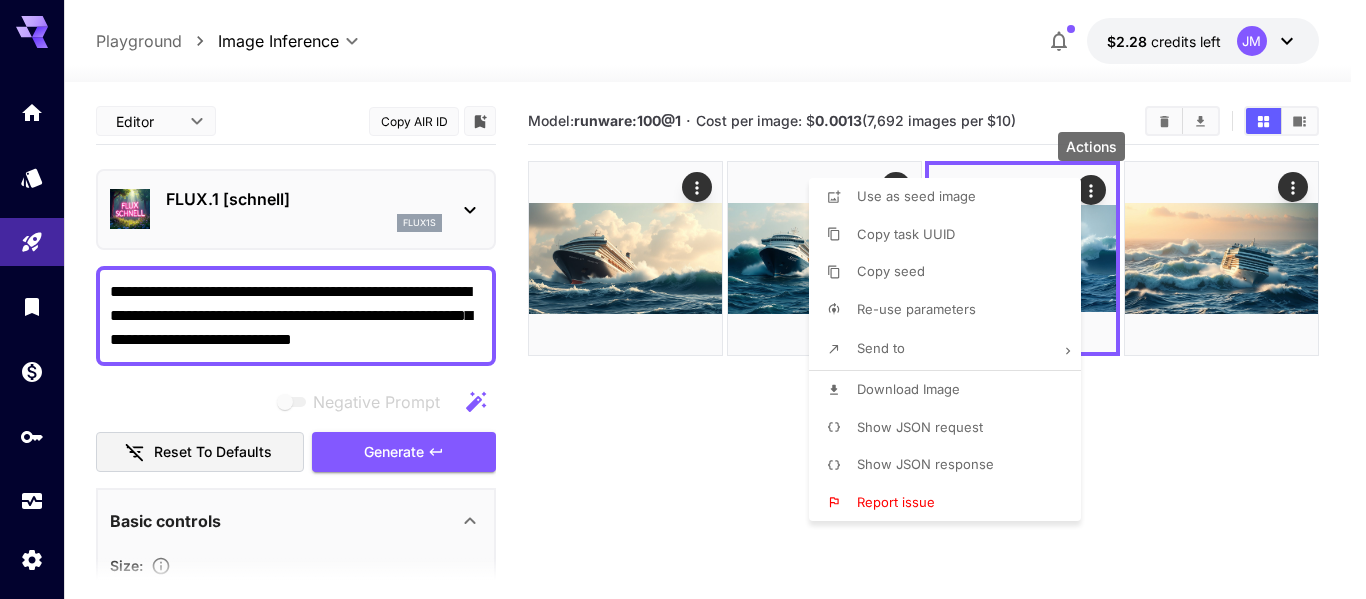 click at bounding box center [683, 299] 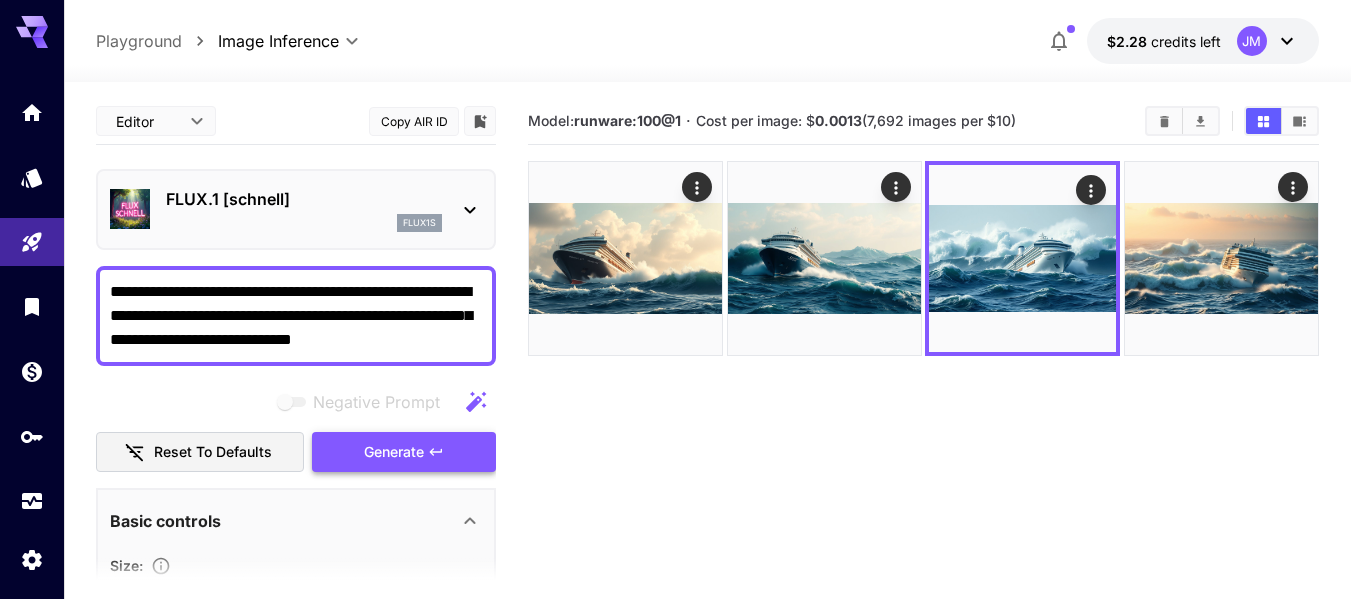 click on "Generate" at bounding box center [404, 452] 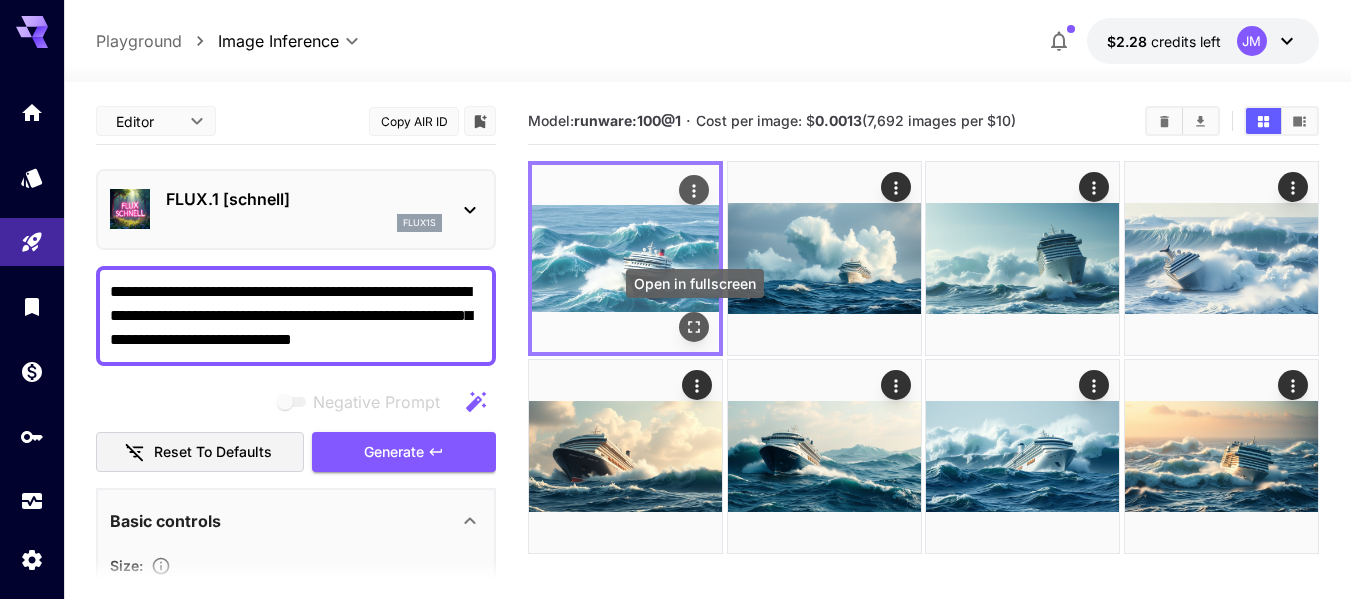 click 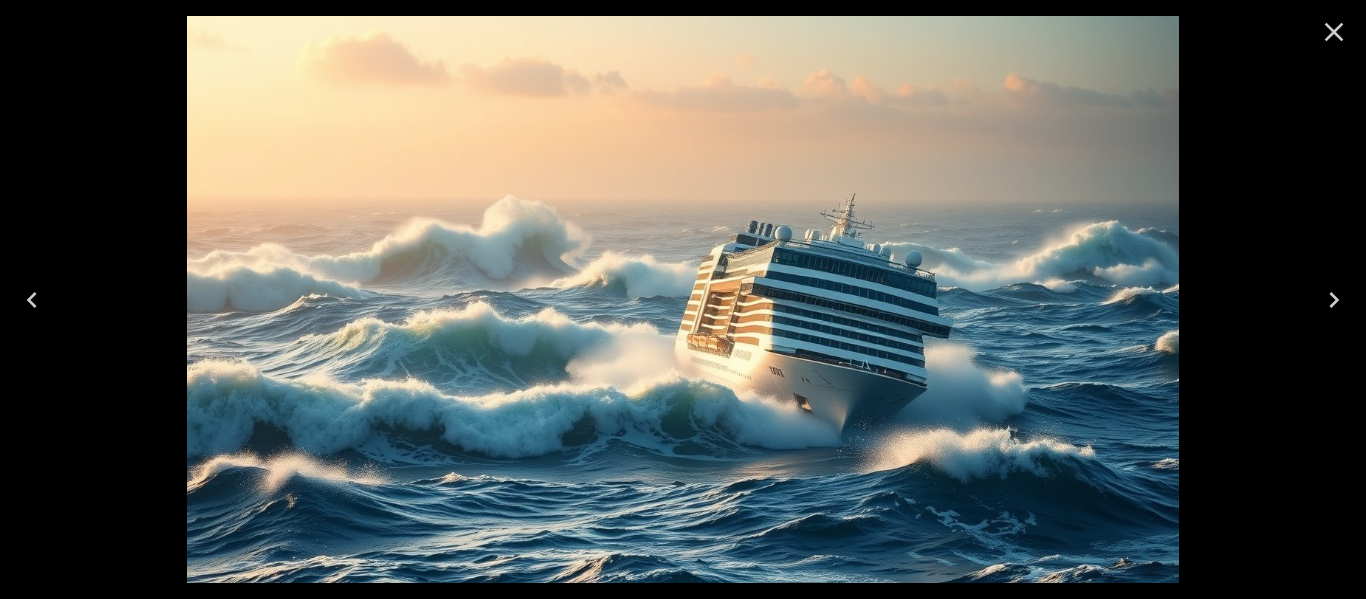 click 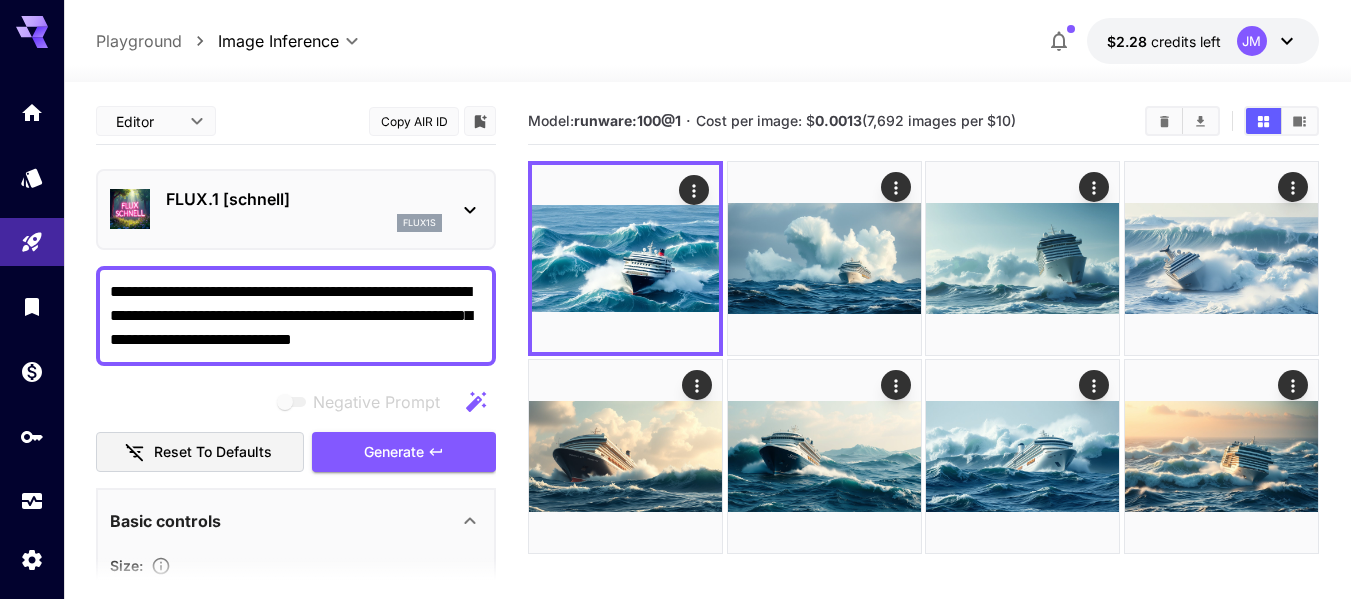 click at bounding box center [1182, 121] 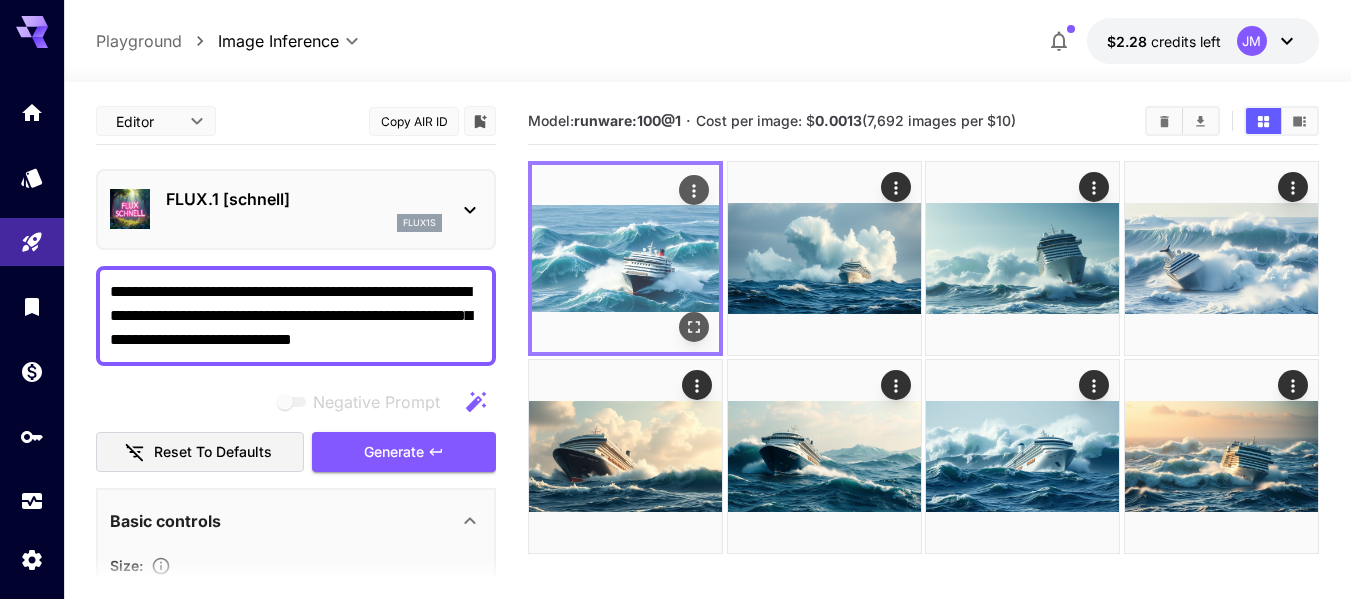 click 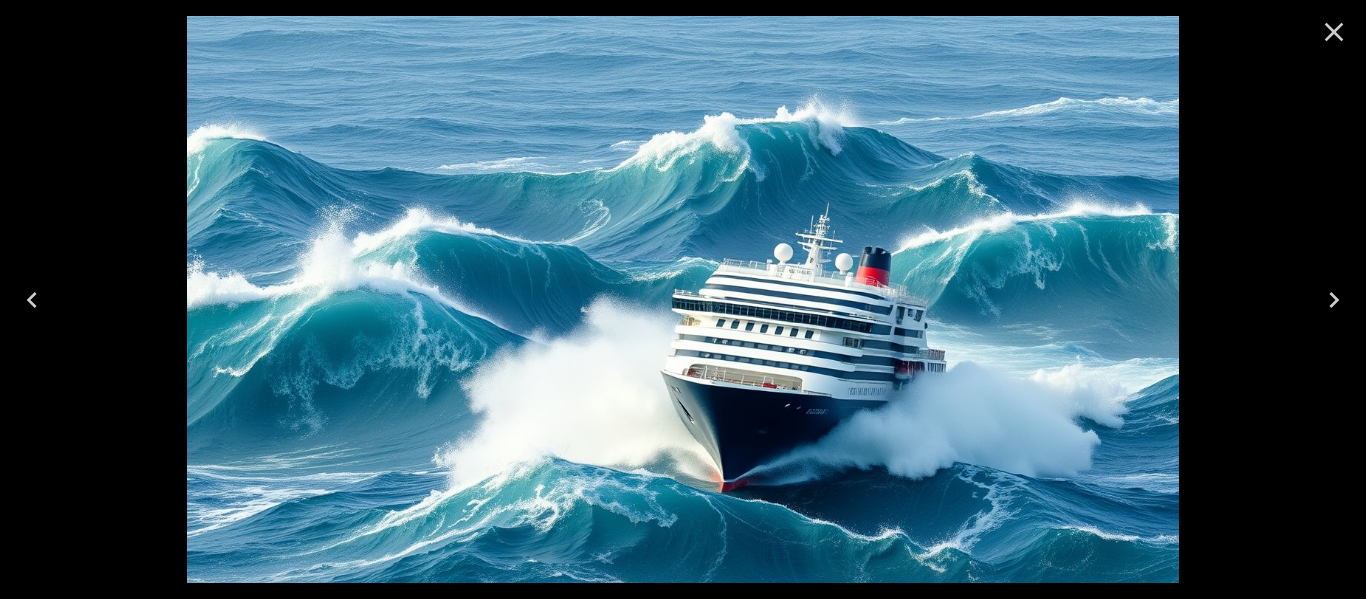 drag, startPoint x: 1346, startPoint y: 33, endPoint x: 1252, endPoint y: 66, distance: 99.62429 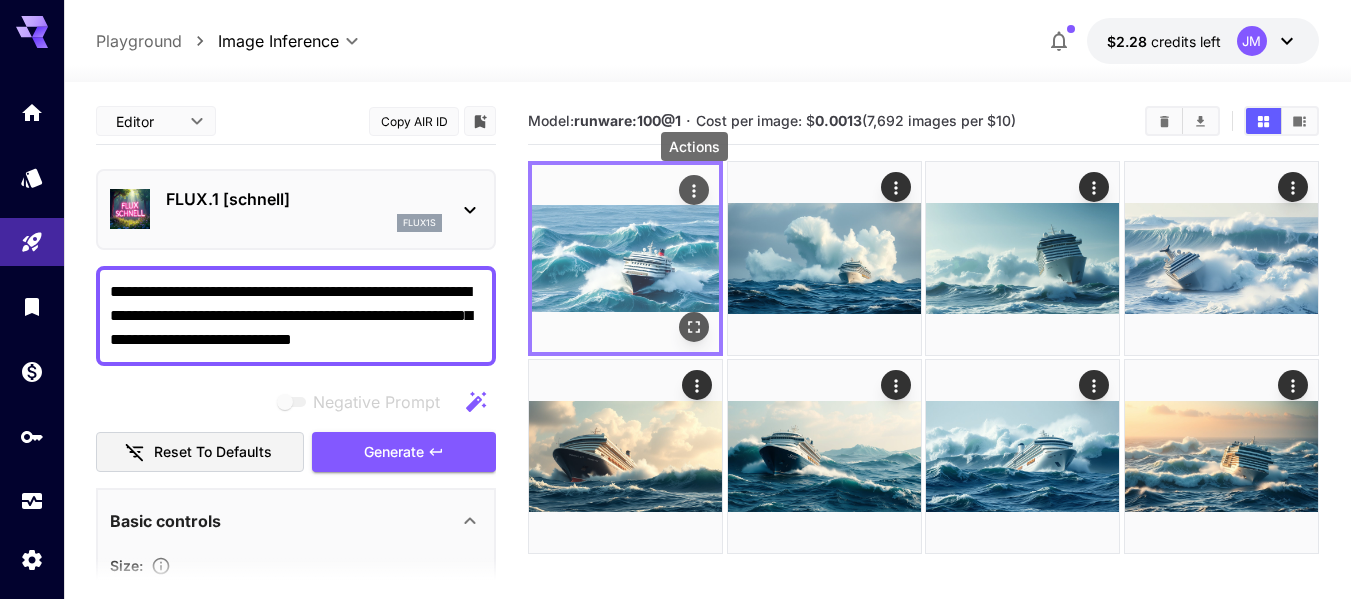 click 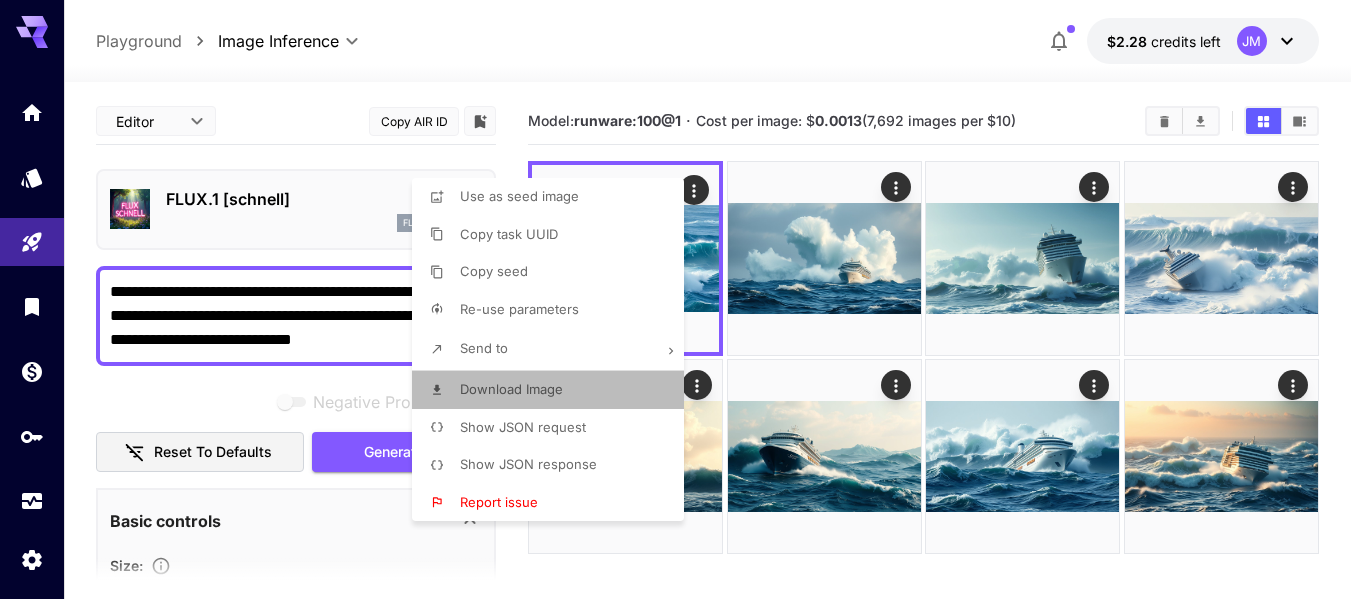 click on "Download Image" at bounding box center (511, 389) 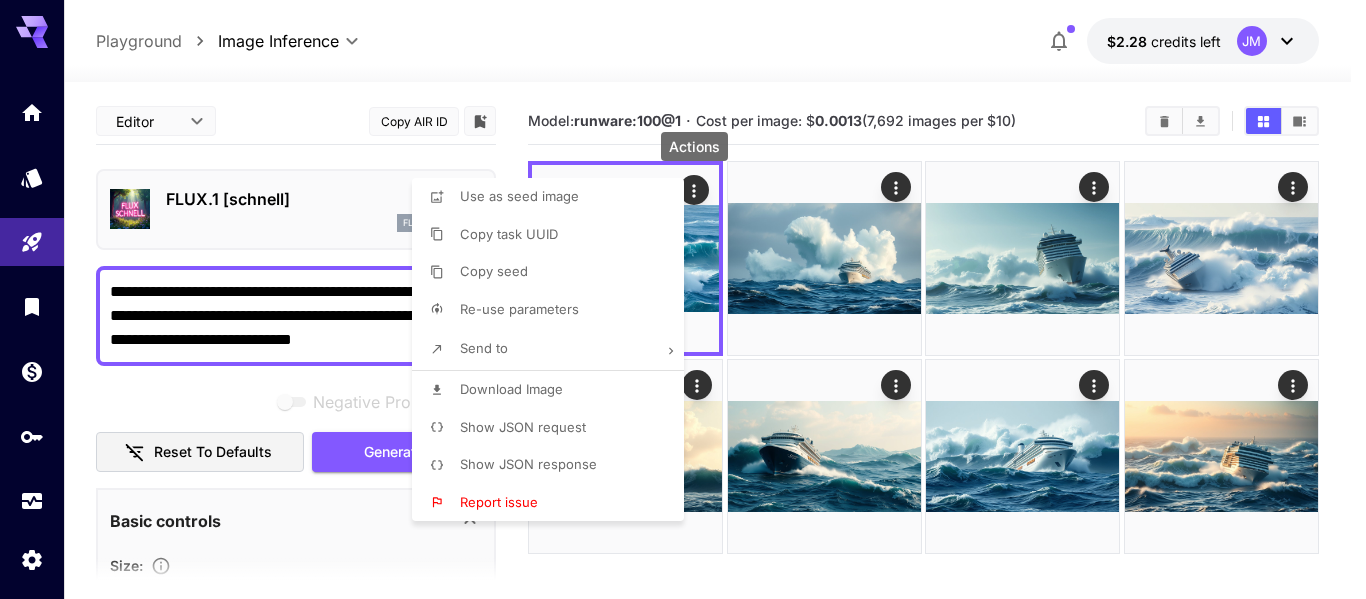 click at bounding box center [683, 299] 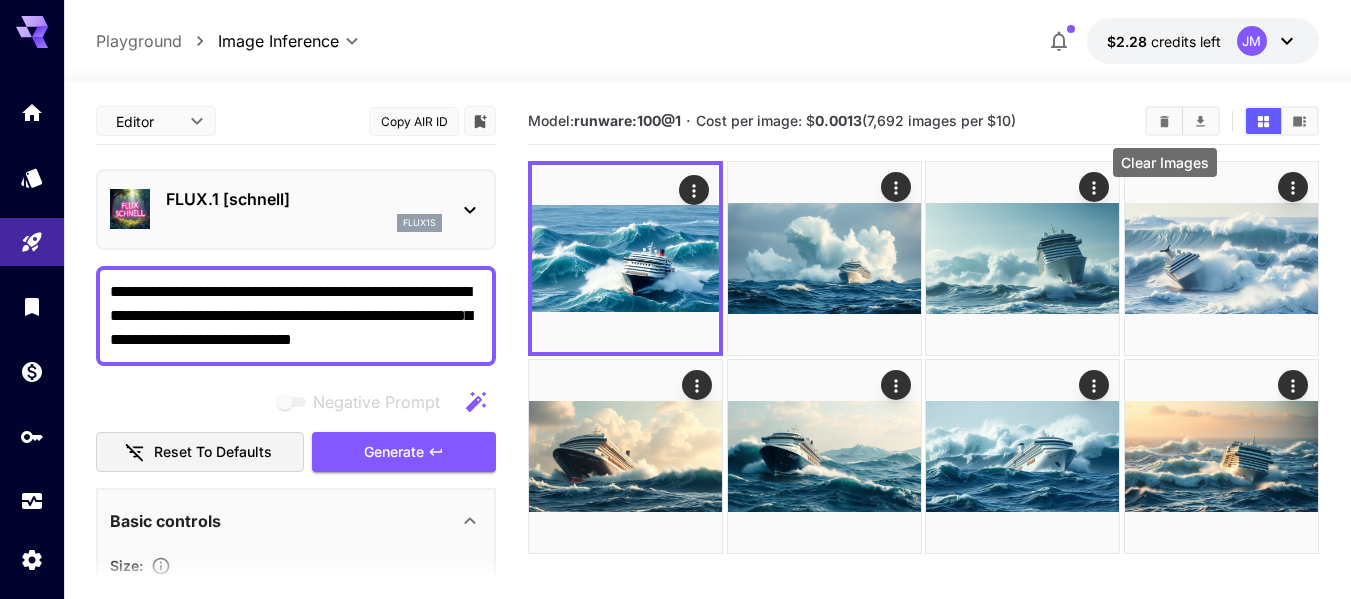 click at bounding box center (1164, 121) 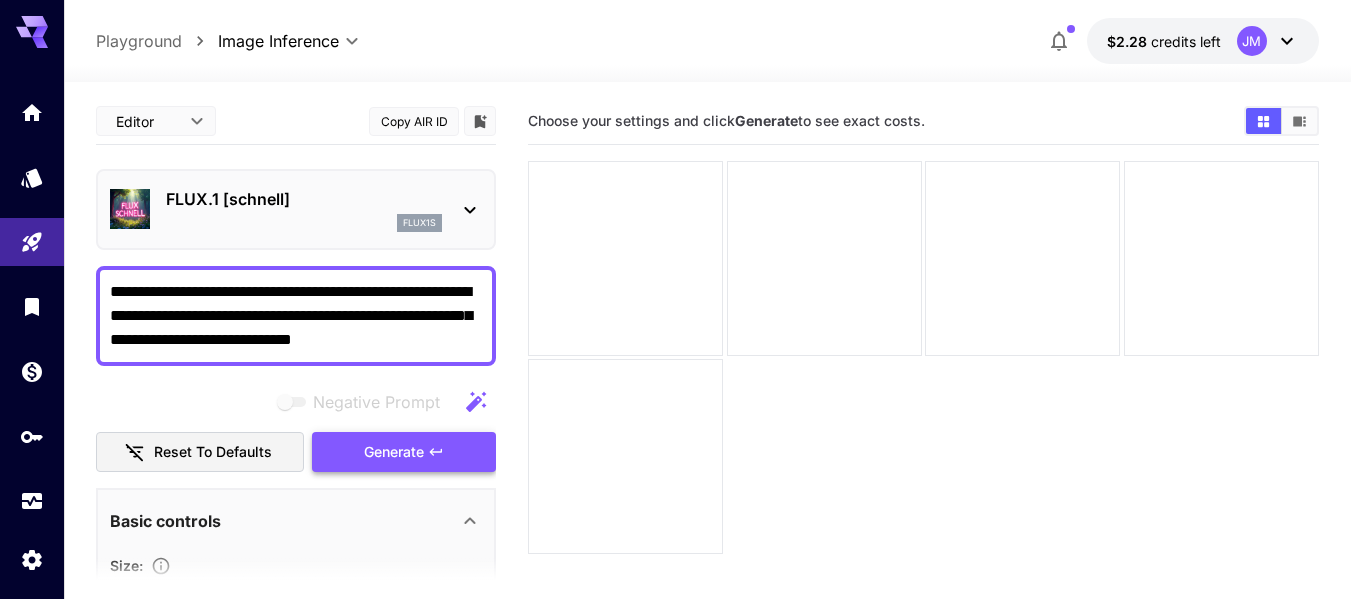click on "Generate" at bounding box center (404, 452) 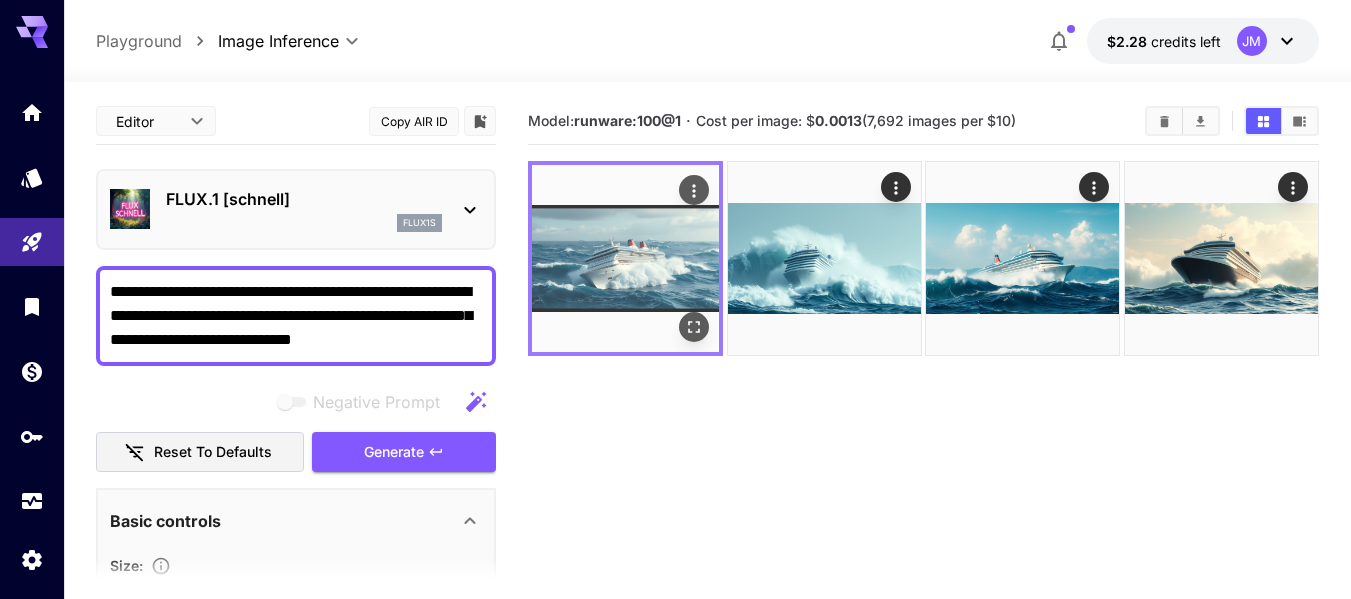click 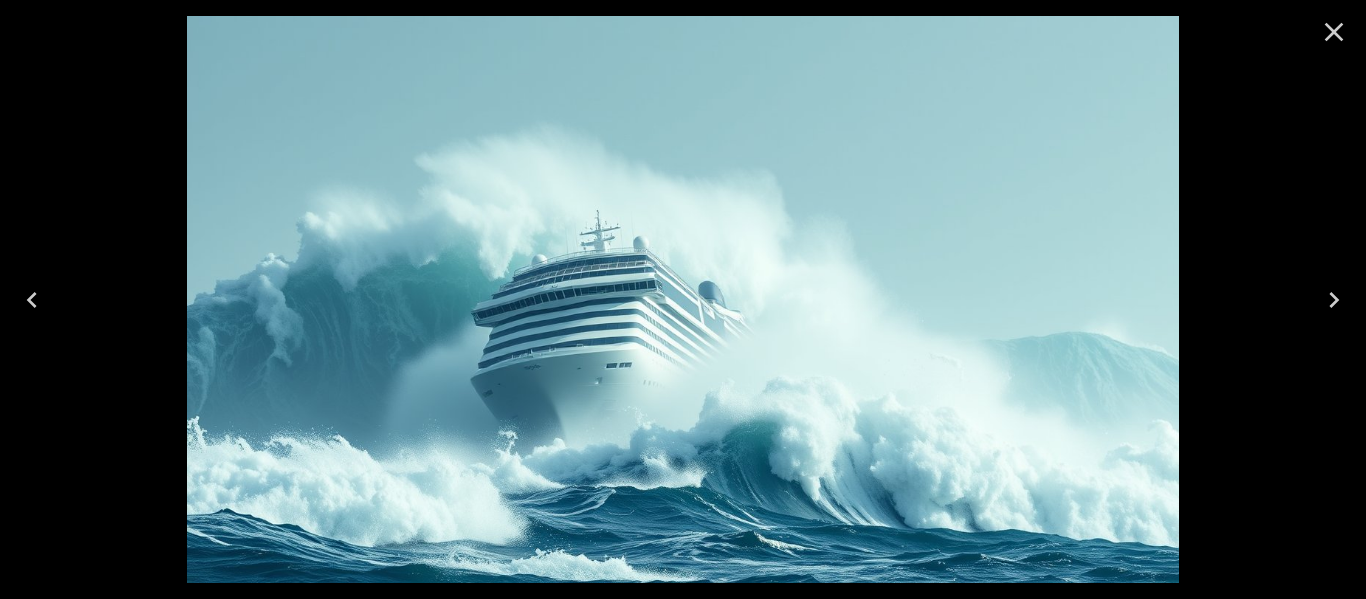 click 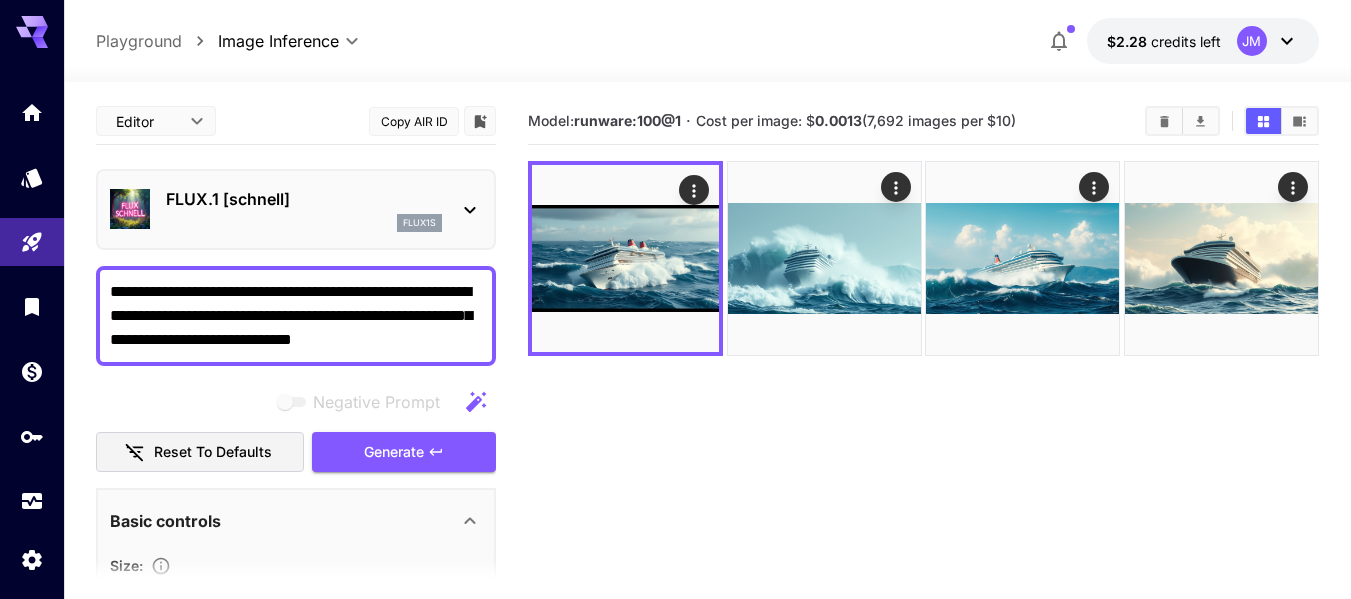 click at bounding box center [707, 70] 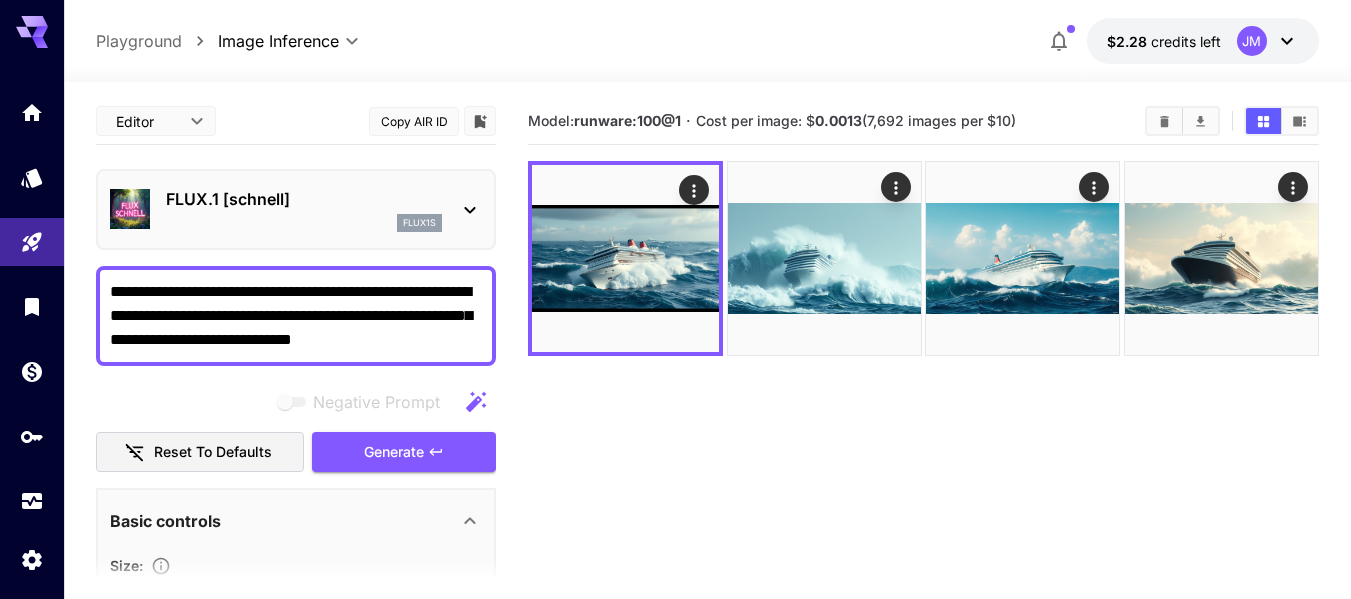 click 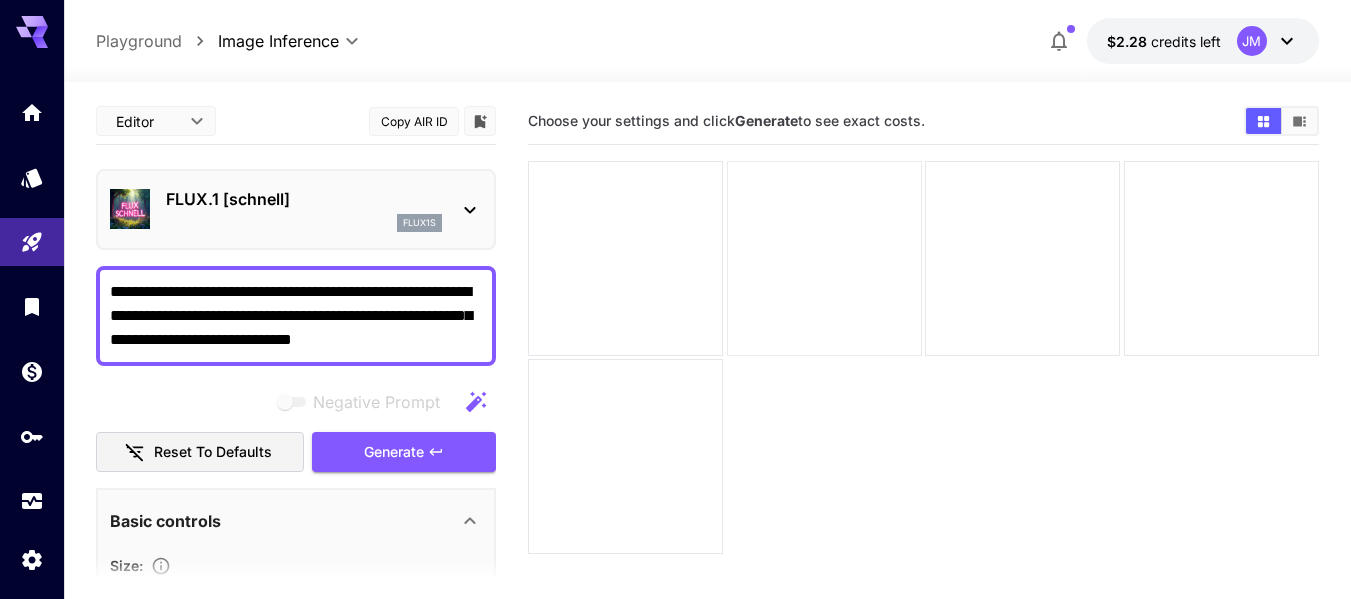 click at bounding box center (824, 258) 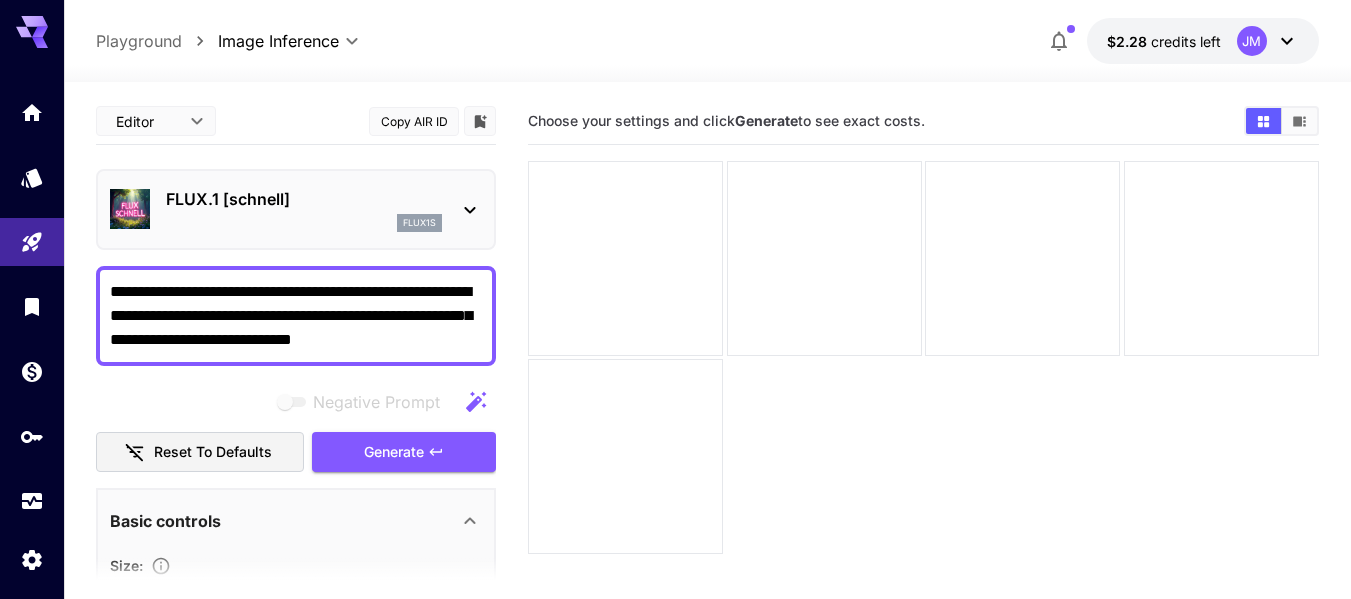 click on "**********" at bounding box center (707, 41) 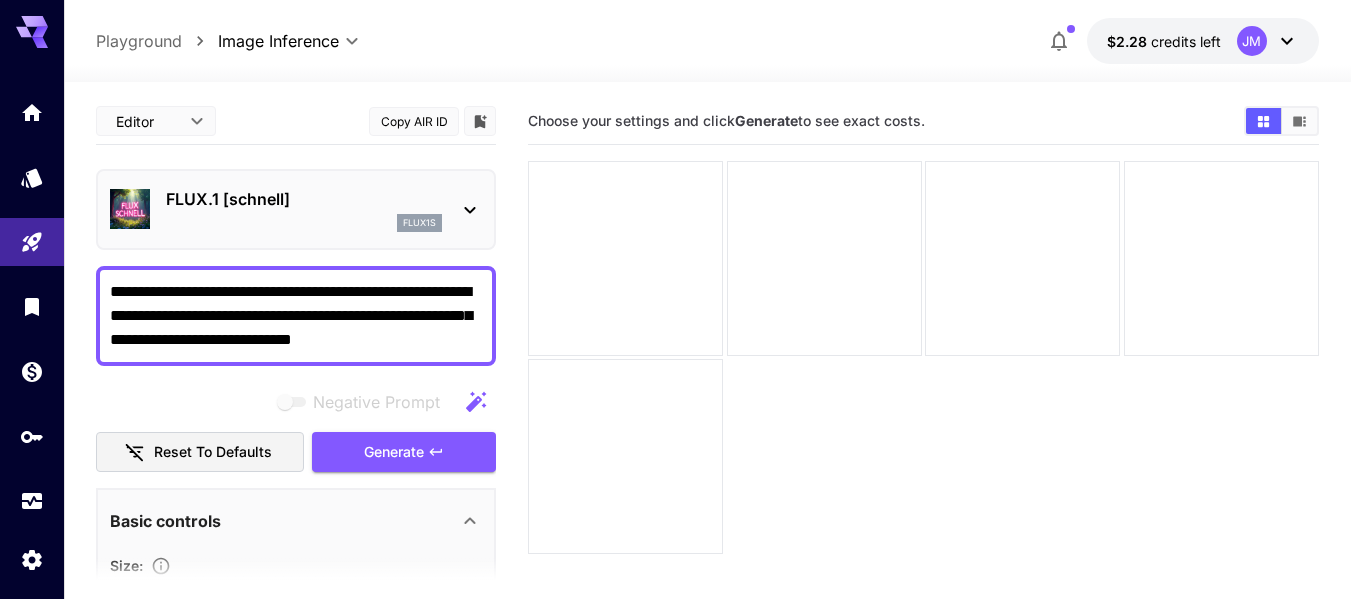 drag, startPoint x: 445, startPoint y: 346, endPoint x: 89, endPoint y: 290, distance: 360.3776 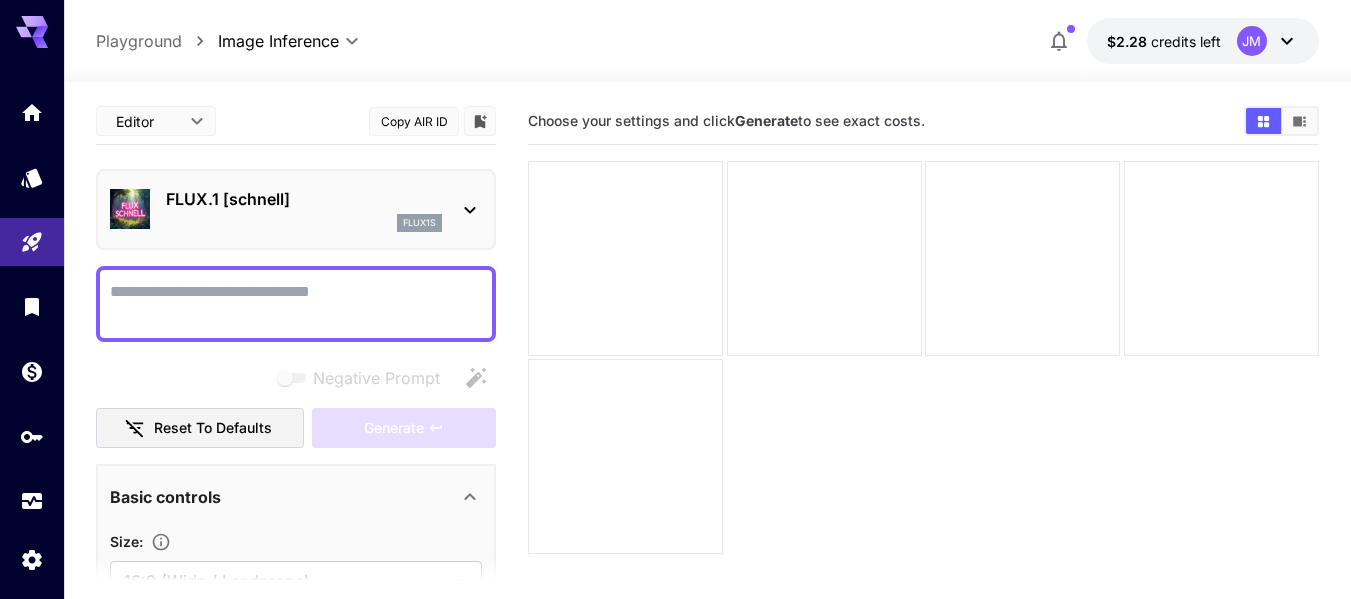 paste on "**********" 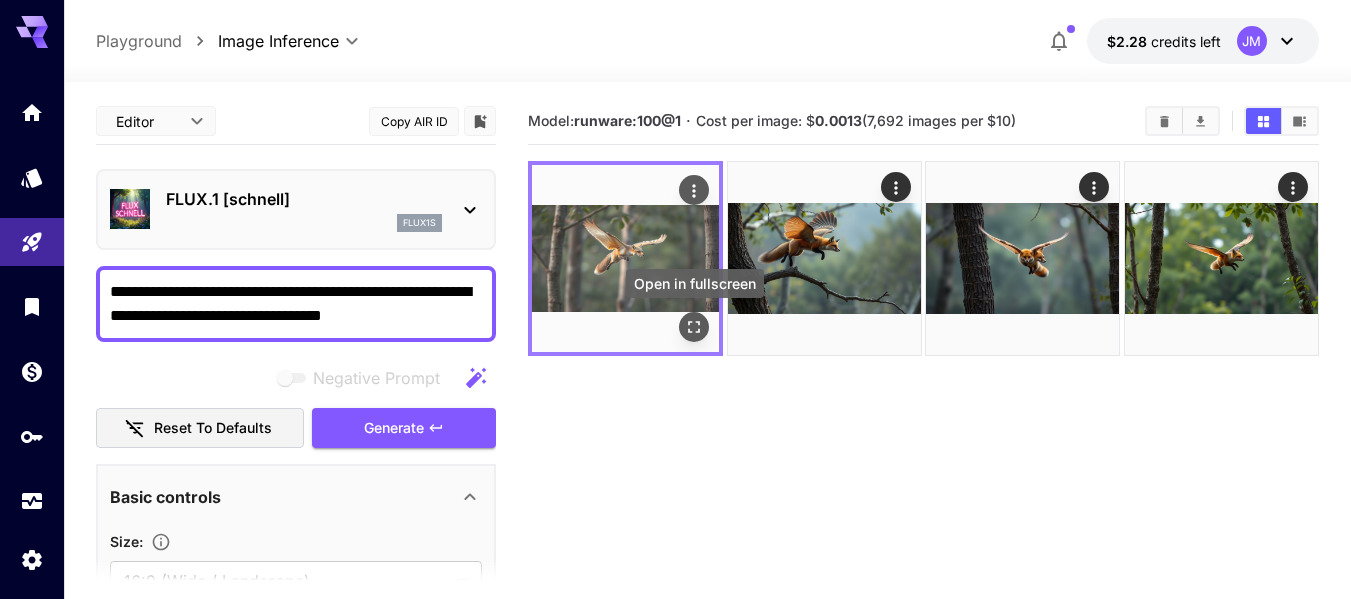 type on "**********" 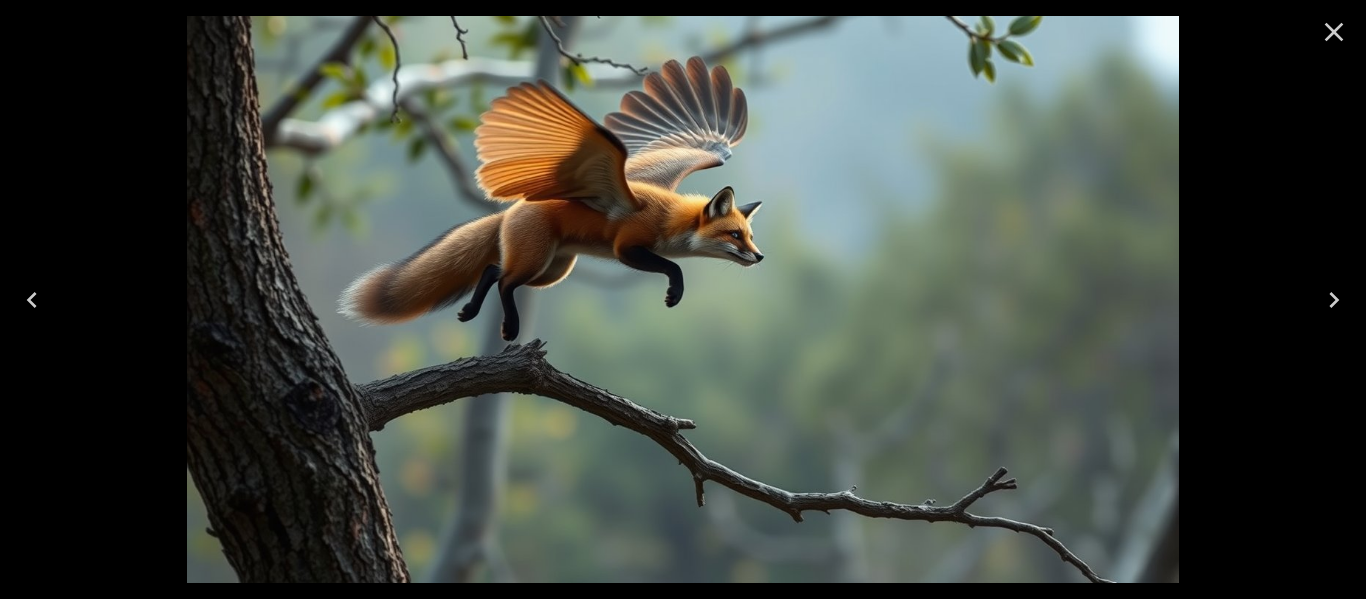 click 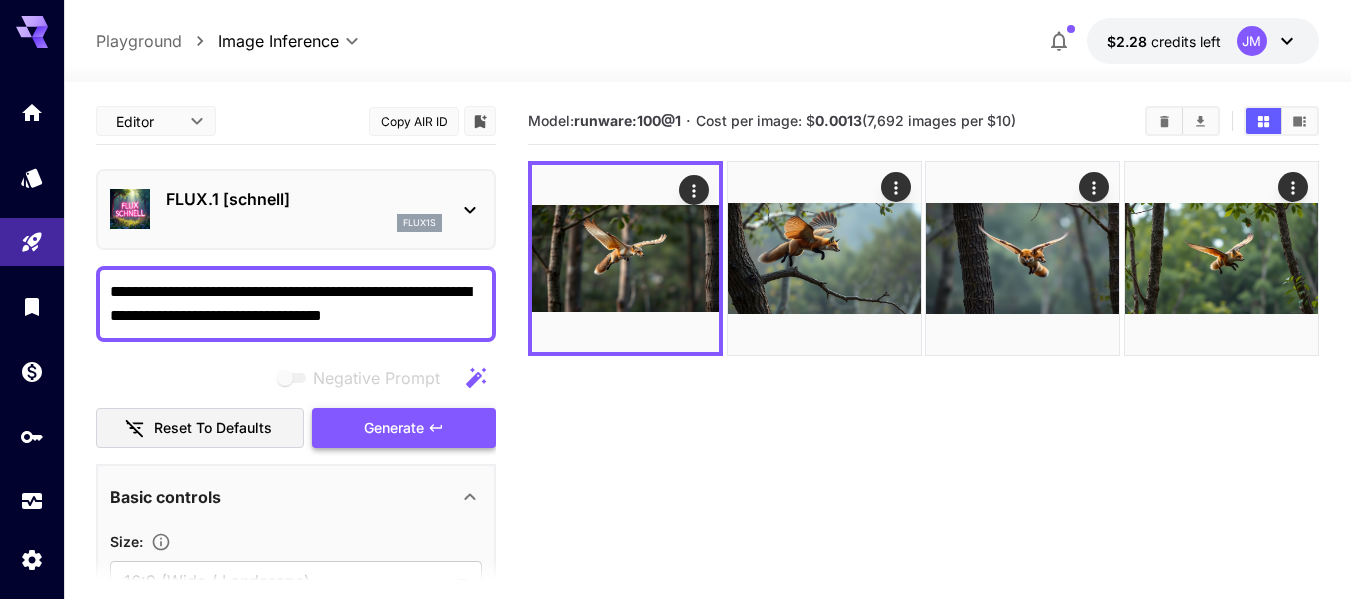 click on "Generate" at bounding box center [404, 428] 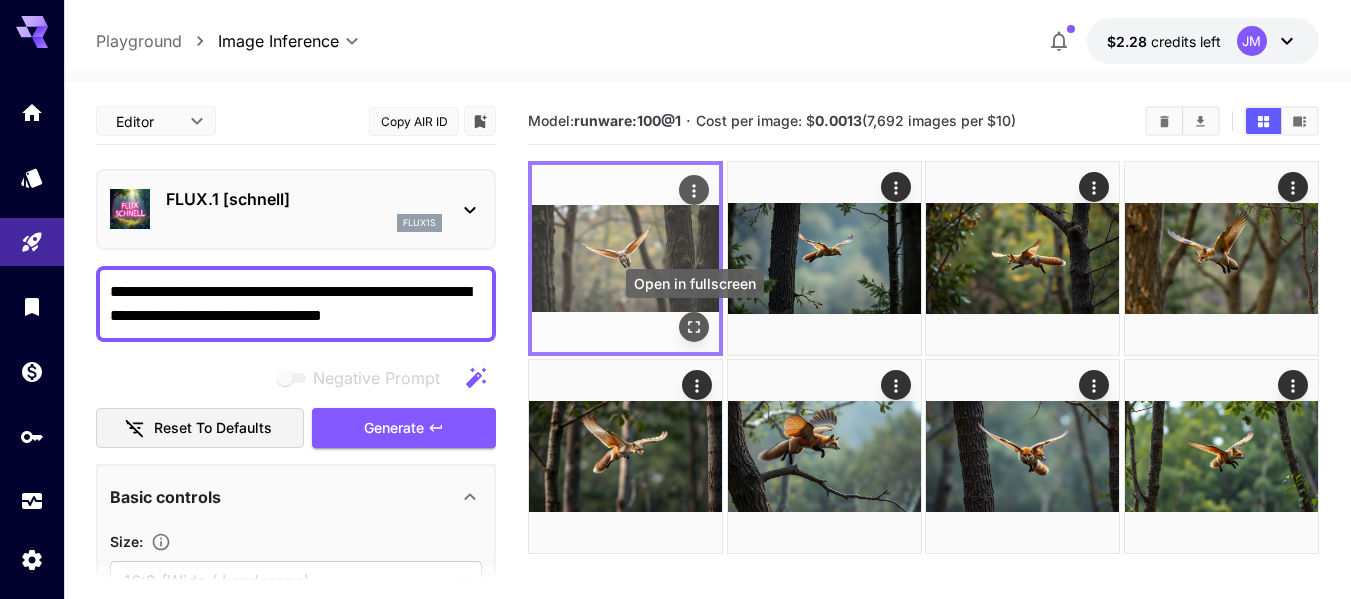 click 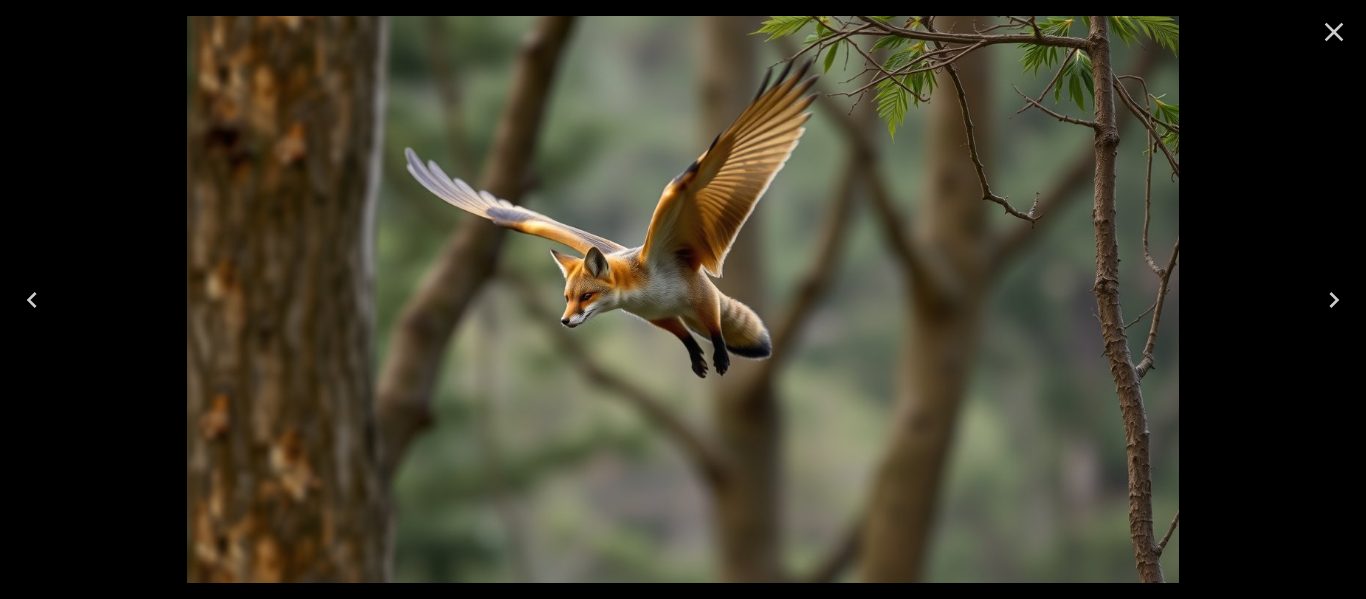 click 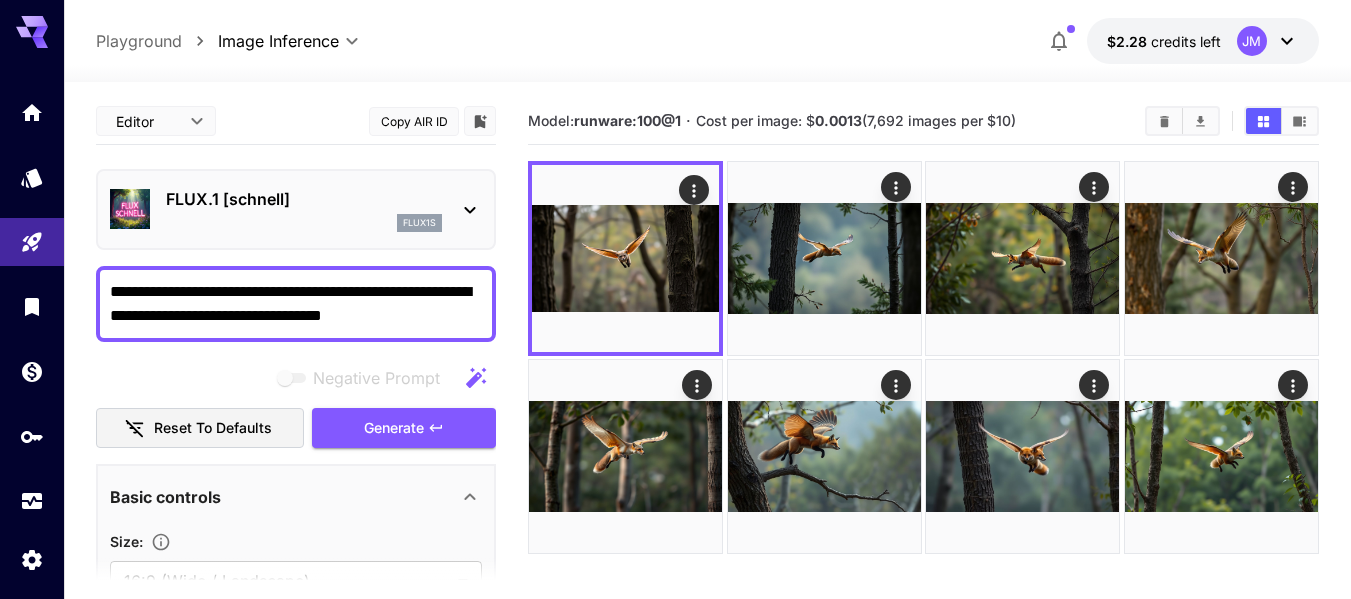 drag, startPoint x: 420, startPoint y: 321, endPoint x: 99, endPoint y: 288, distance: 322.6918 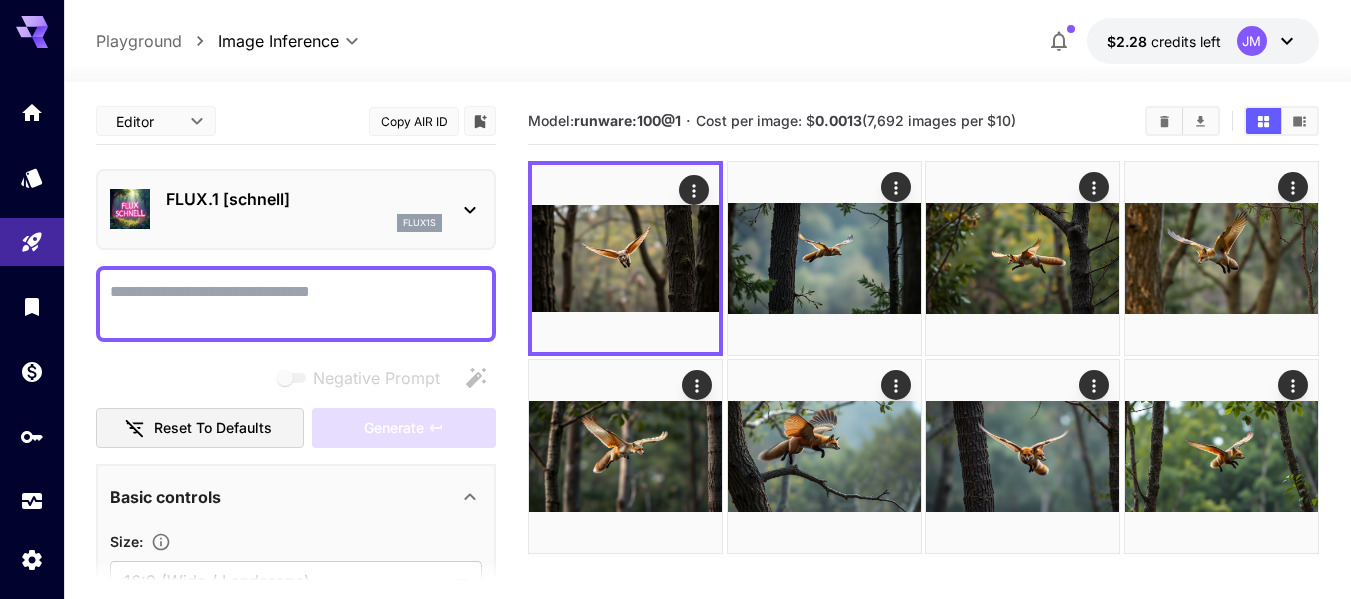 paste on "**********" 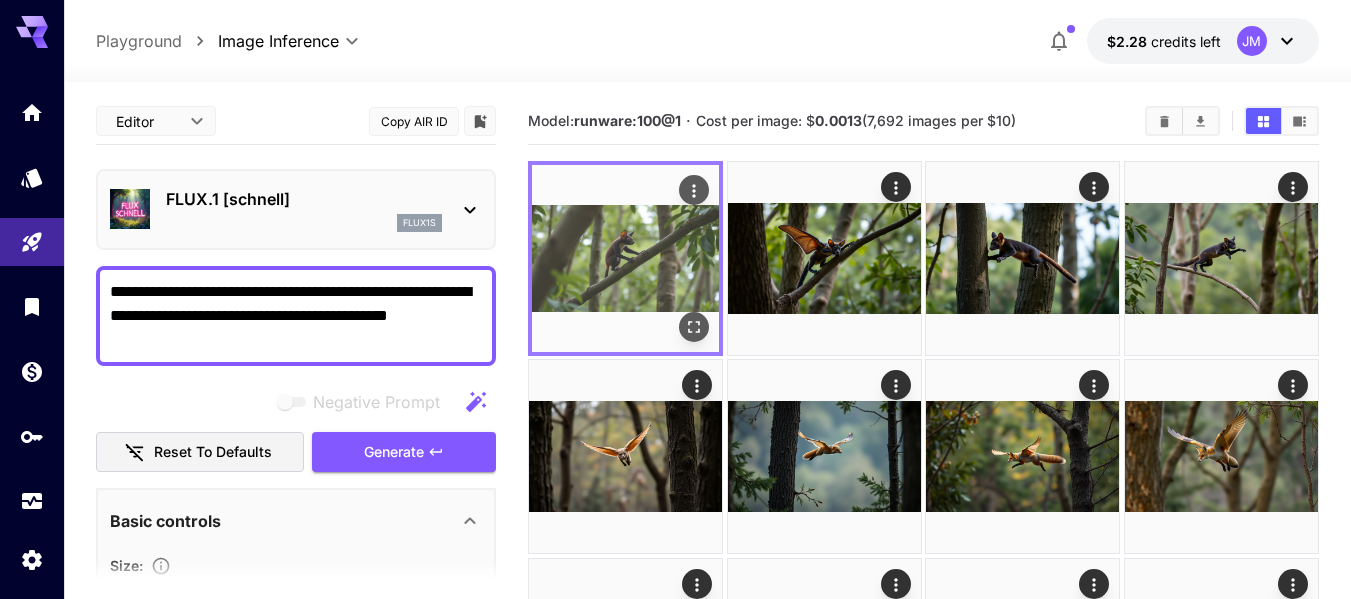 type on "**********" 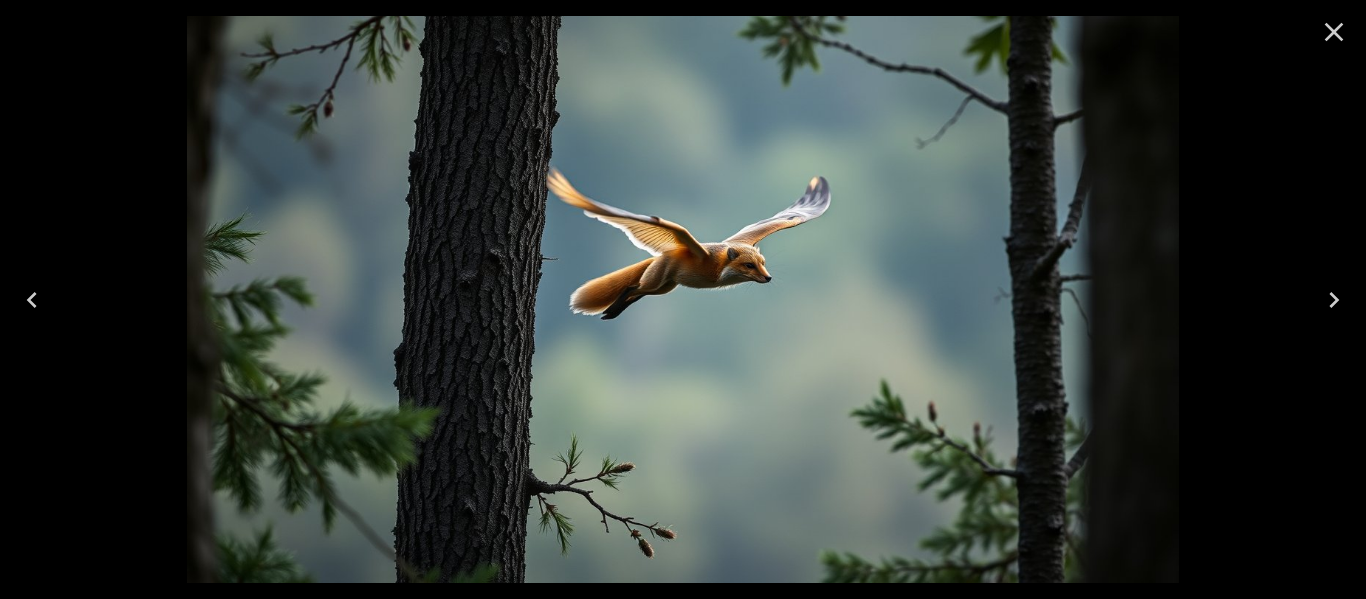 click 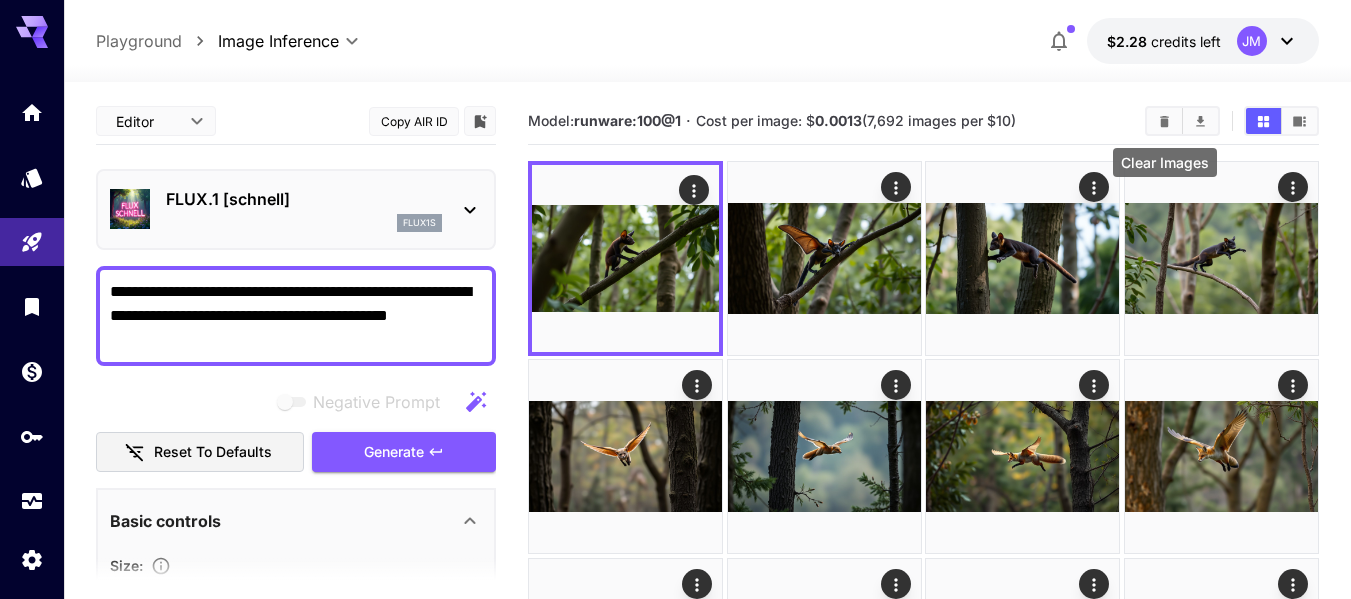 click at bounding box center (1164, 121) 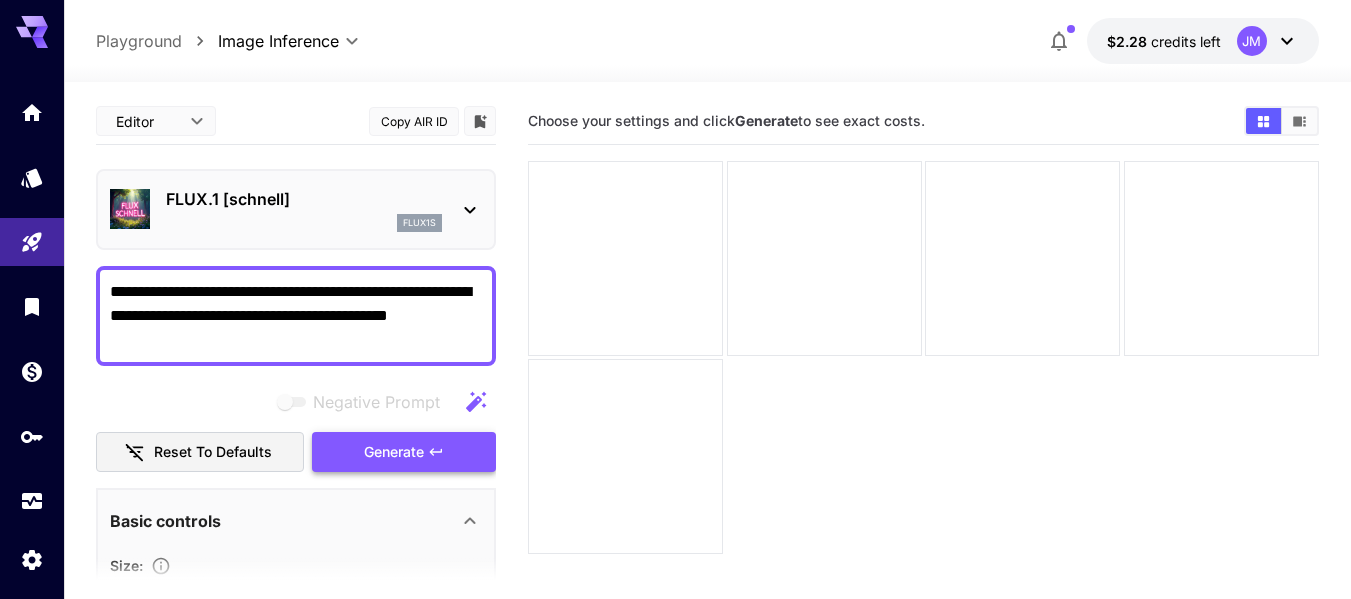 click on "Generate" at bounding box center [394, 452] 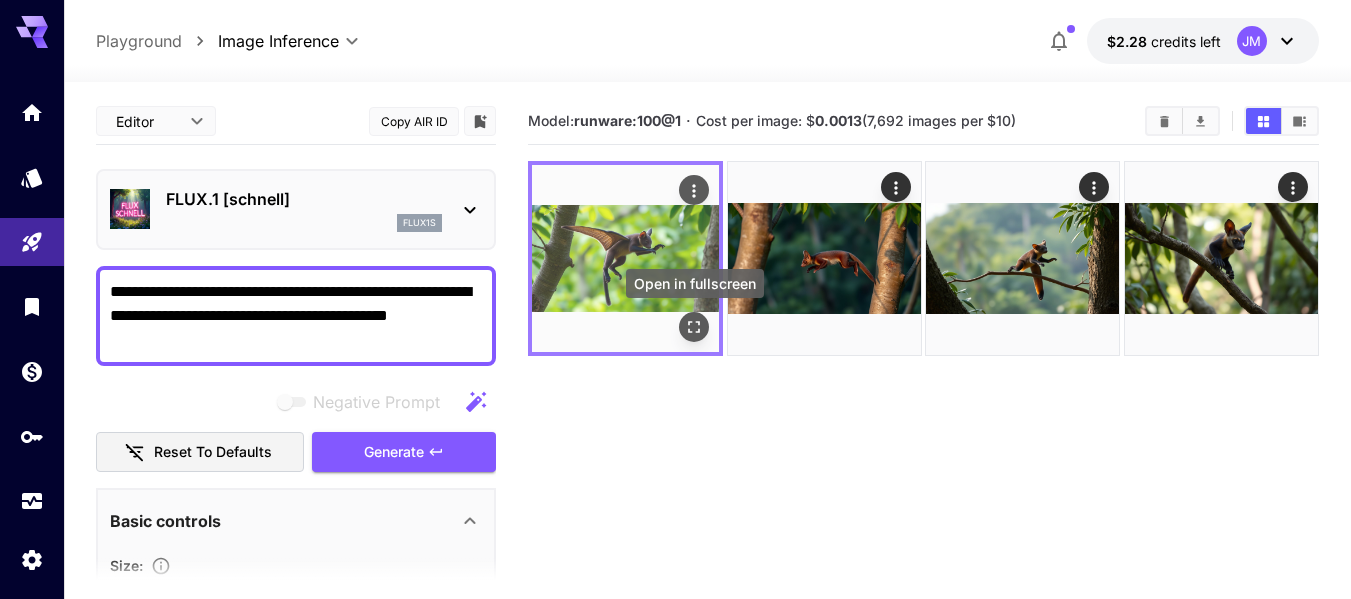 click 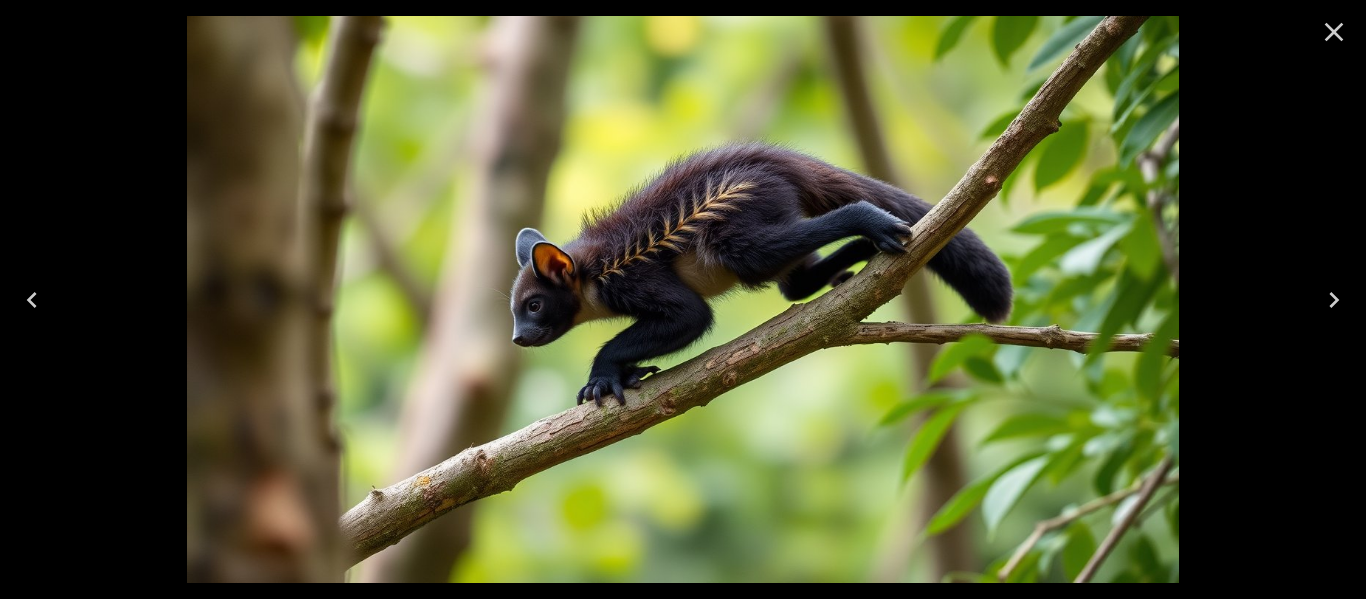 scroll, scrollTop: 0, scrollLeft: 0, axis: both 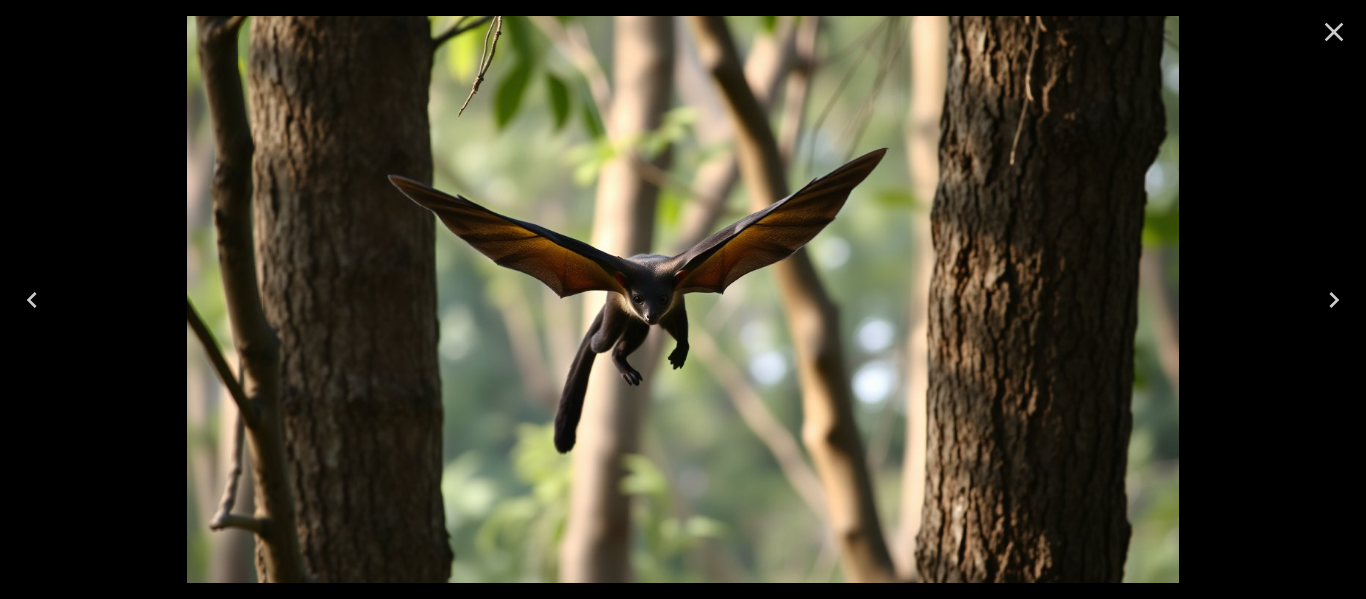 click at bounding box center (1334, 32) 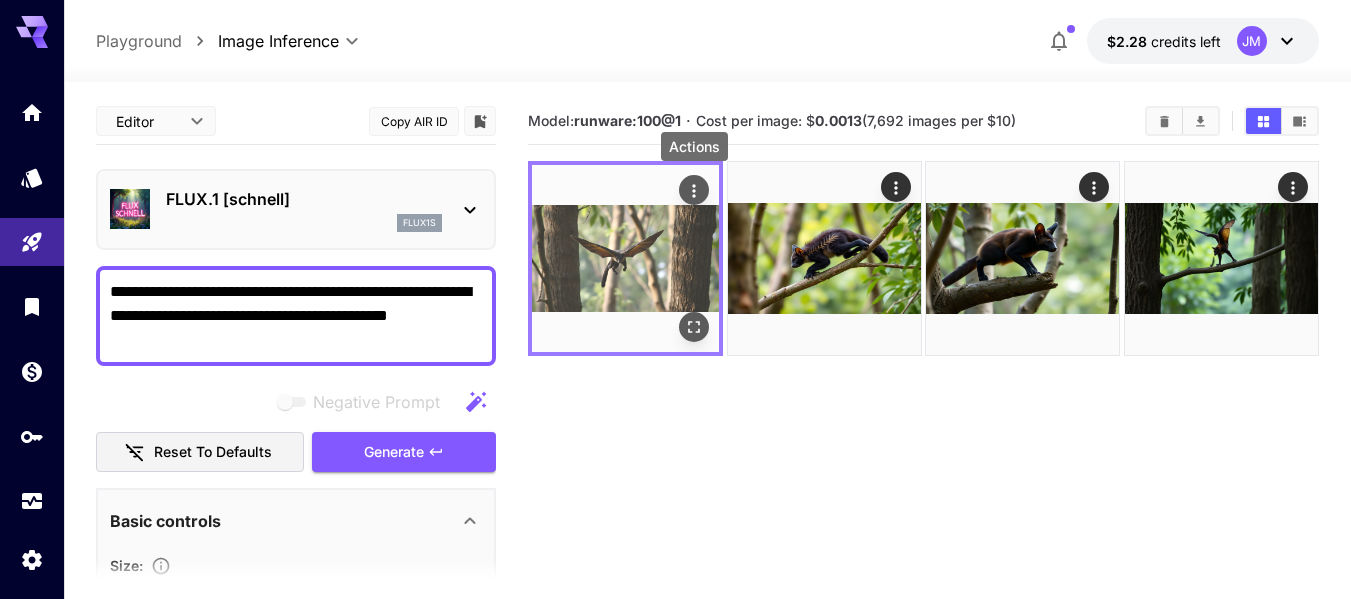 click 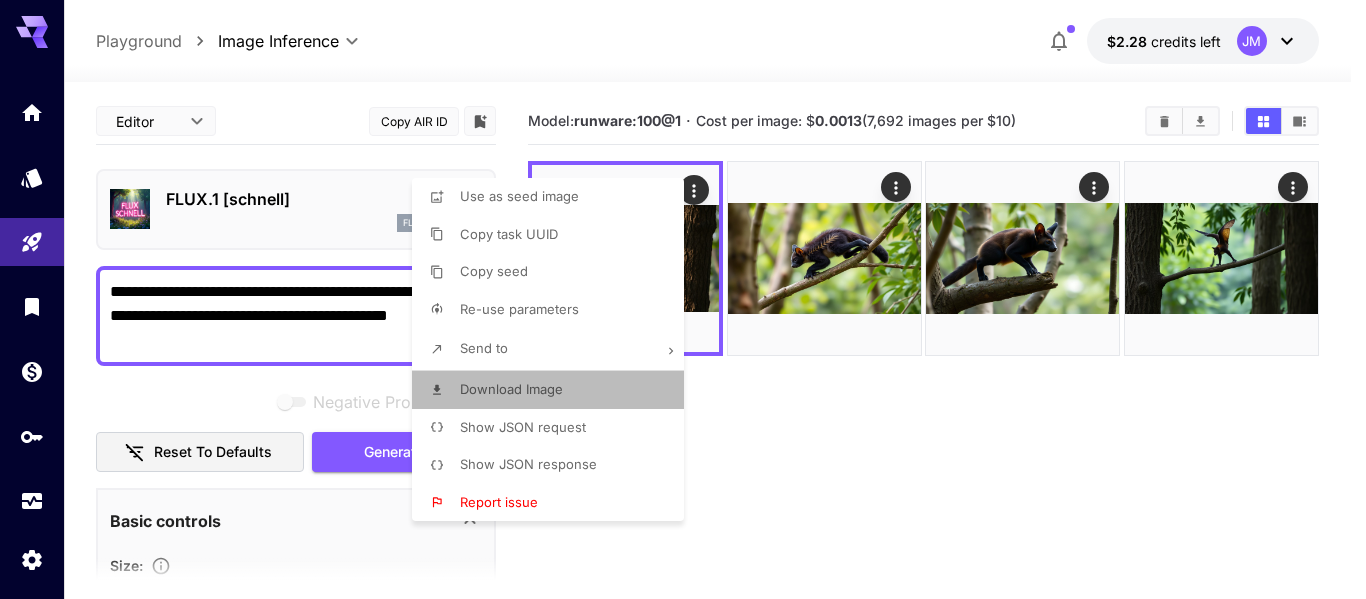 click on "Download Image" at bounding box center (511, 389) 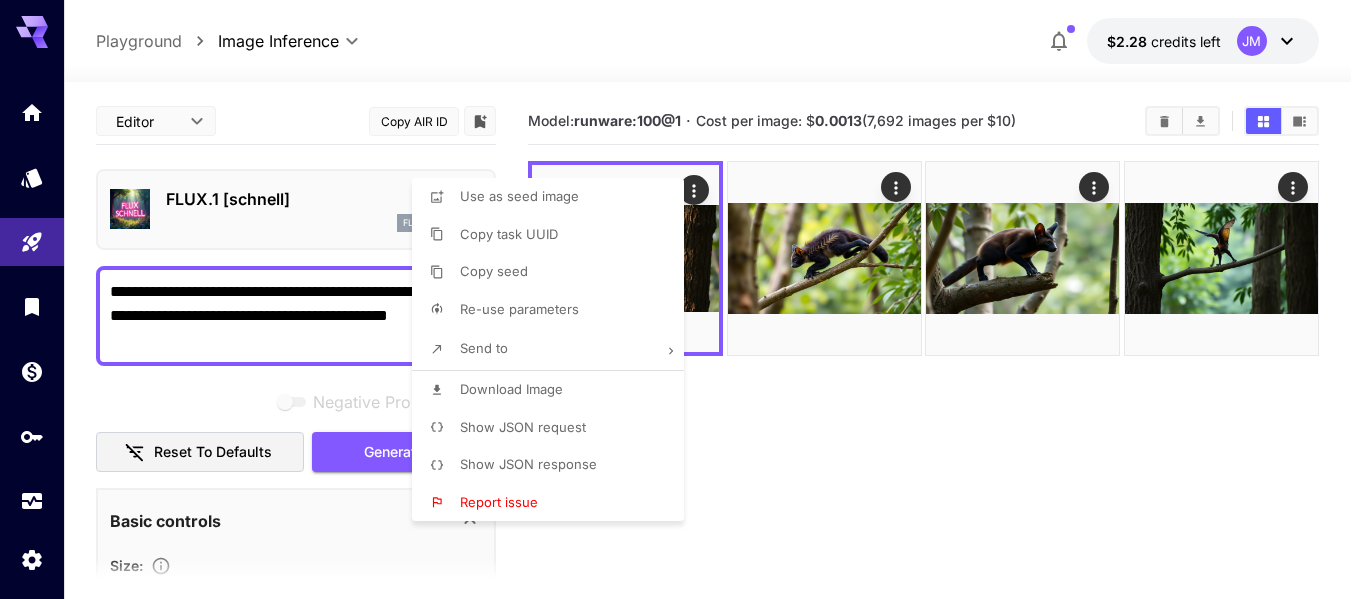 click at bounding box center (683, 299) 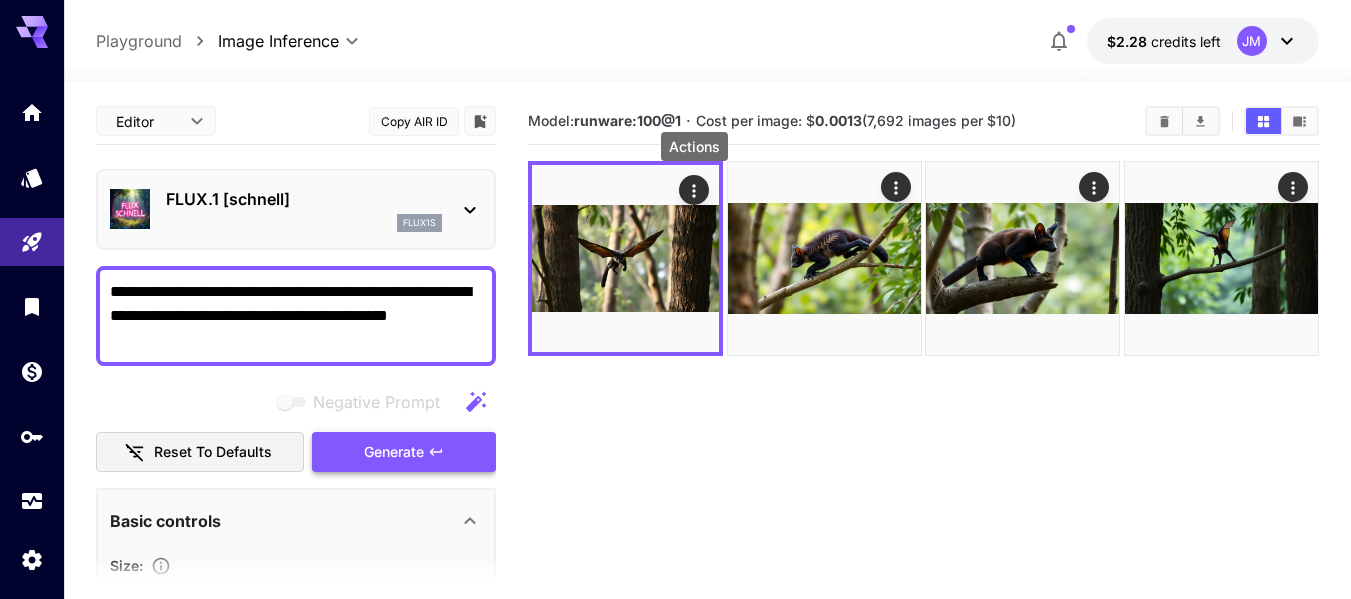 click on "Generate" at bounding box center [404, 452] 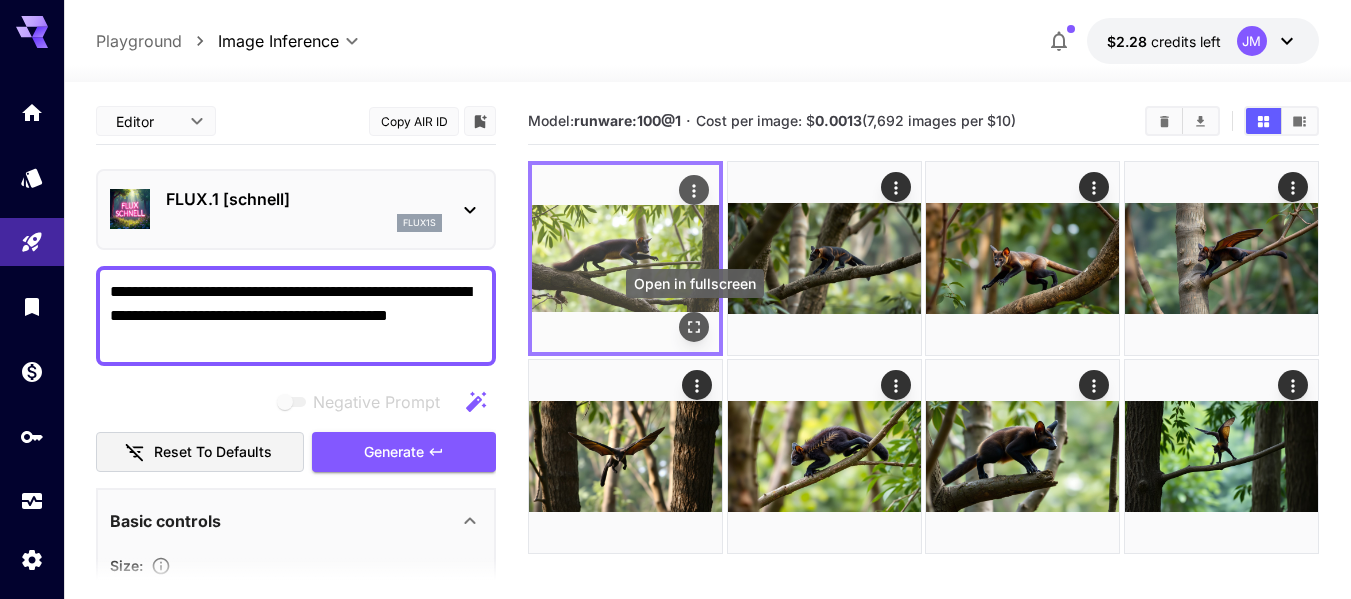 click 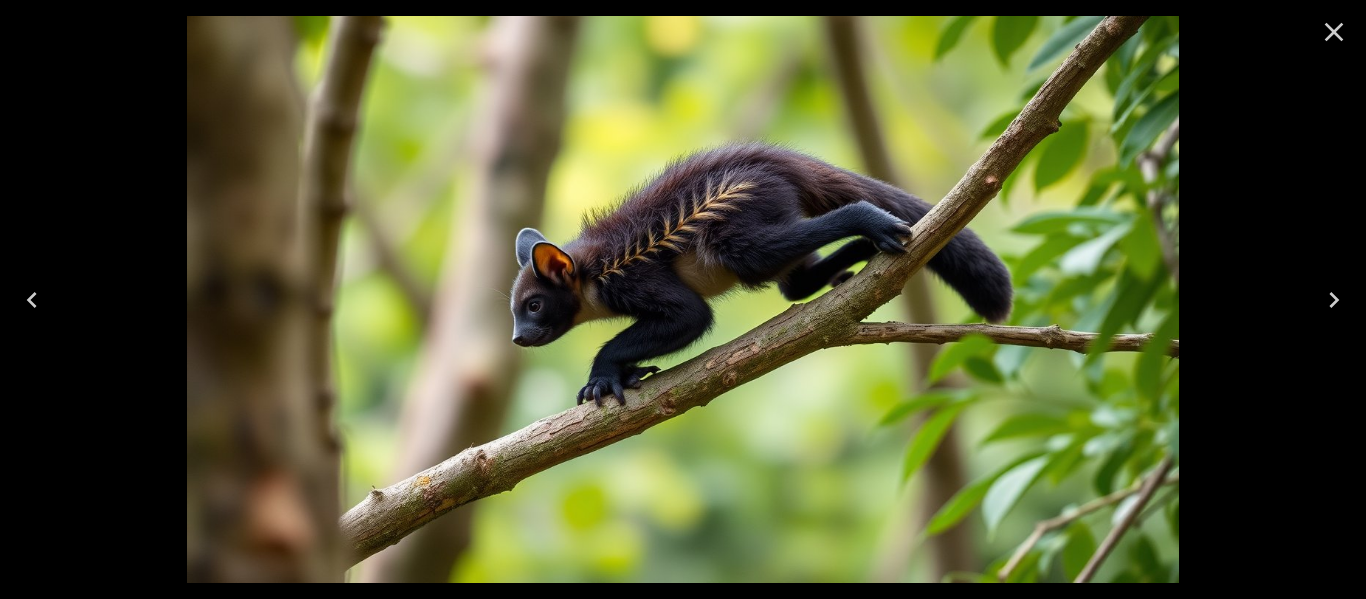 click 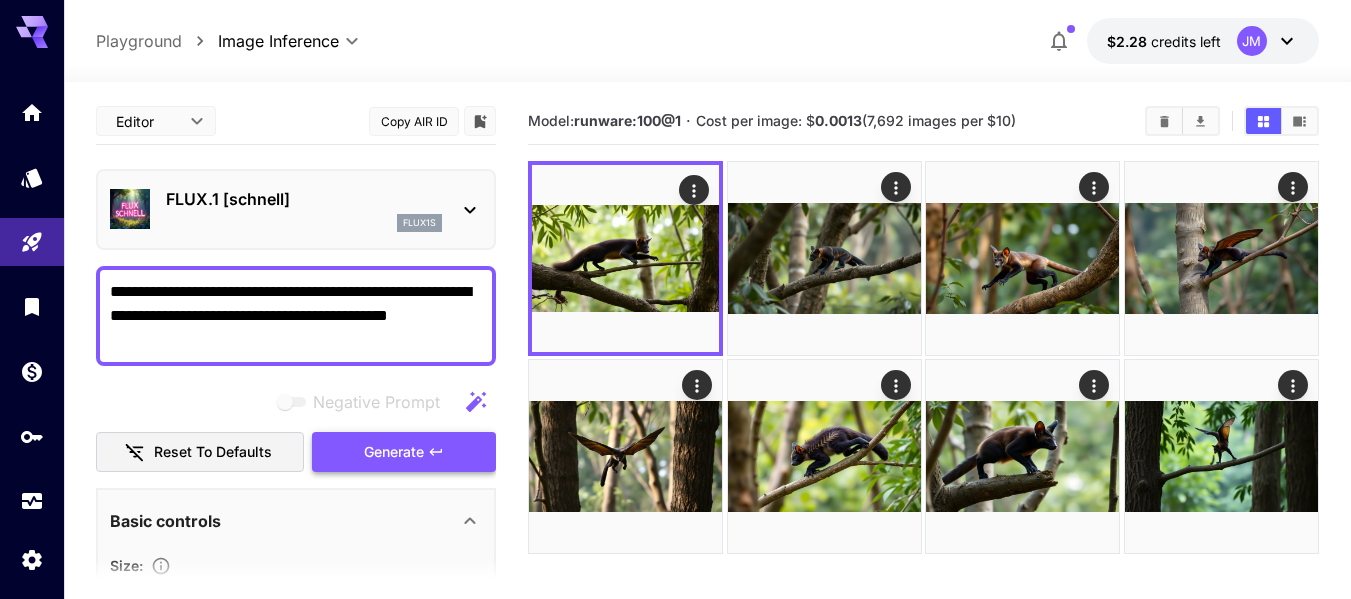 click on "Generate" at bounding box center [404, 452] 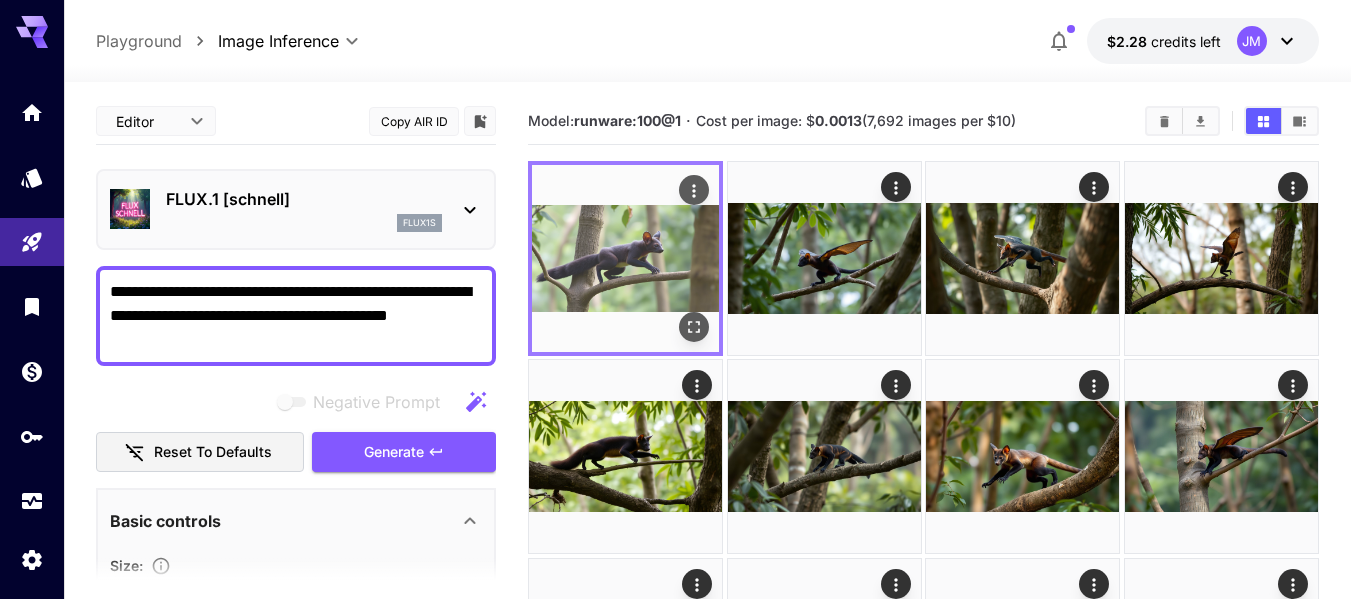 click at bounding box center (694, 327) 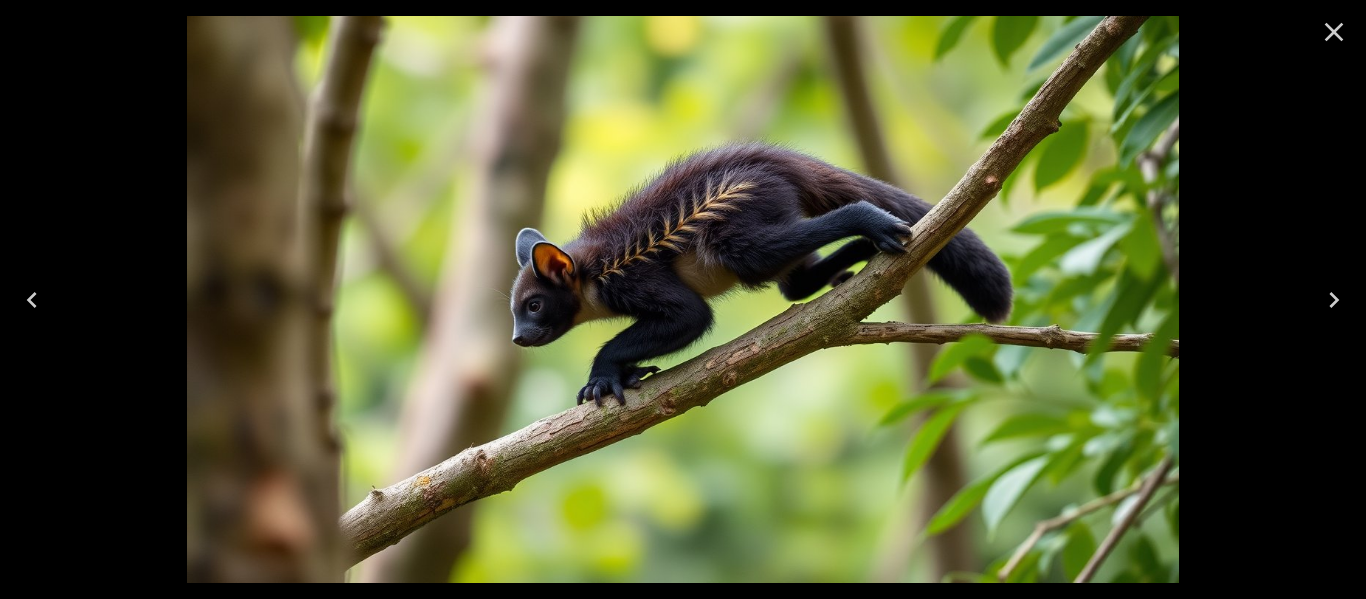 click 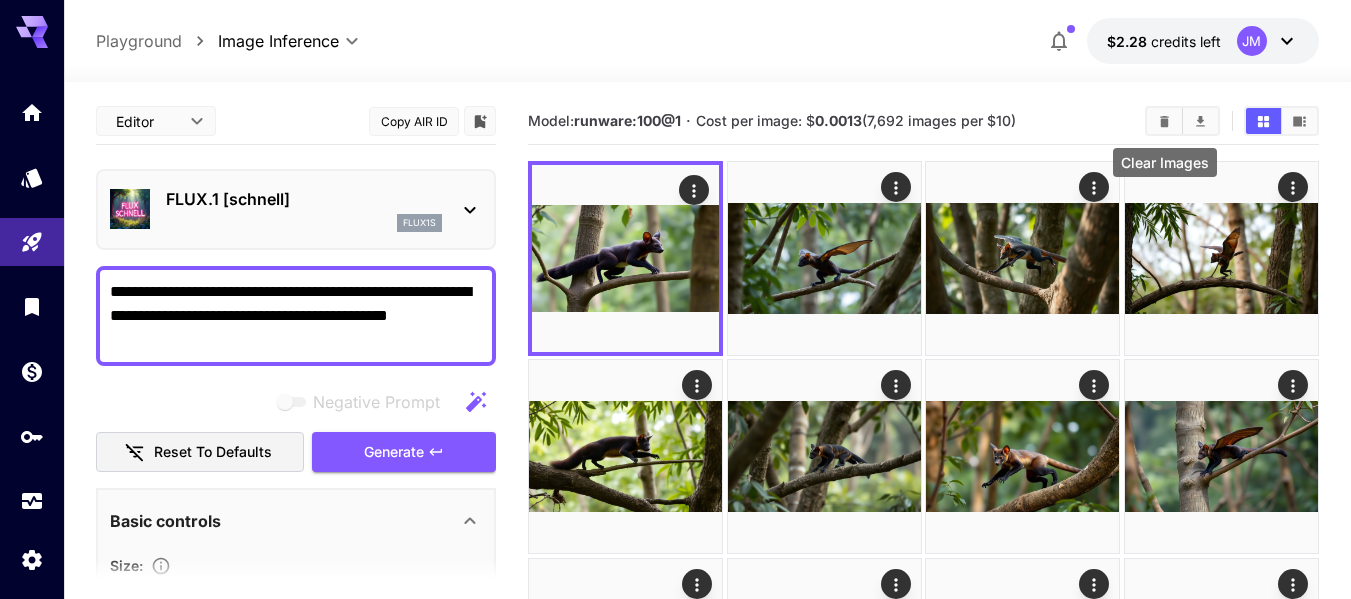drag, startPoint x: 1165, startPoint y: 110, endPoint x: 1129, endPoint y: 122, distance: 37.94733 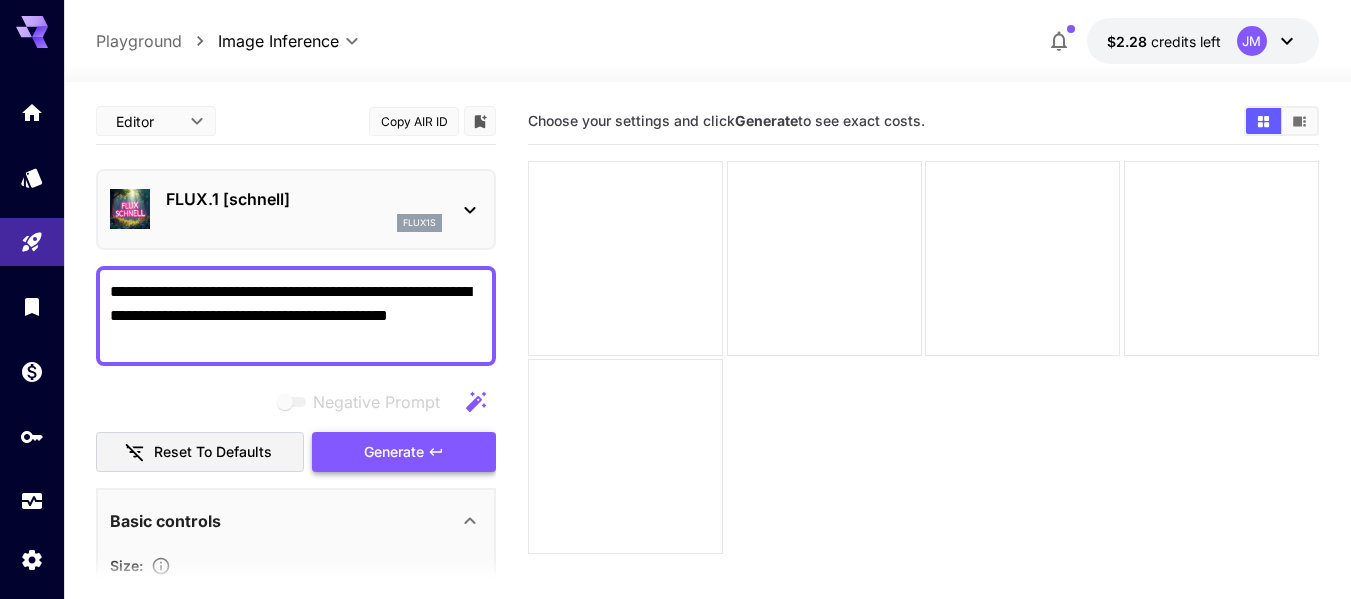 click on "Generate" at bounding box center (394, 452) 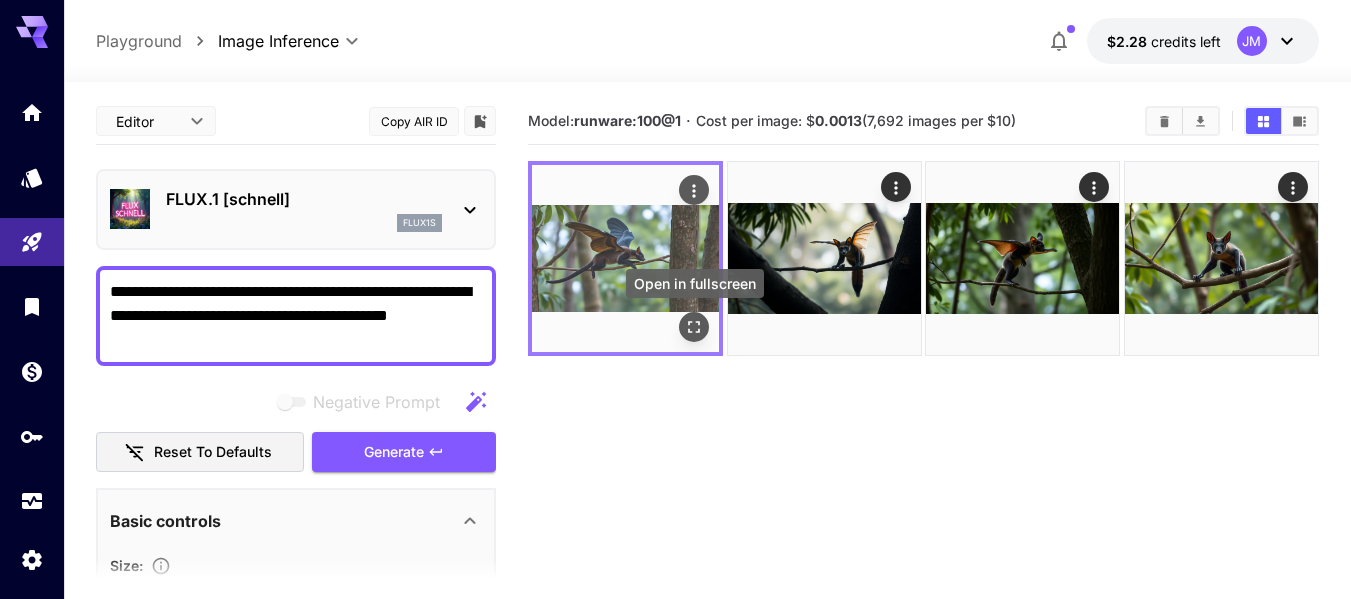 click 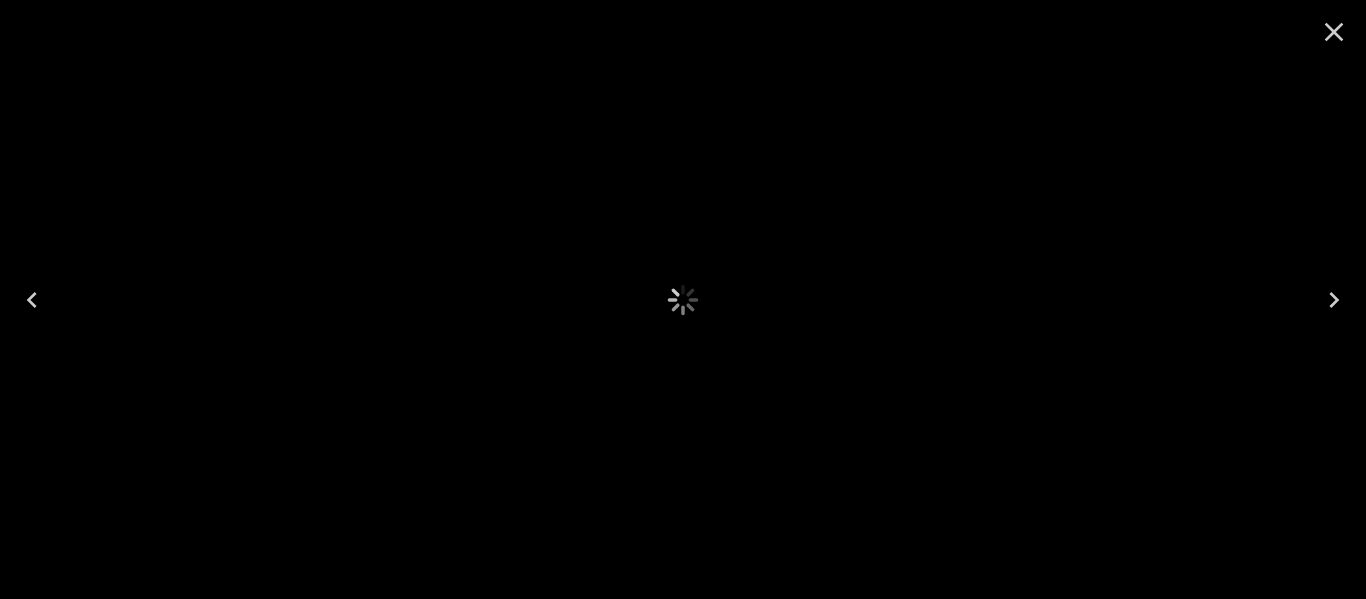 click at bounding box center (683, 299) 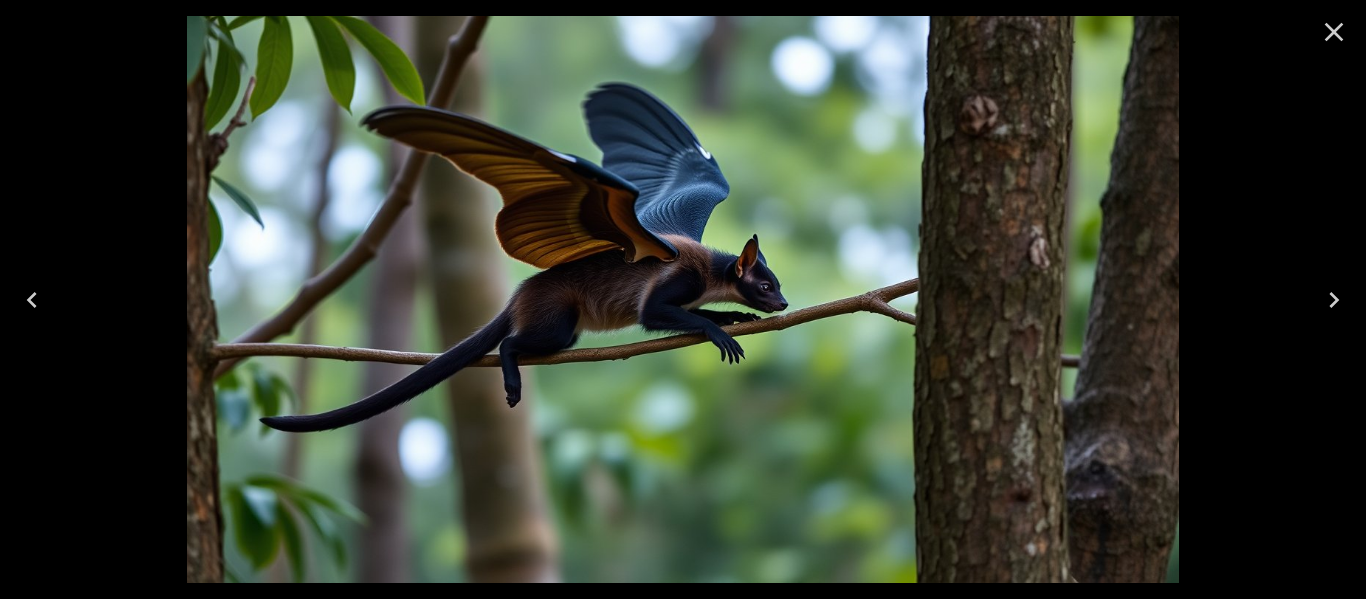 click at bounding box center [683, 299] 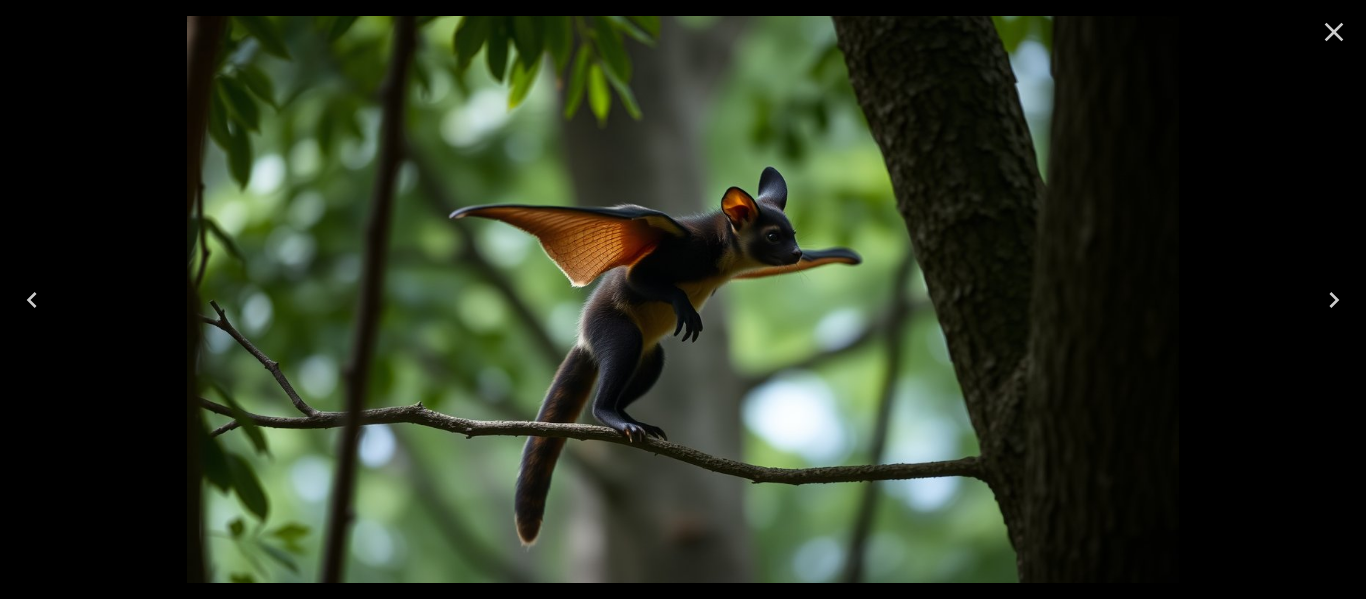 click 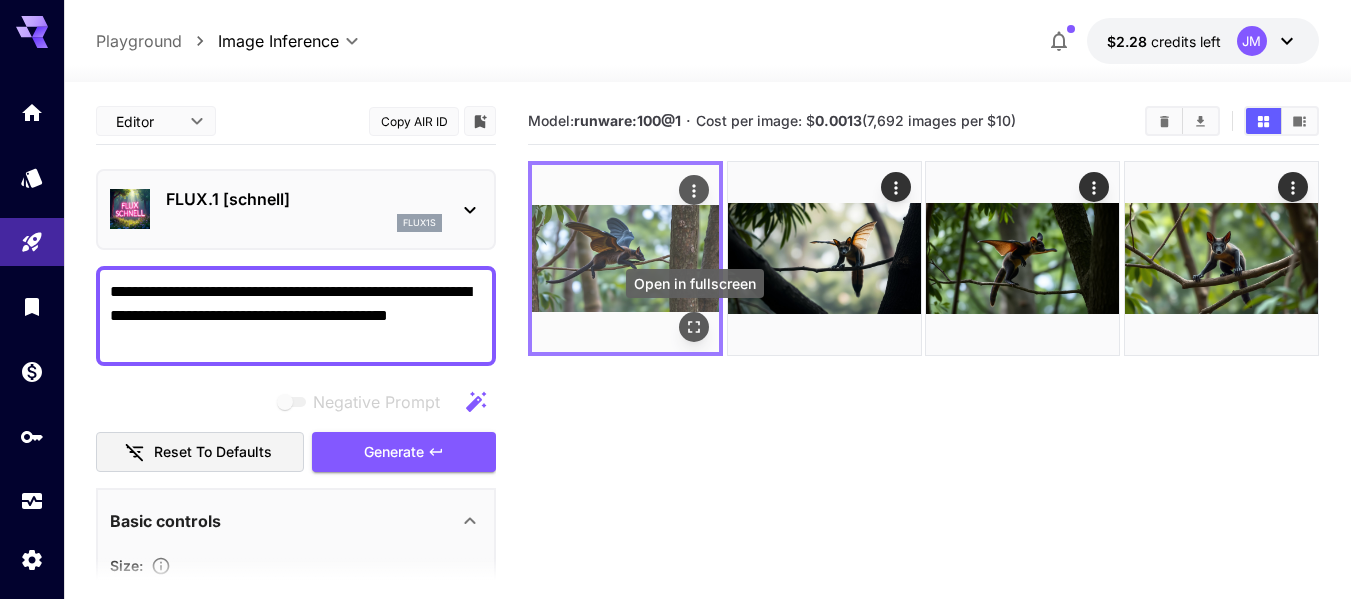 click 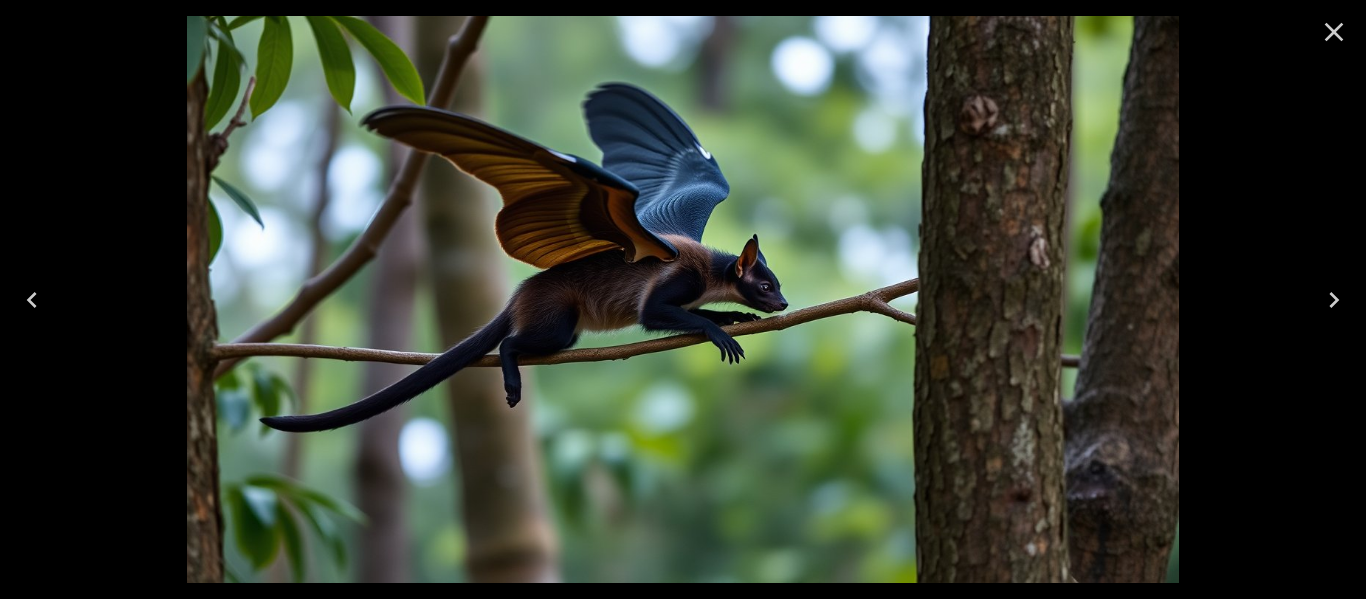 click at bounding box center [1334, 32] 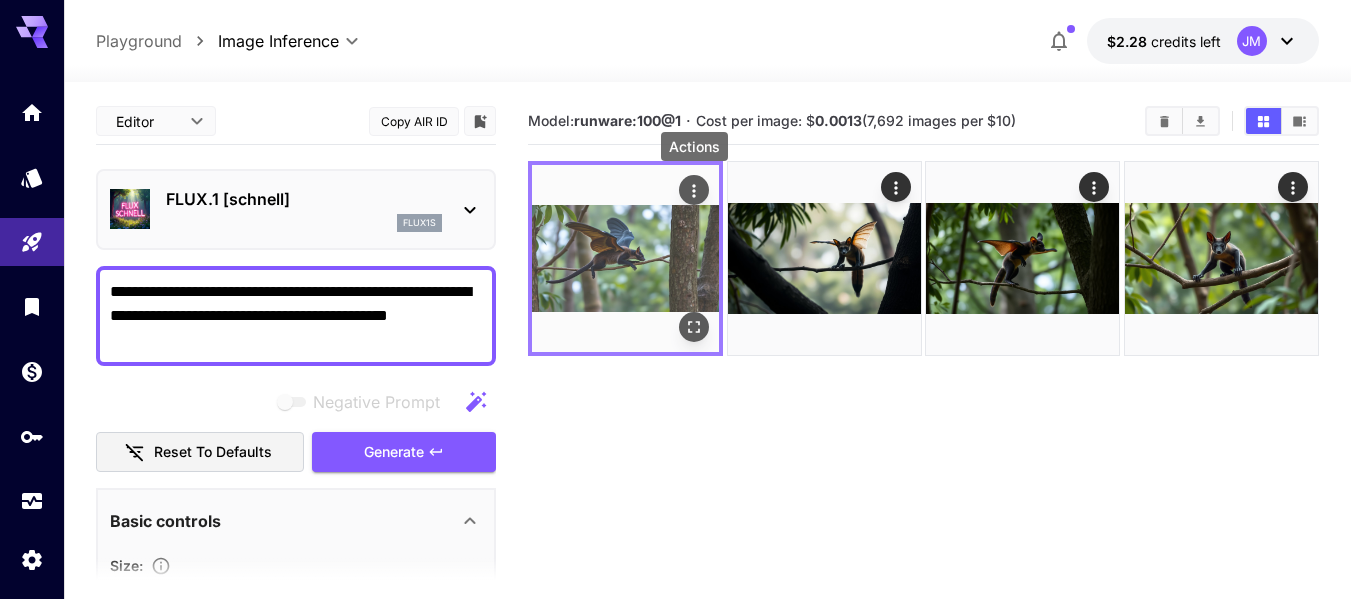 click 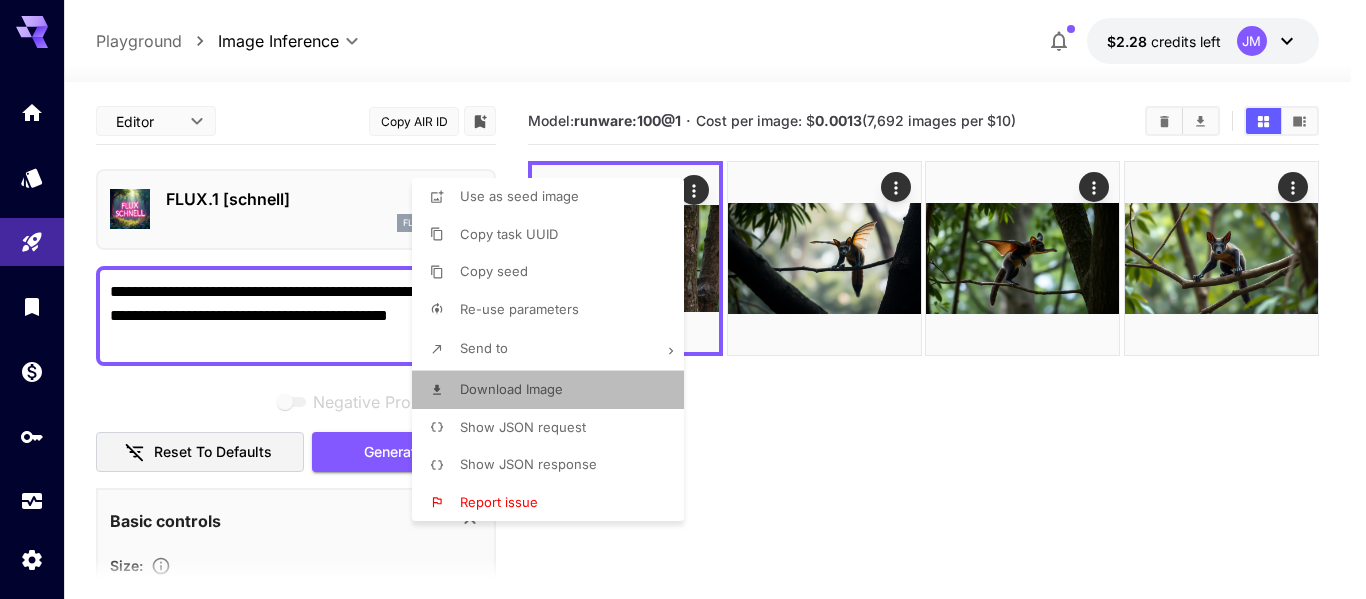 click on "Download Image" at bounding box center [511, 389] 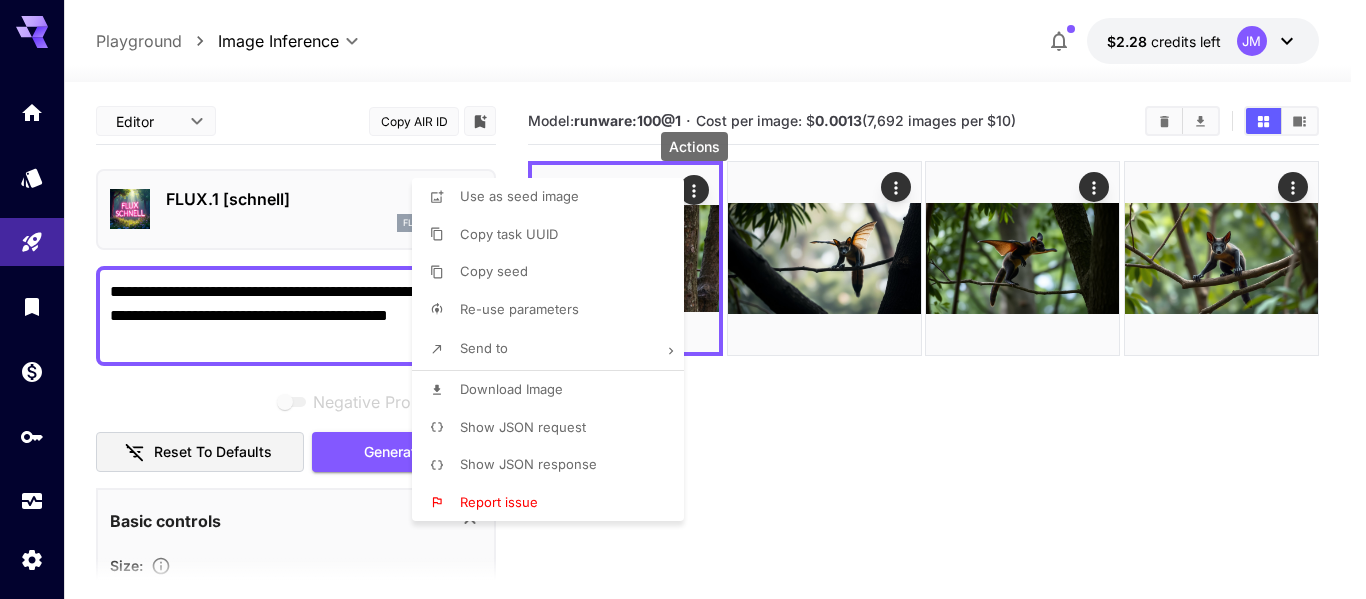 click at bounding box center (683, 299) 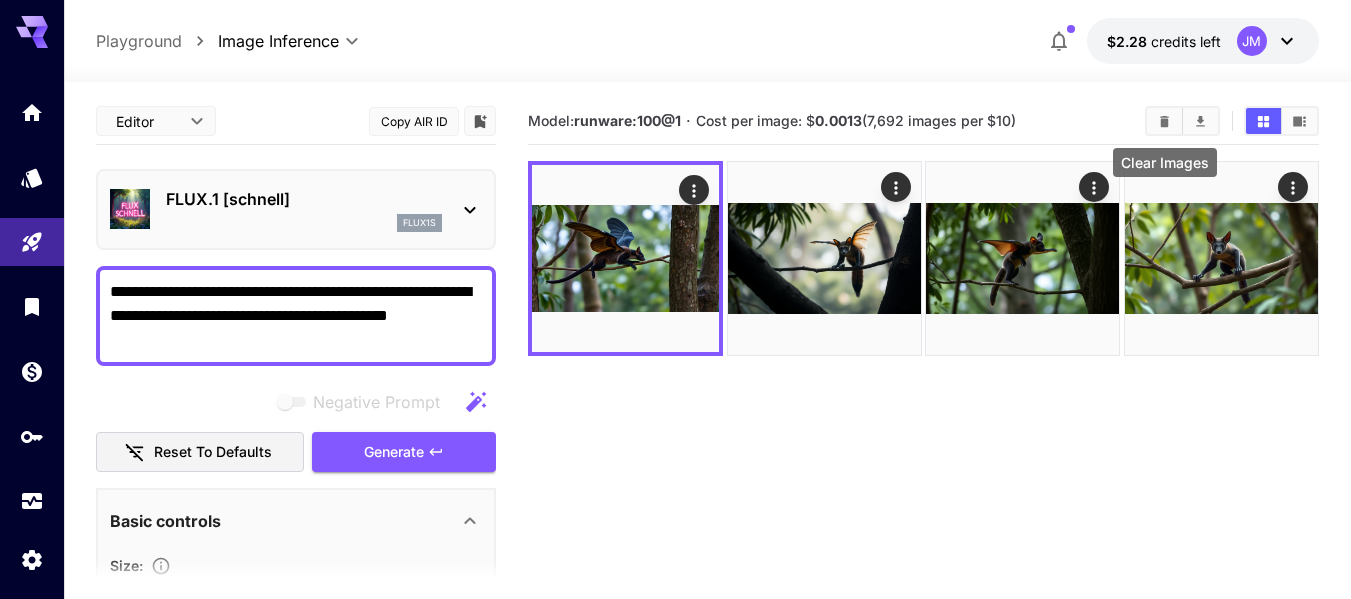 click 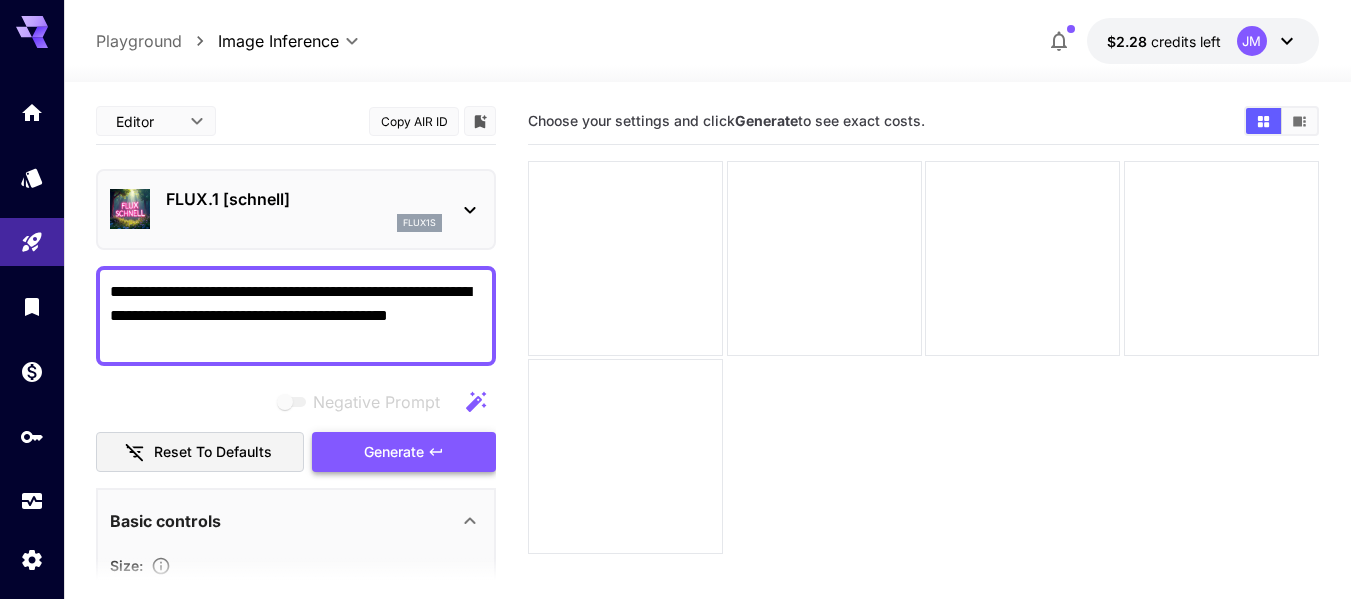 click on "Generate" at bounding box center [394, 452] 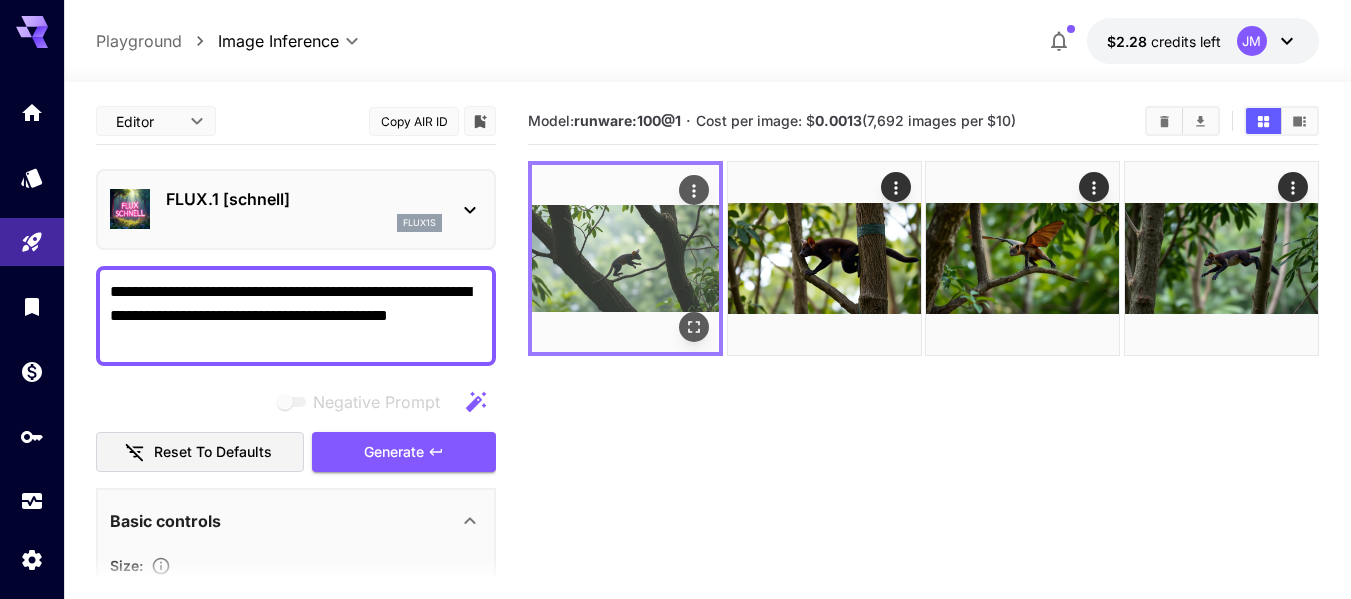 click at bounding box center [625, 258] 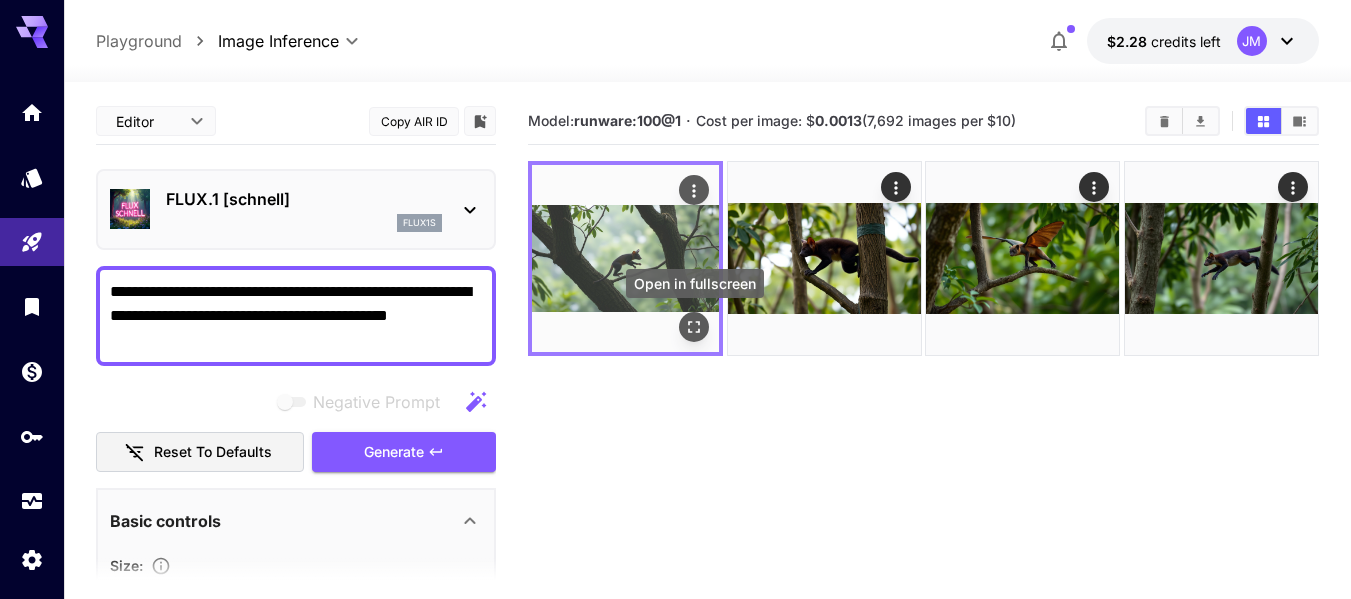 click 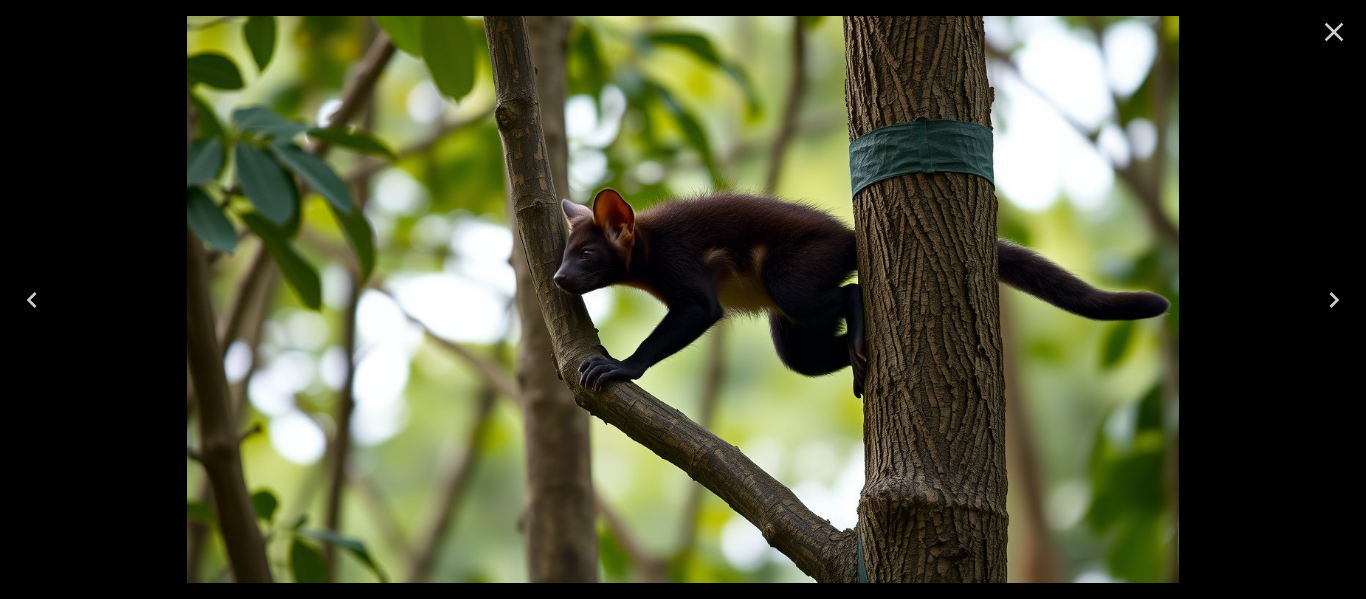 click 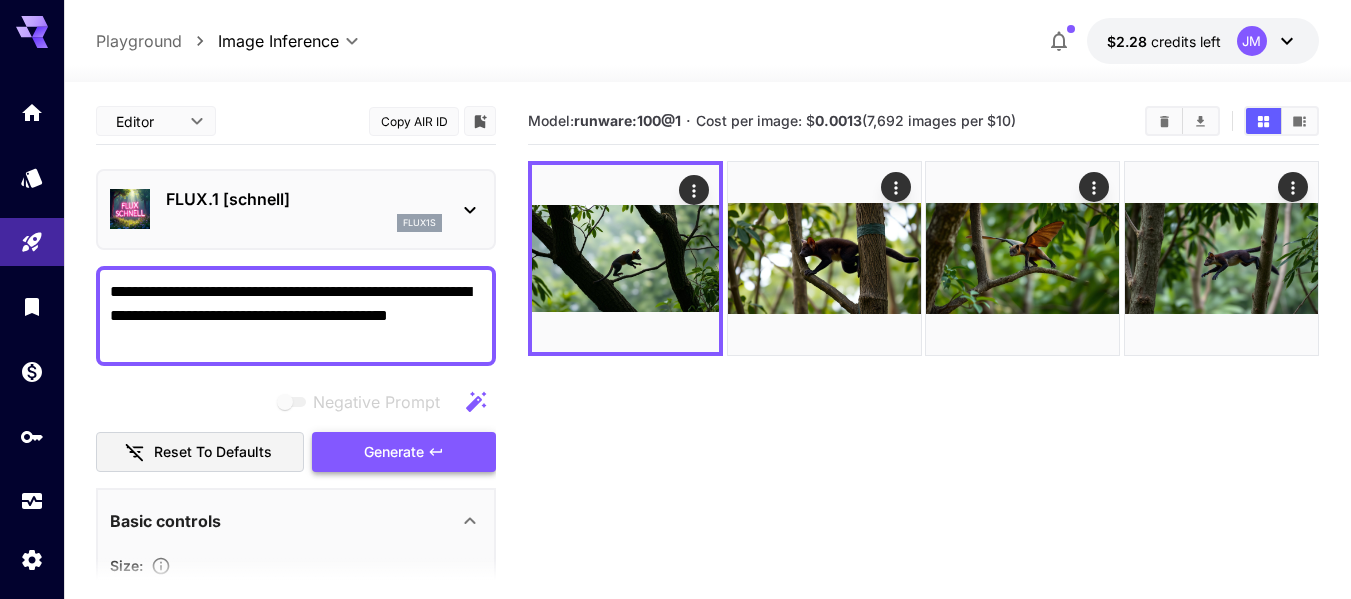 click on "Generate" at bounding box center (394, 452) 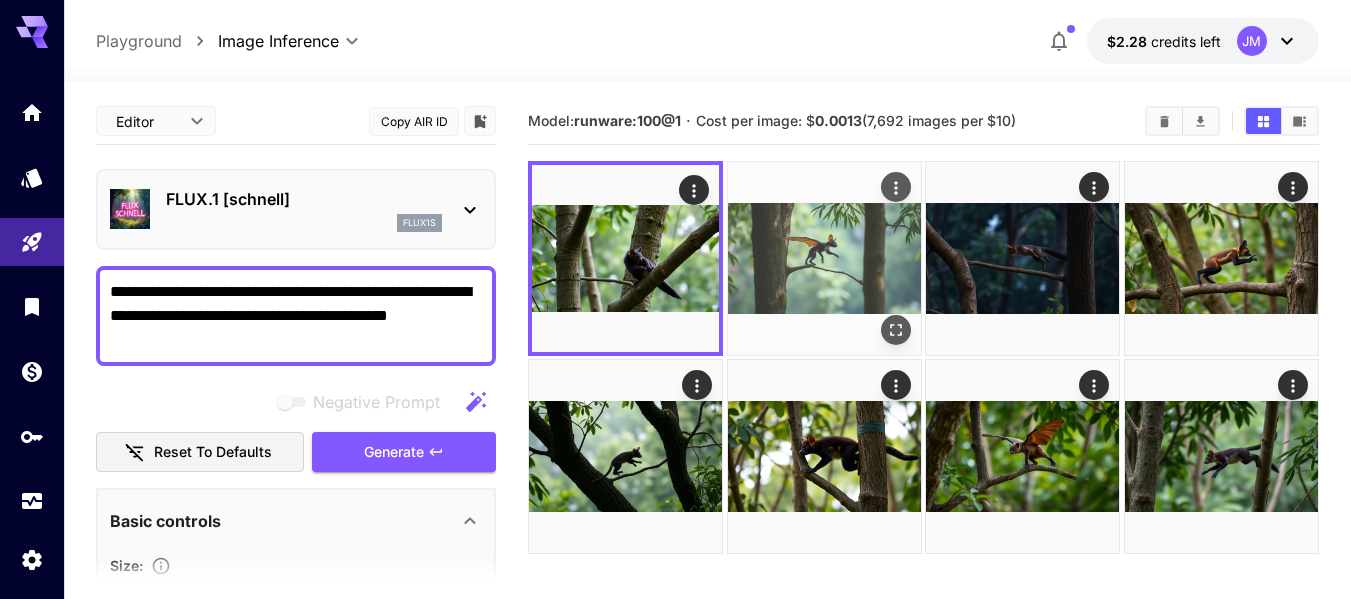 click 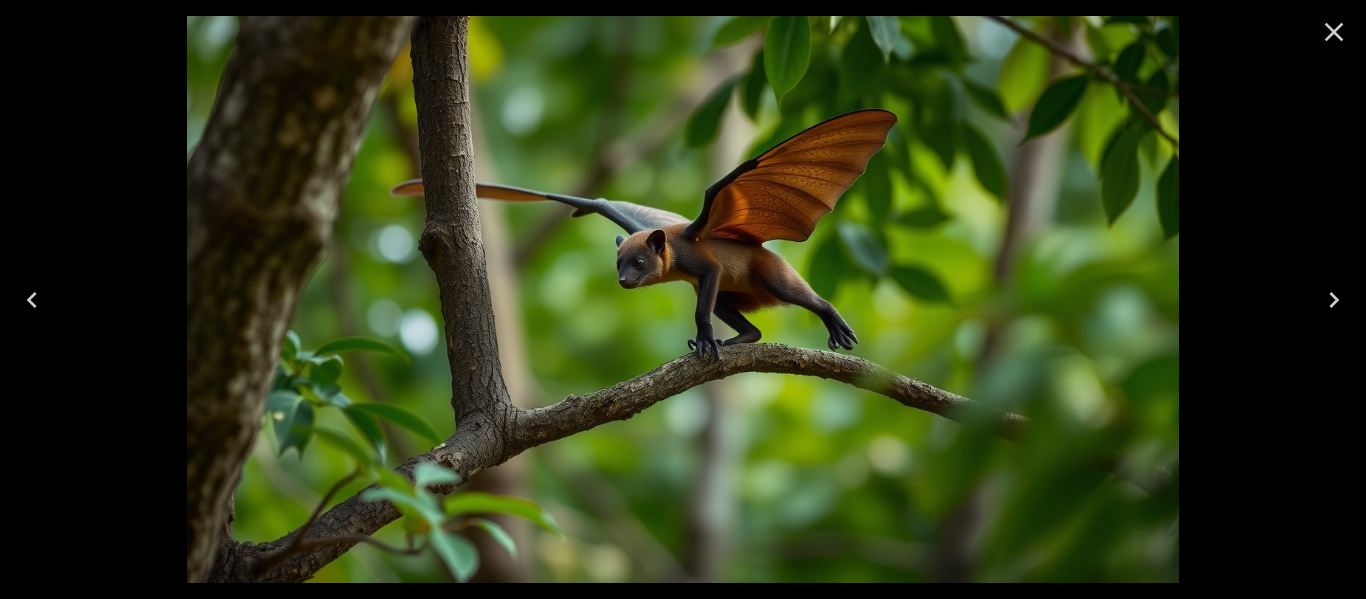 click 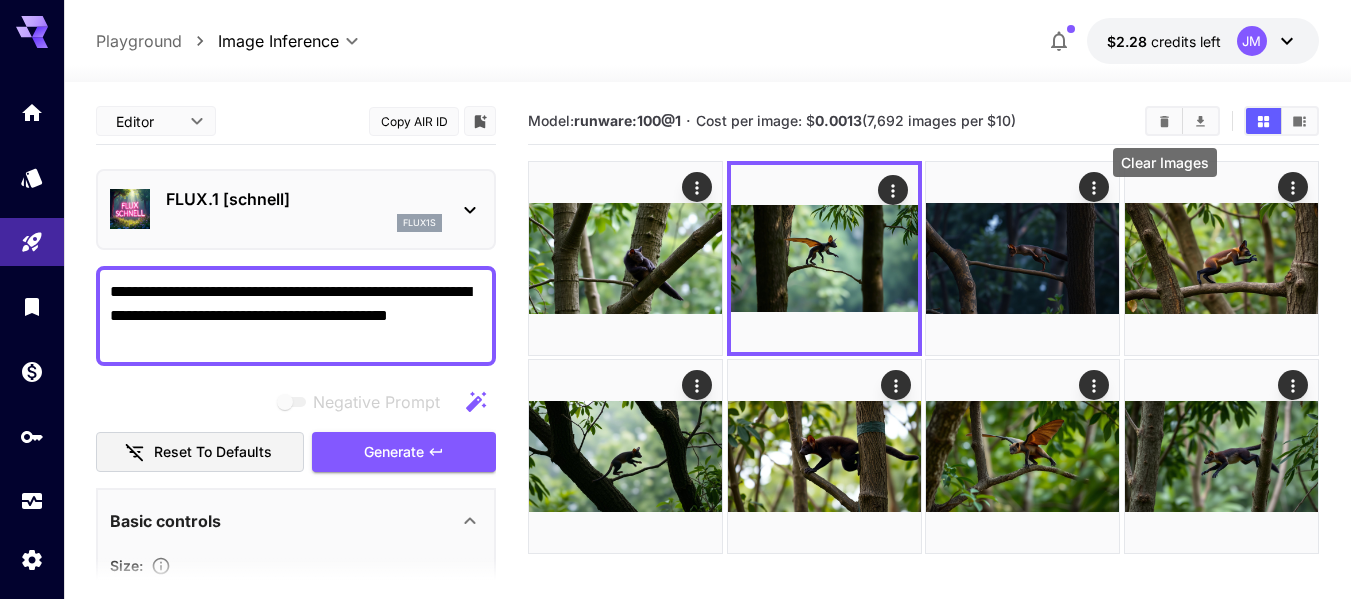 click at bounding box center [1164, 121] 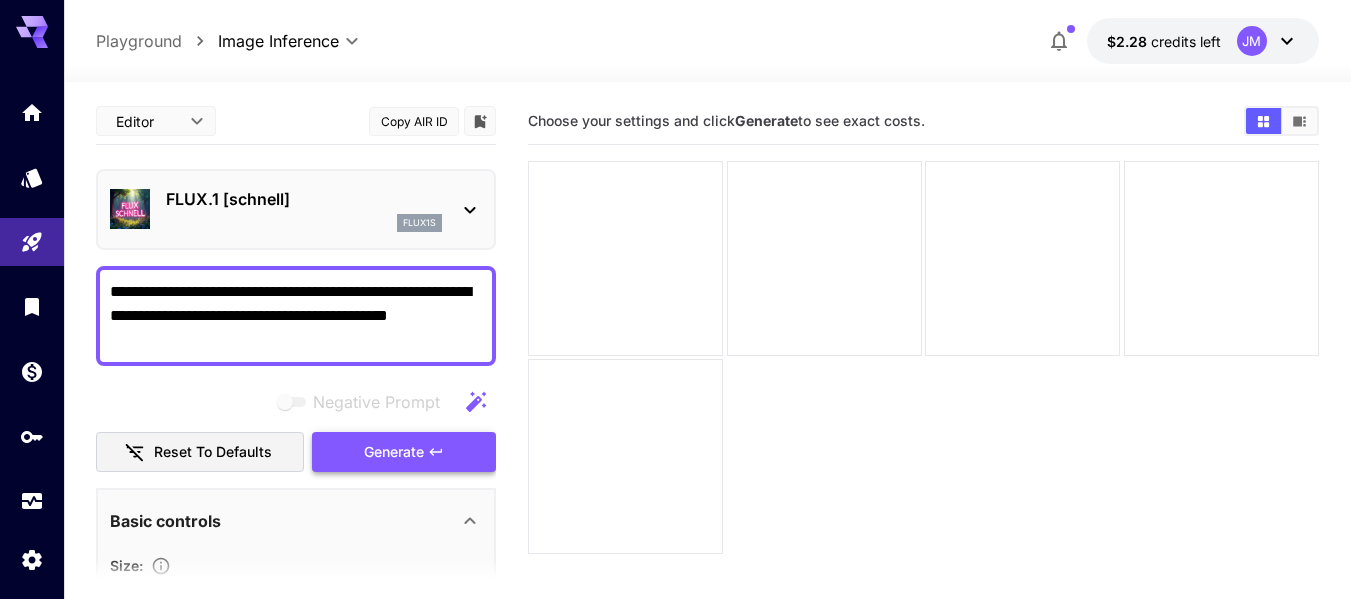 click on "Generate" at bounding box center [394, 452] 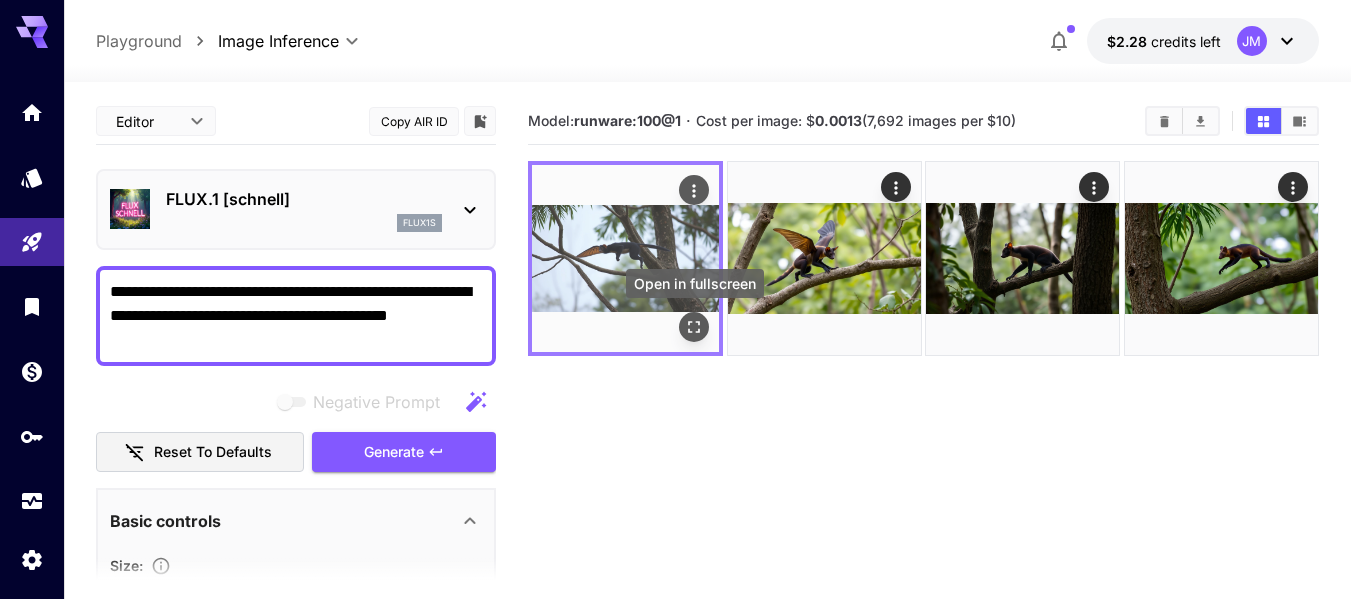 click 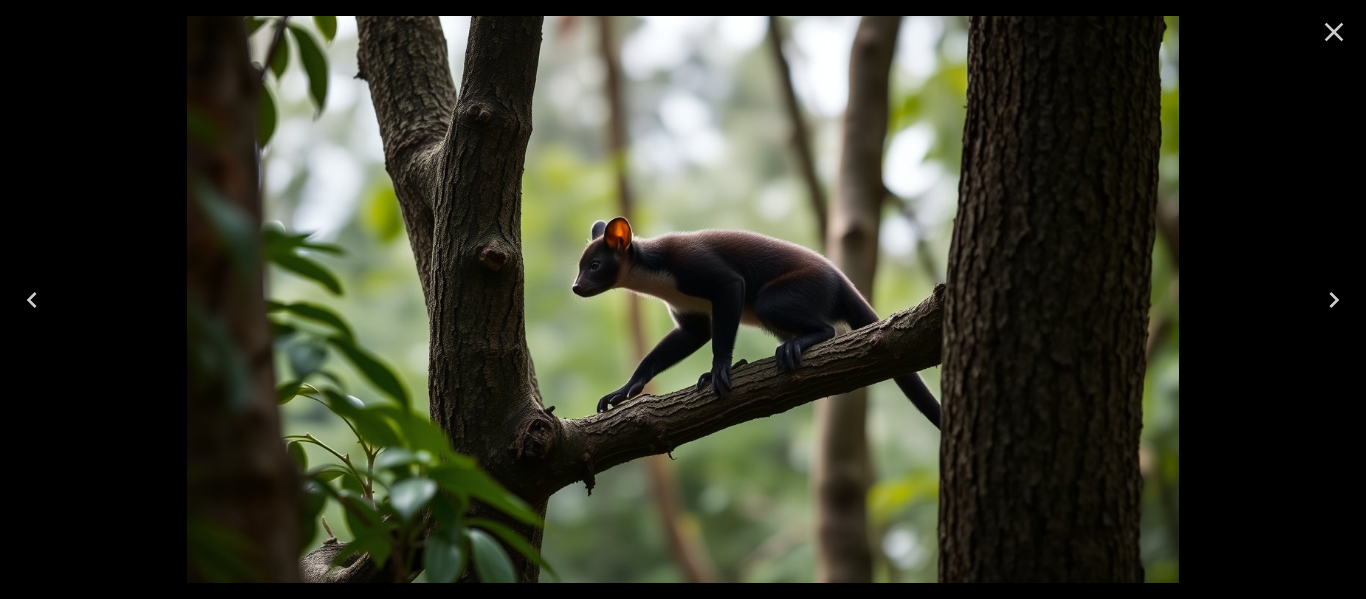 click 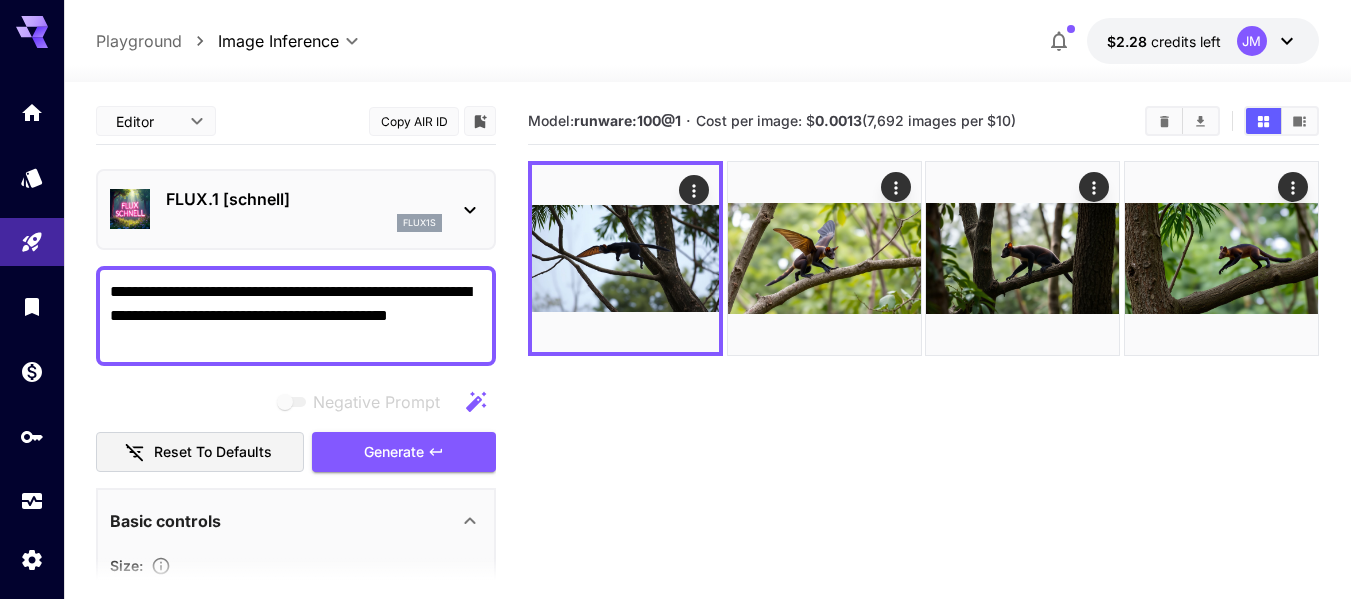 click 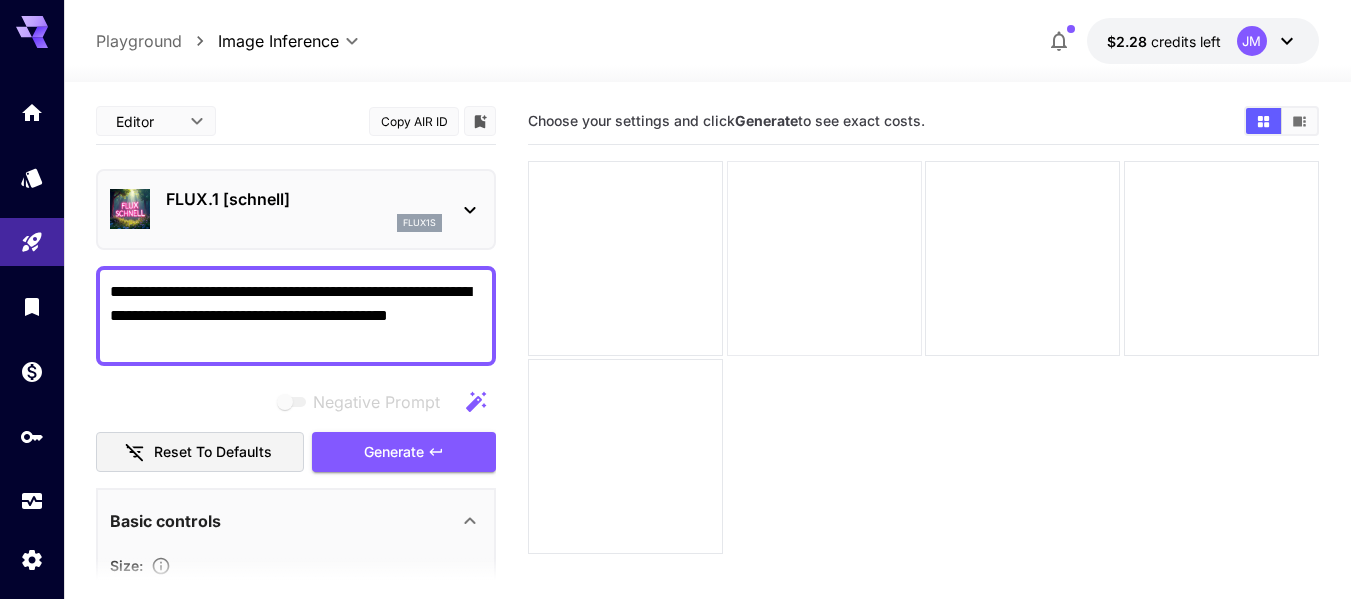 click at bounding box center [824, 258] 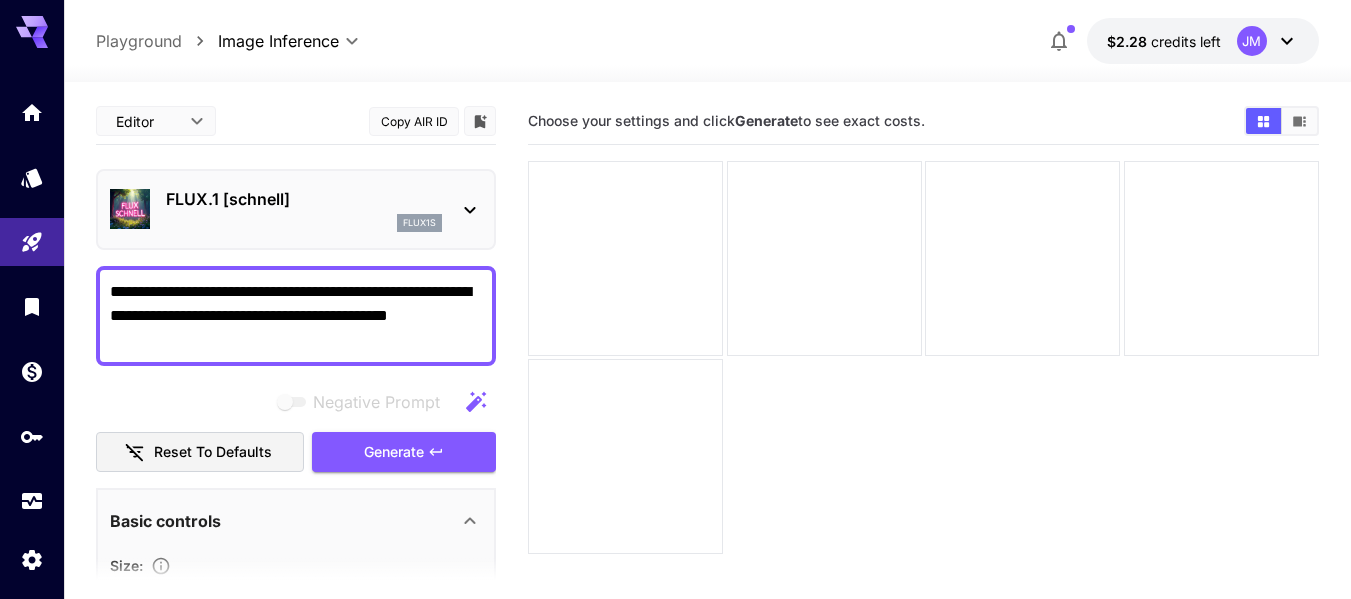 click on "**********" at bounding box center (707, 41) 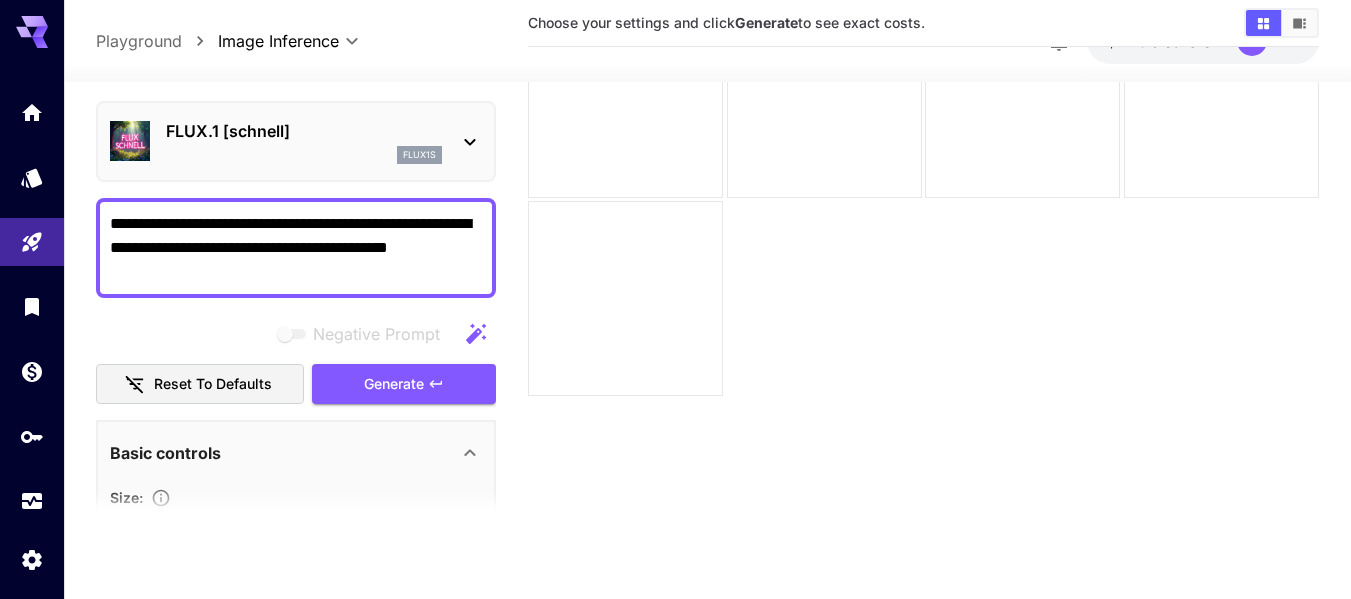 scroll, scrollTop: 0, scrollLeft: 0, axis: both 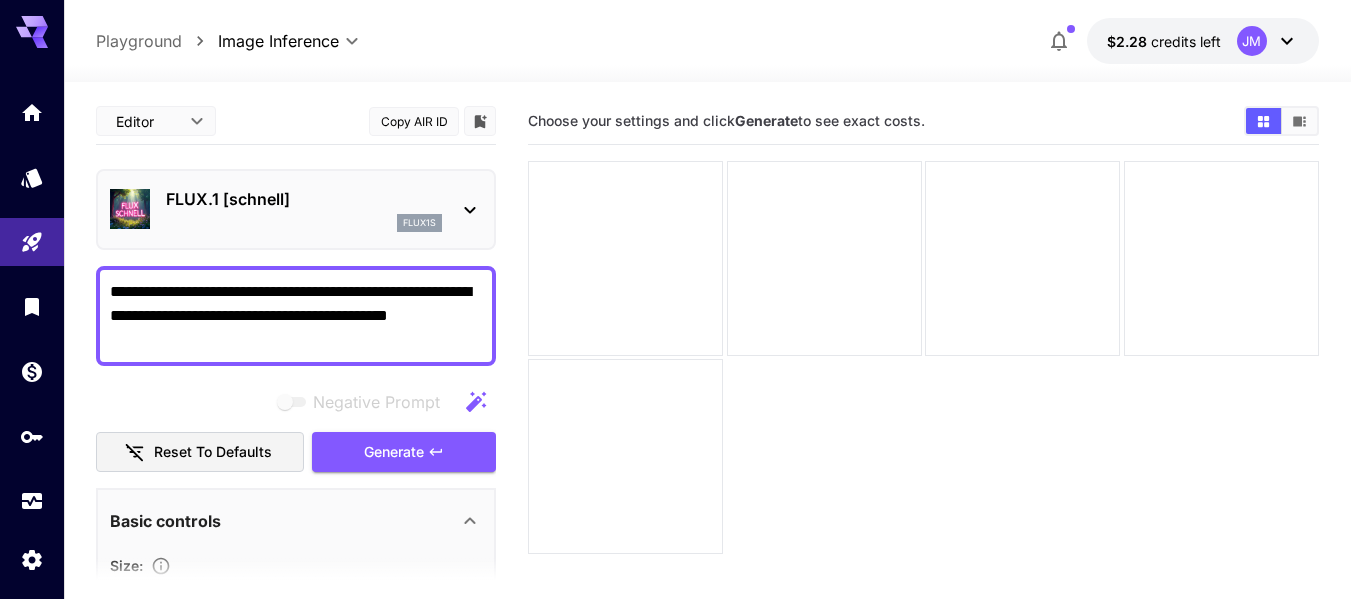 drag, startPoint x: 220, startPoint y: 342, endPoint x: 64, endPoint y: 279, distance: 168.2409 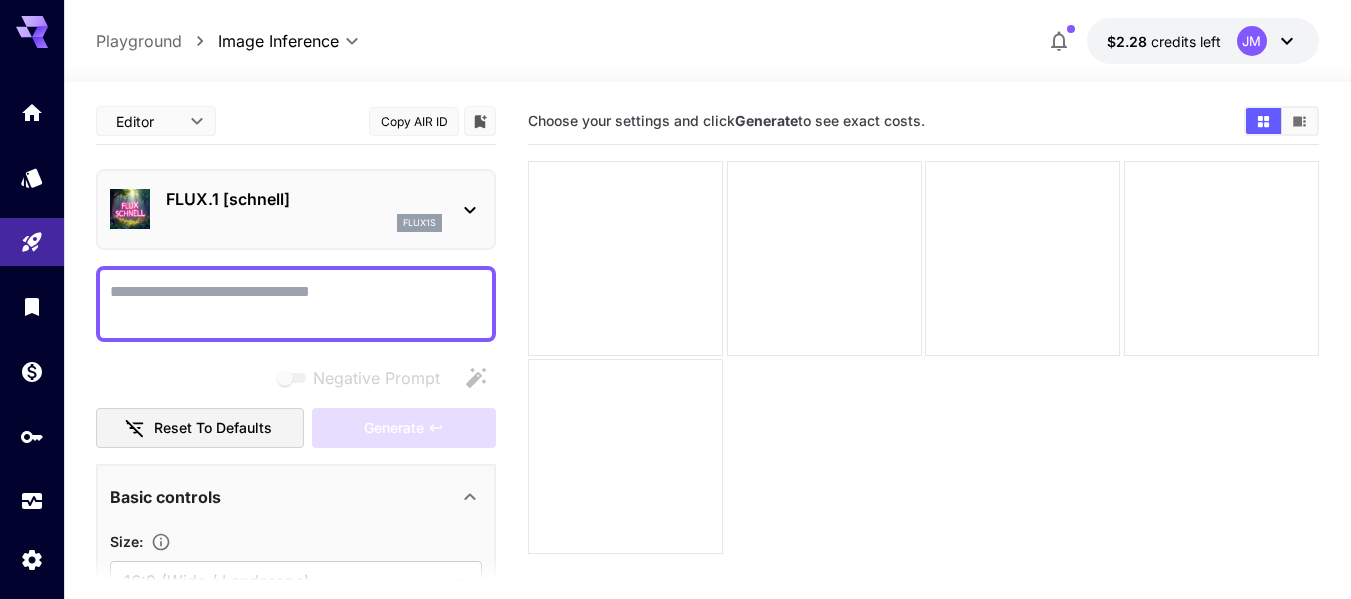 paste on "**********" 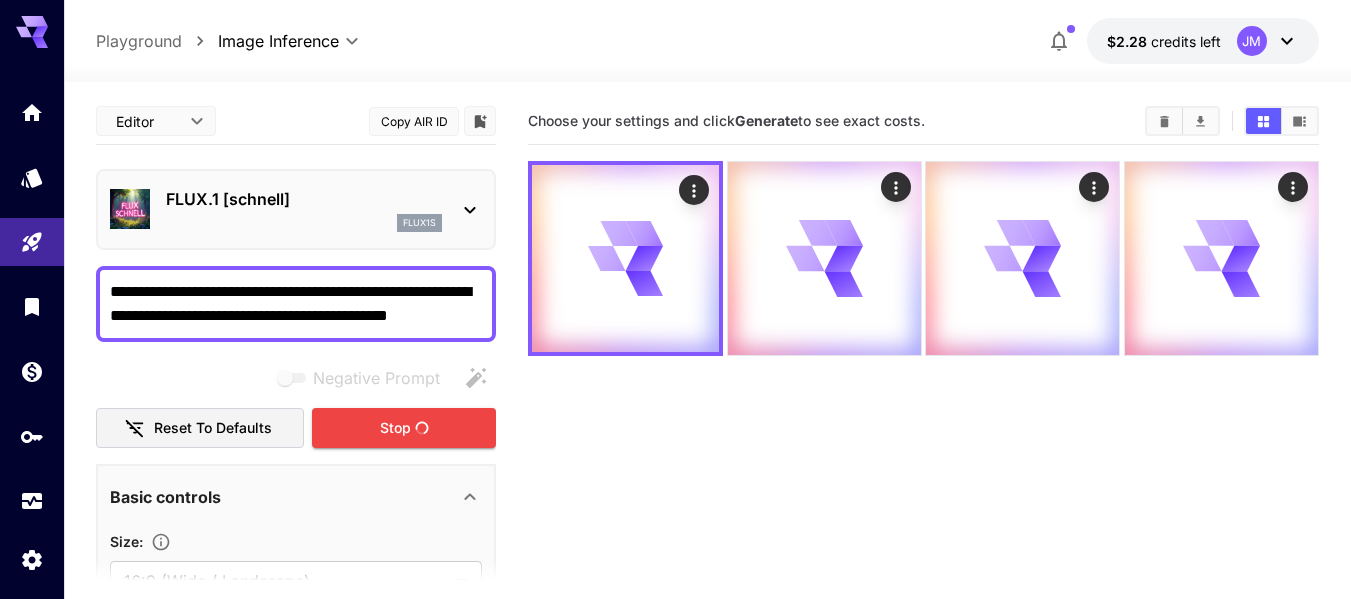 type on "**********" 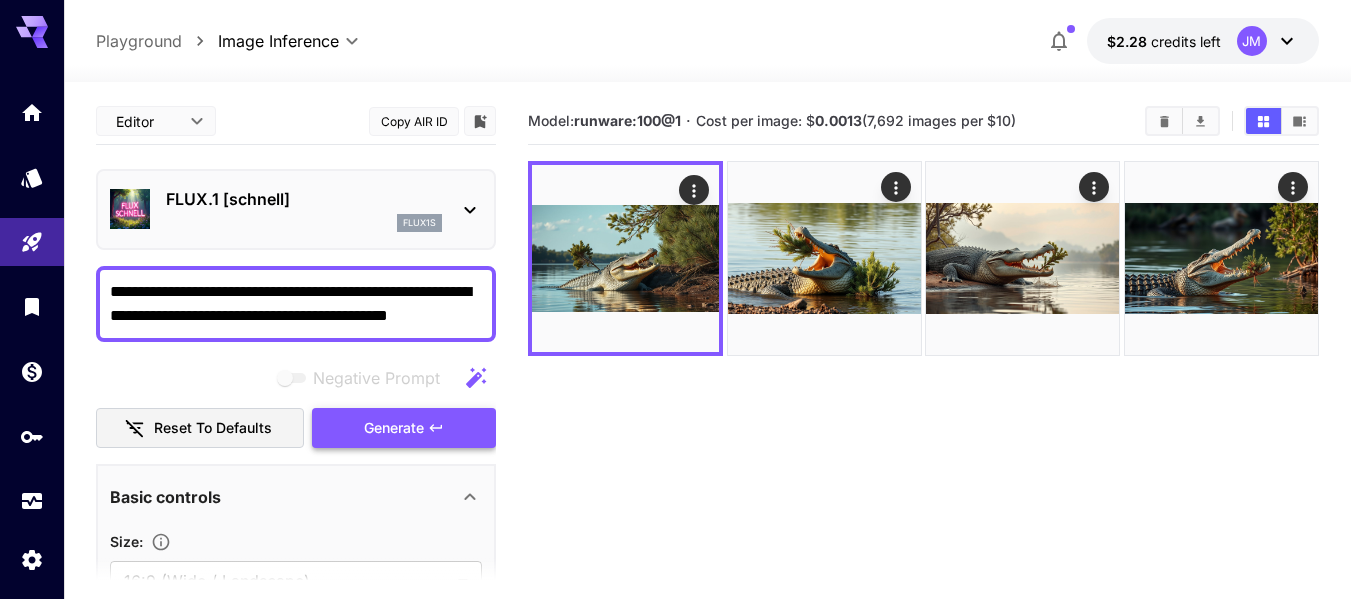 click on "Generate" at bounding box center [394, 428] 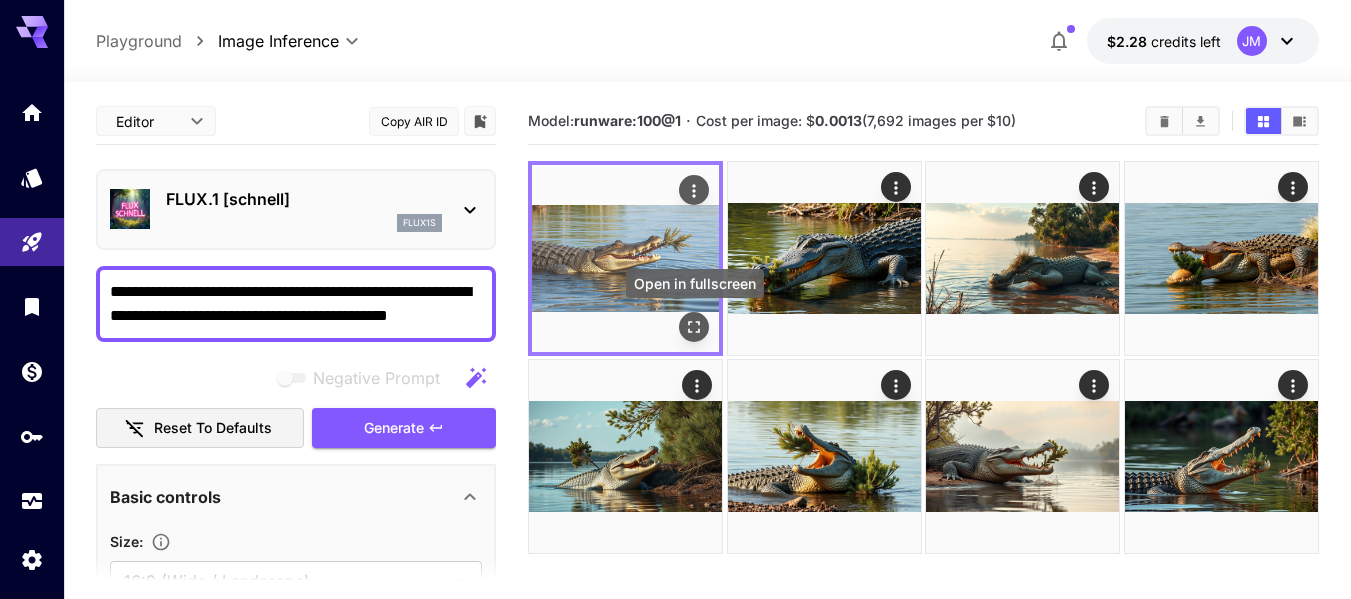 click 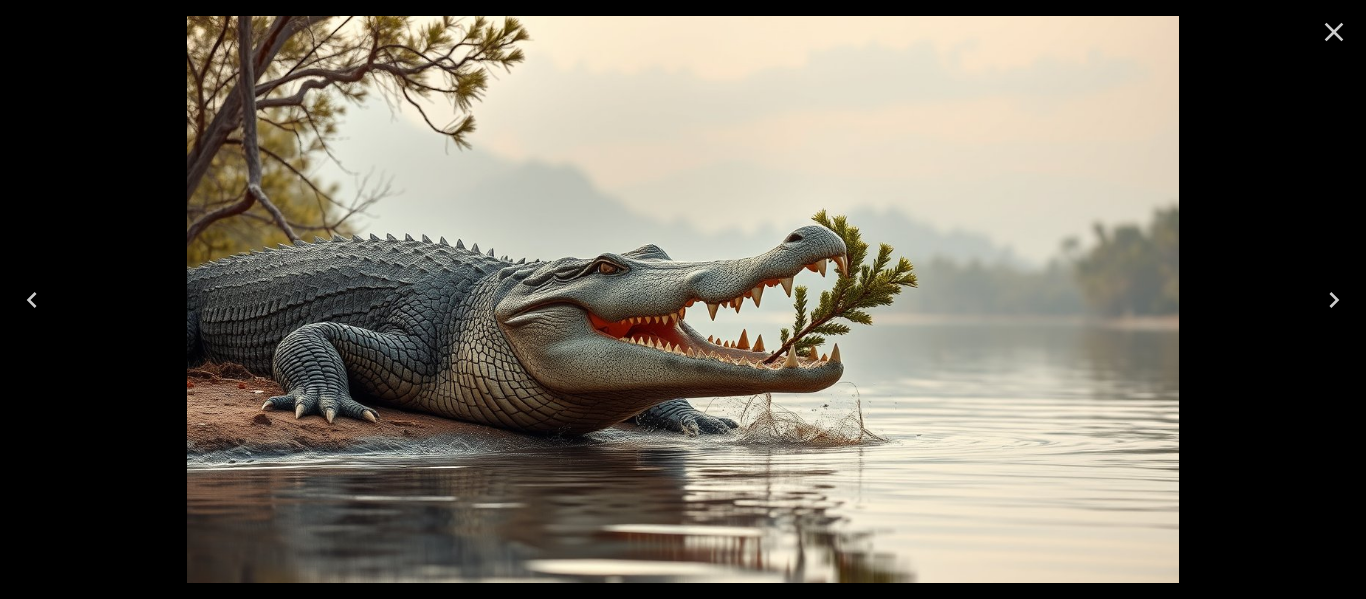 click 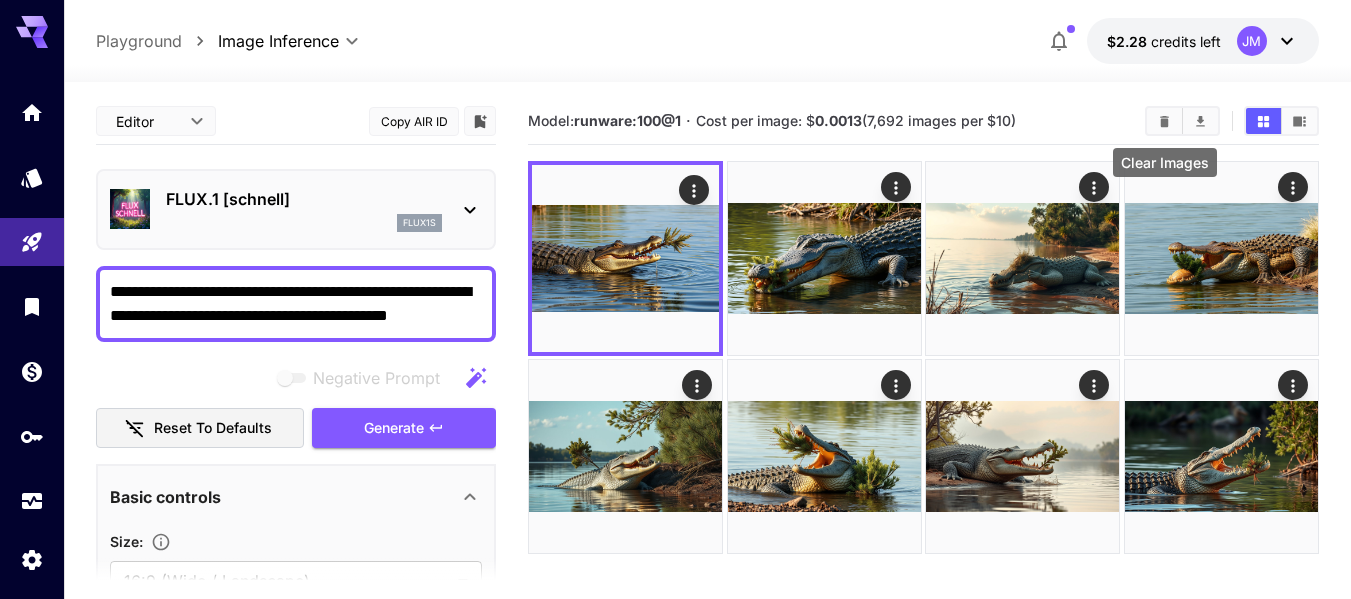 click at bounding box center [1164, 121] 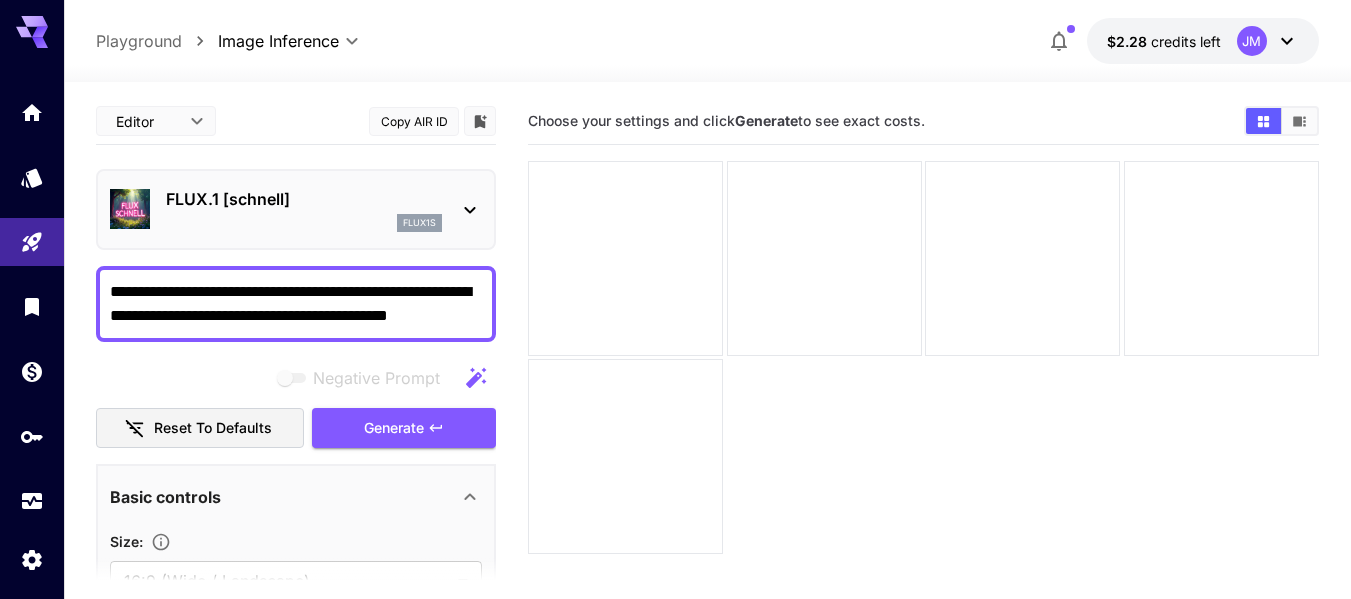 drag, startPoint x: 114, startPoint y: 290, endPoint x: 516, endPoint y: 391, distance: 414.49365 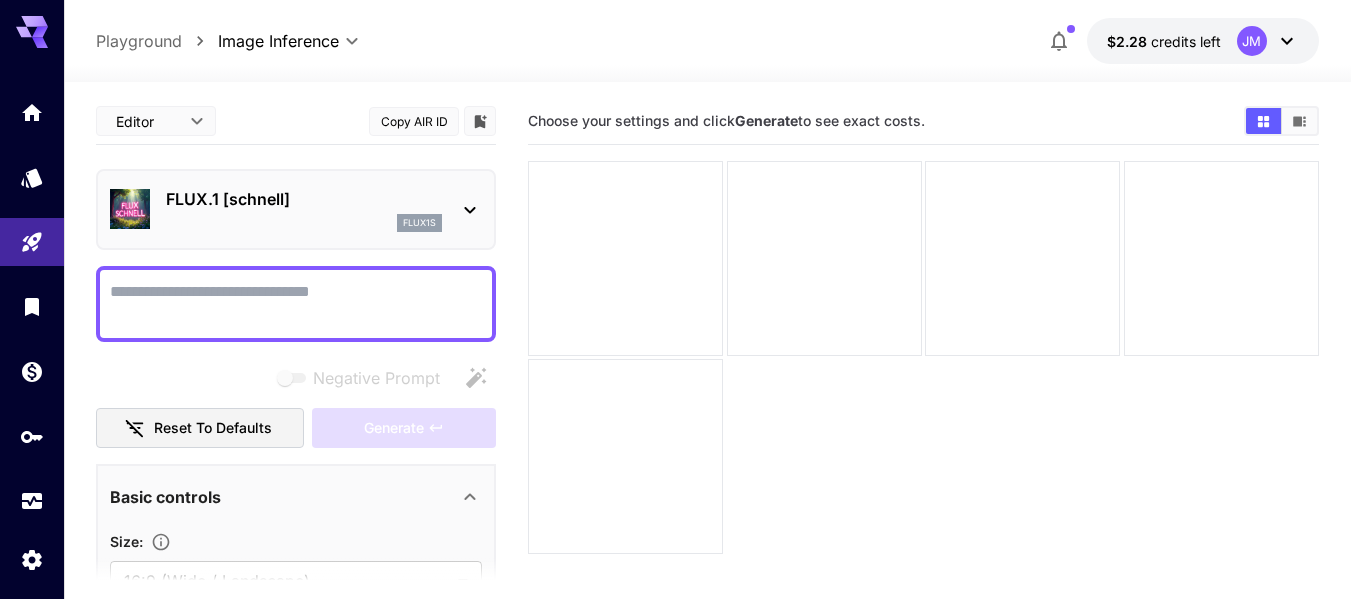 paste on "**********" 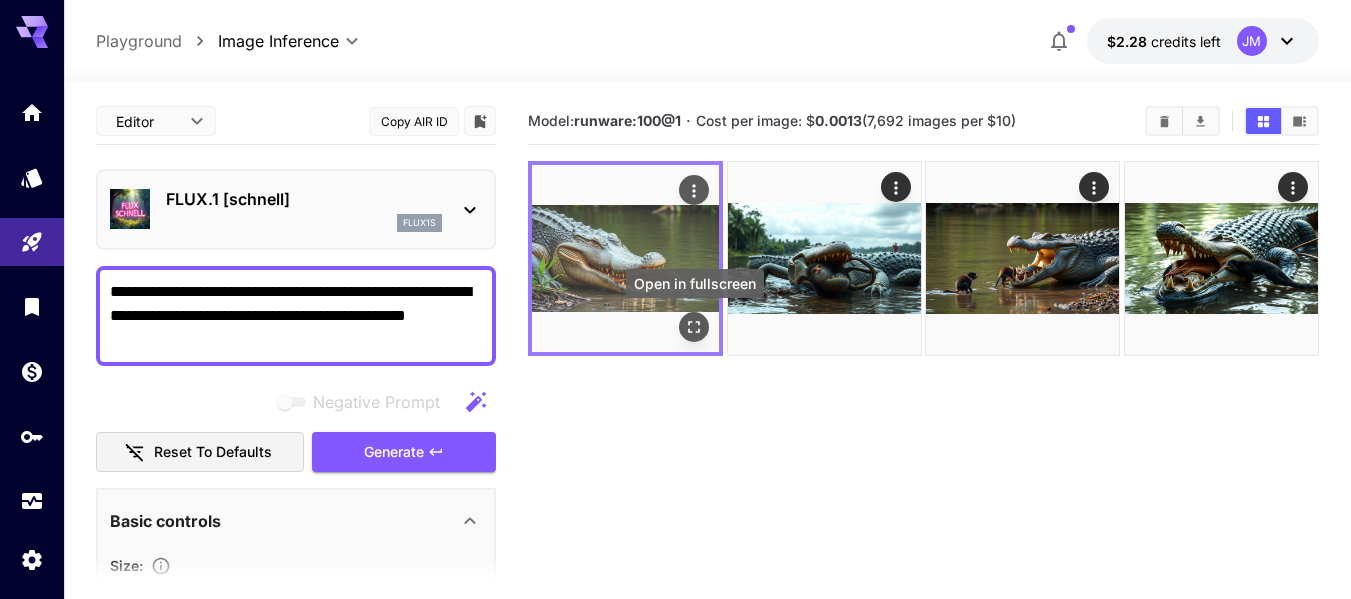 type on "**********" 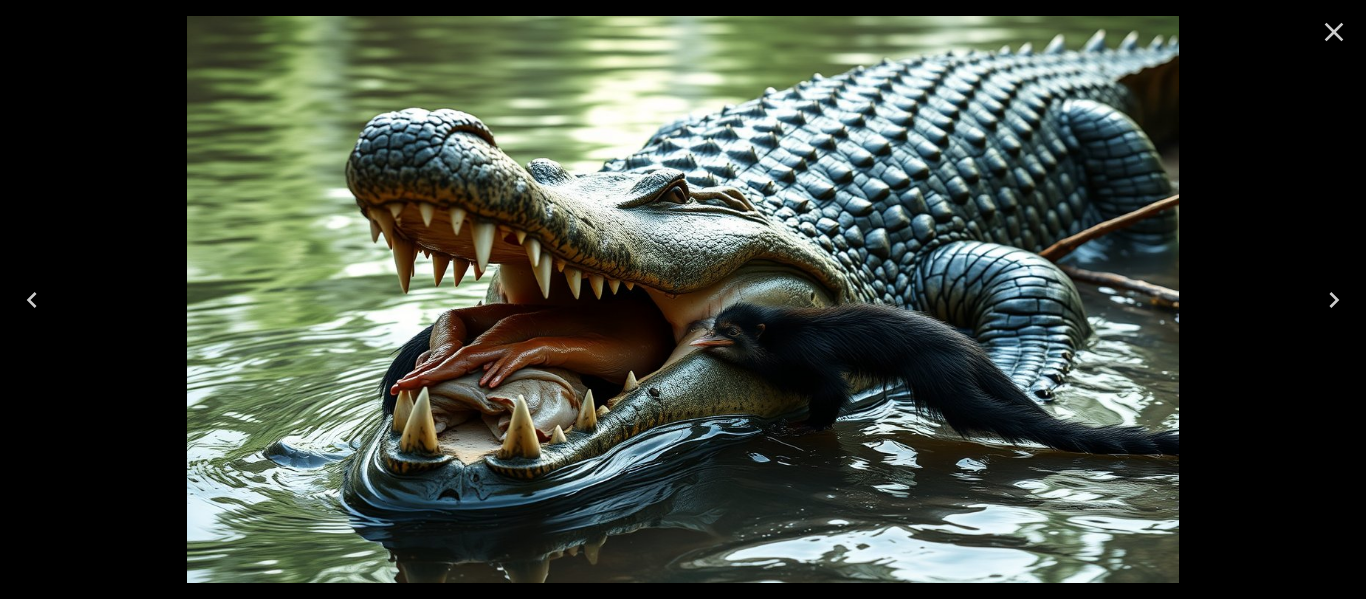 click 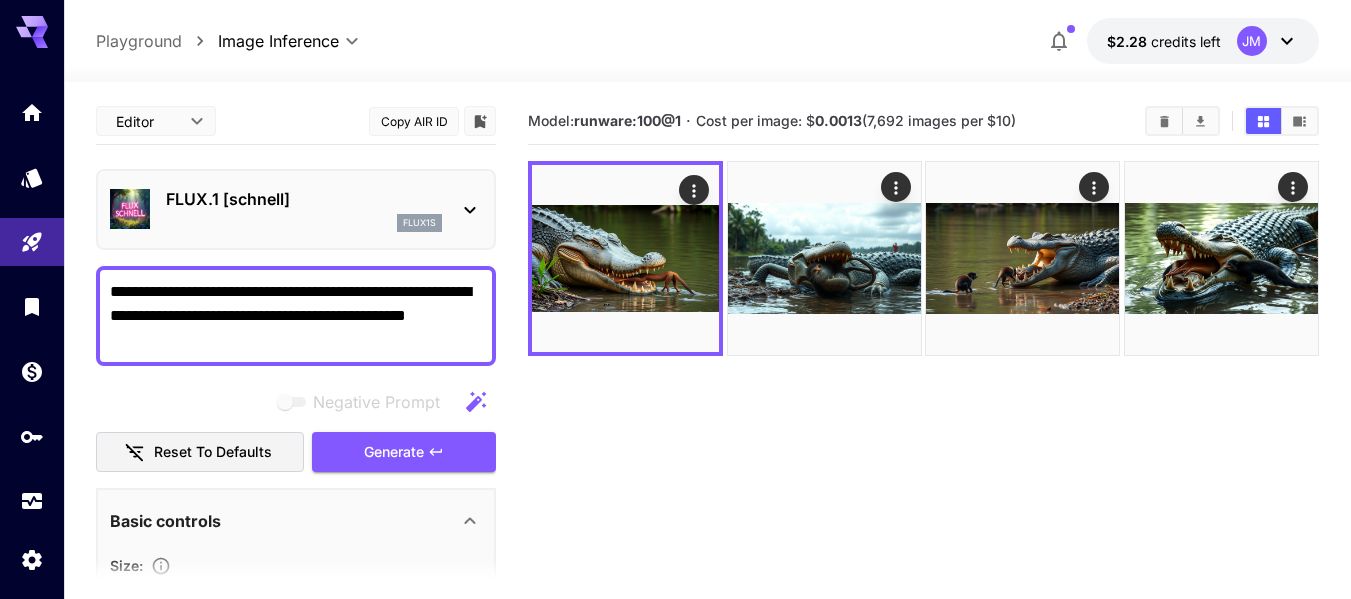 scroll, scrollTop: 0, scrollLeft: 0, axis: both 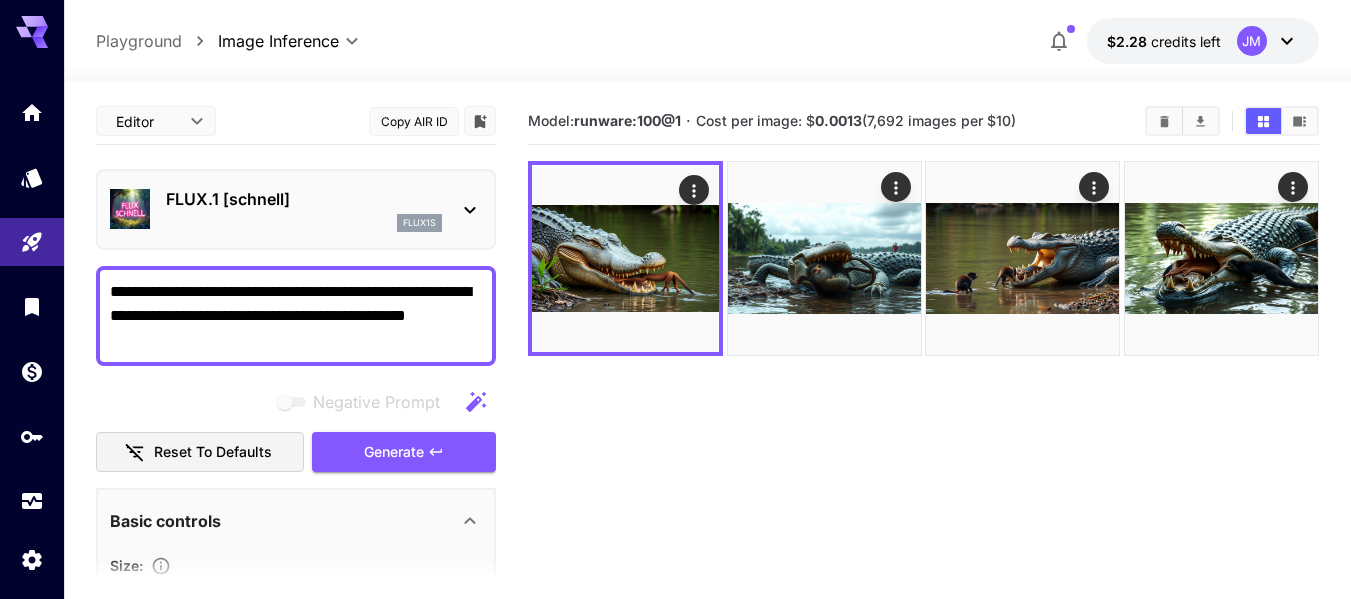 drag, startPoint x: 182, startPoint y: 341, endPoint x: 98, endPoint y: 284, distance: 101.51354 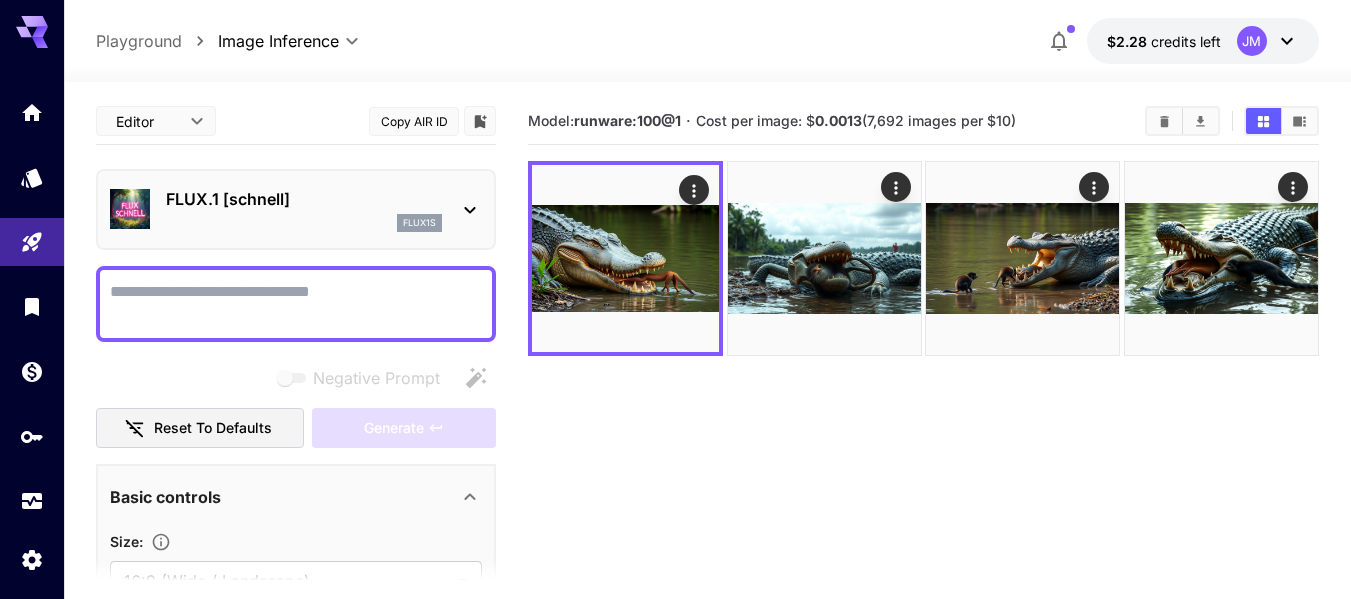 paste on "**********" 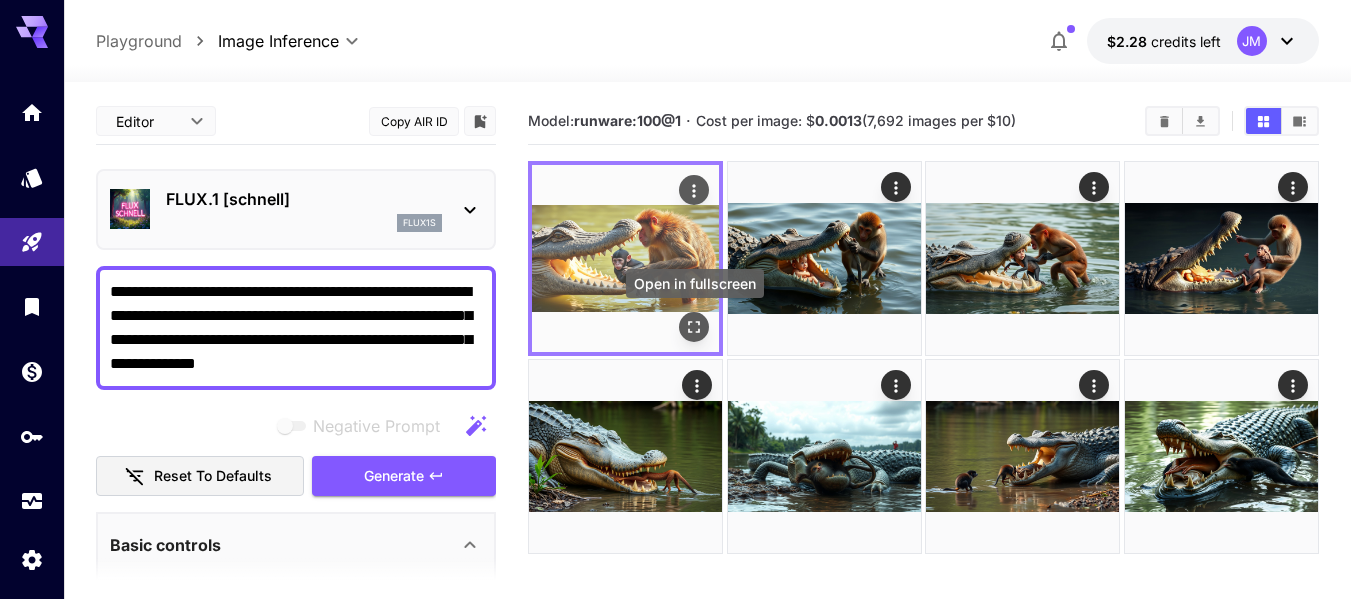 type on "**********" 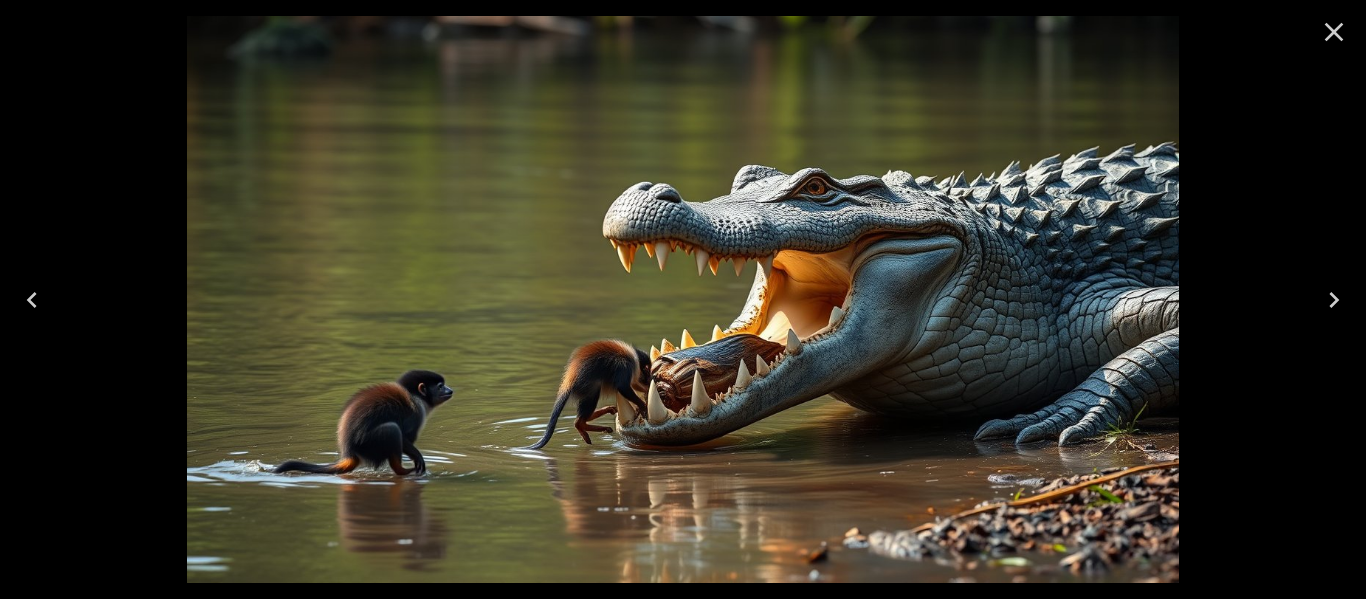 click at bounding box center [1334, 32] 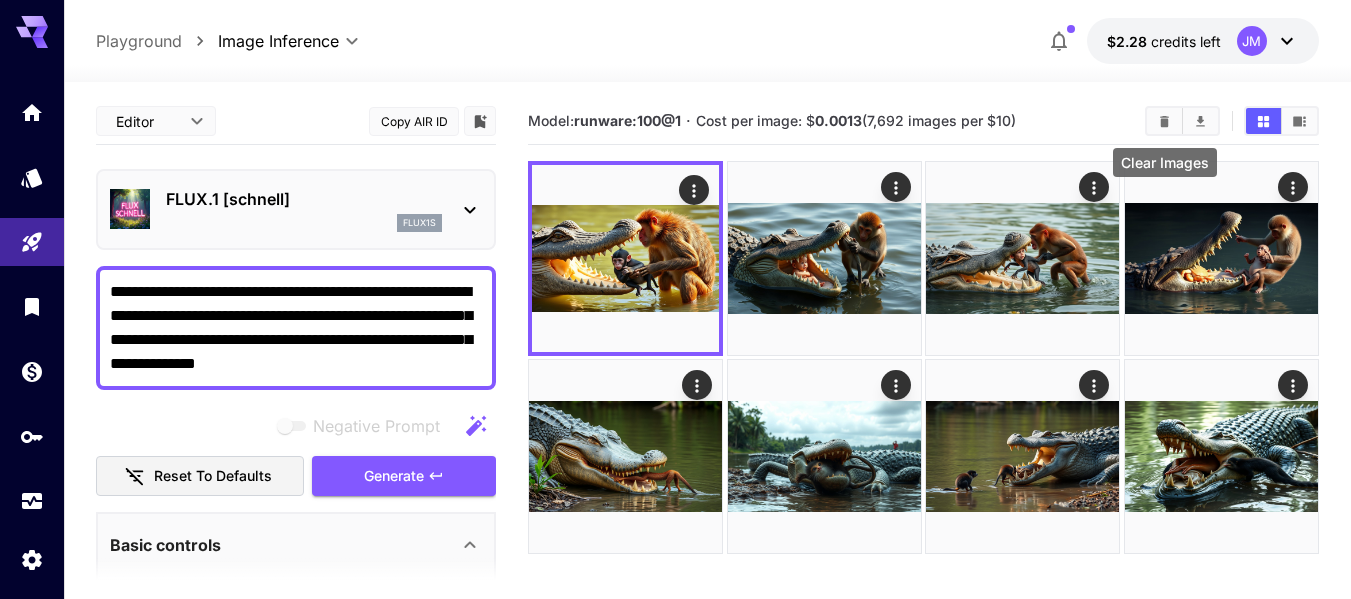 click 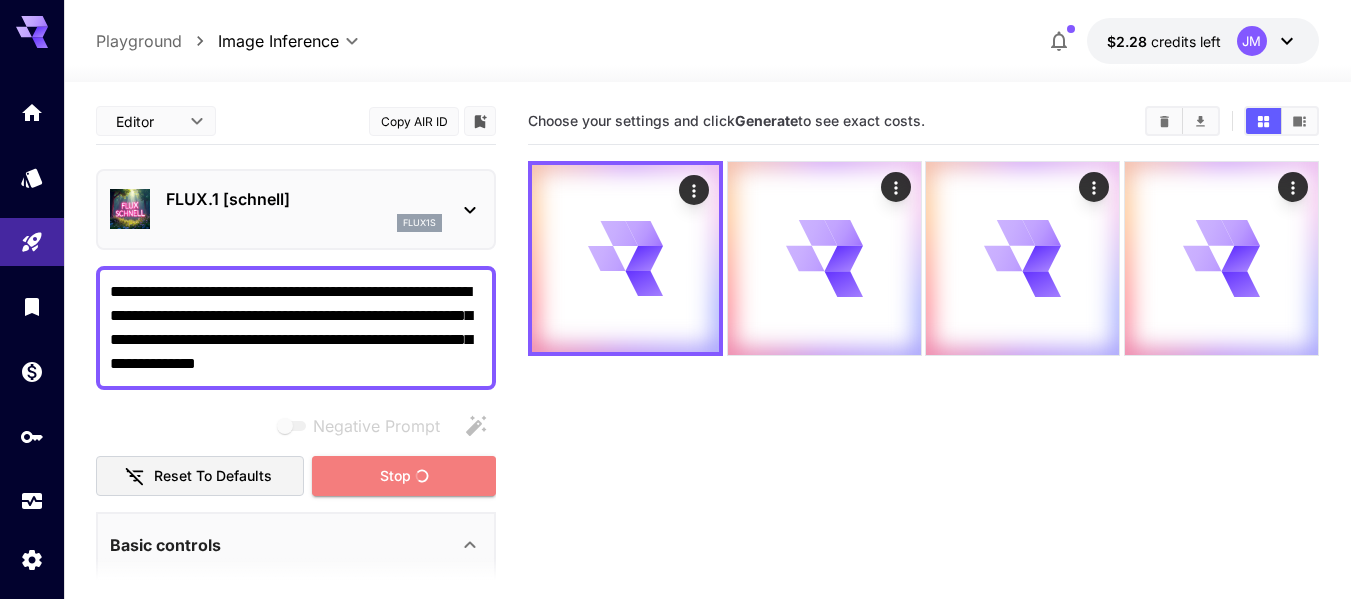 drag, startPoint x: 378, startPoint y: 474, endPoint x: 378, endPoint y: 416, distance: 58 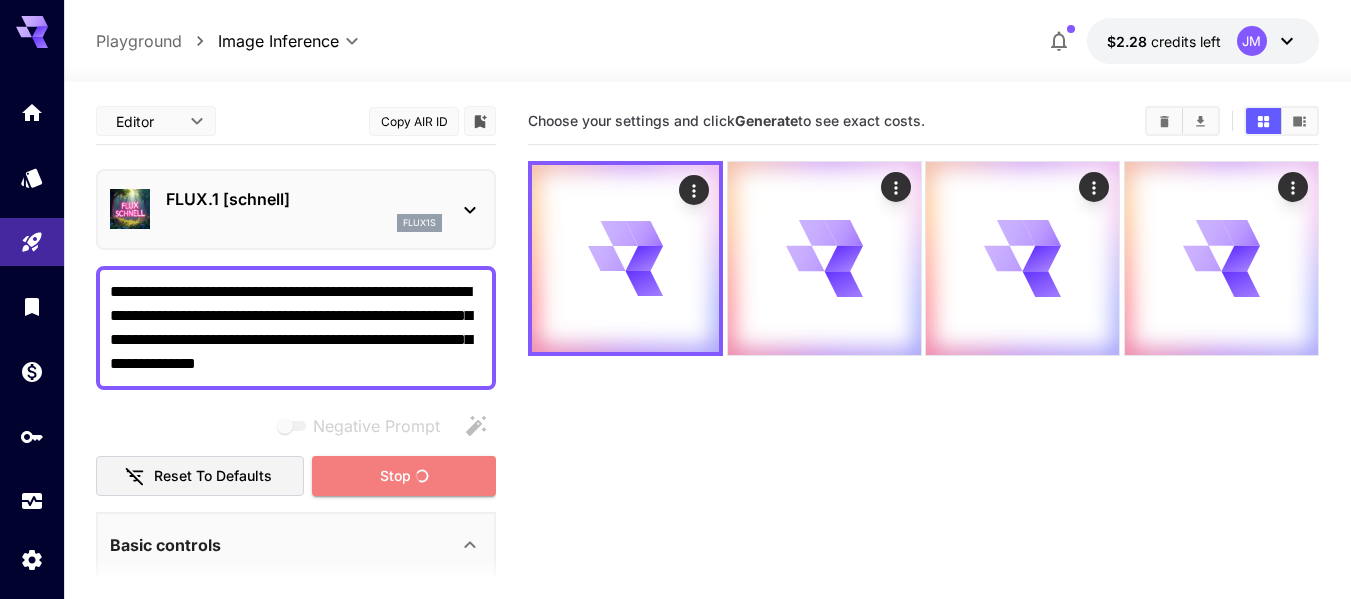 click on "Stop" at bounding box center (404, 476) 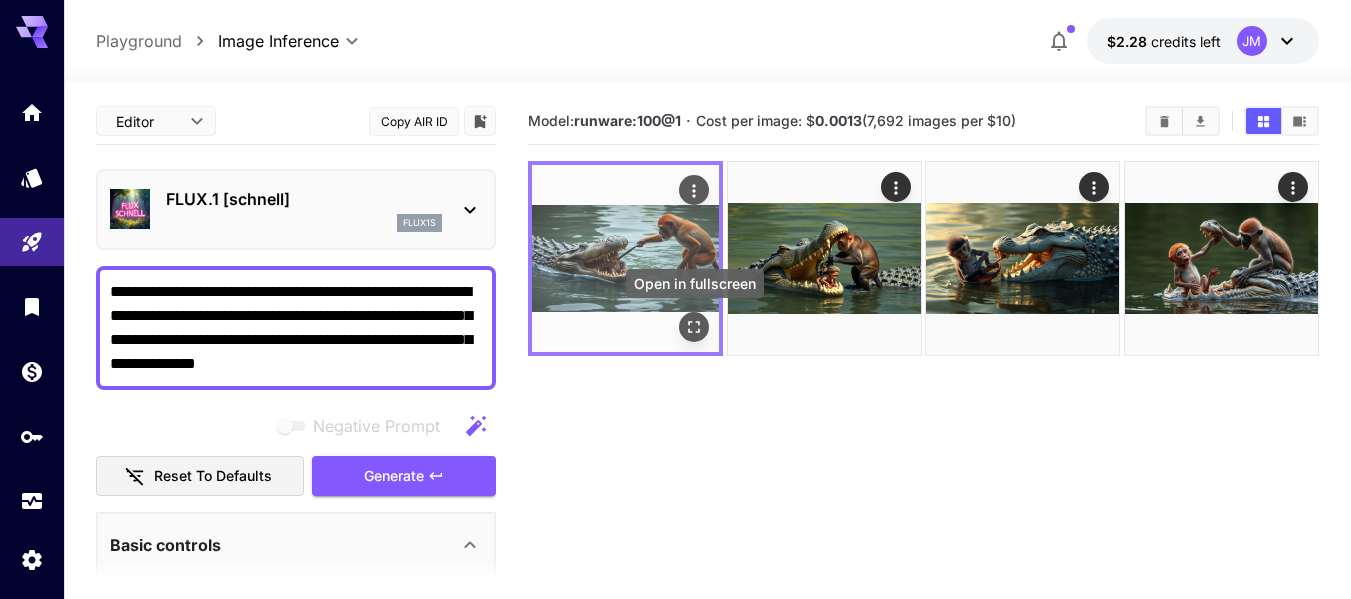 click 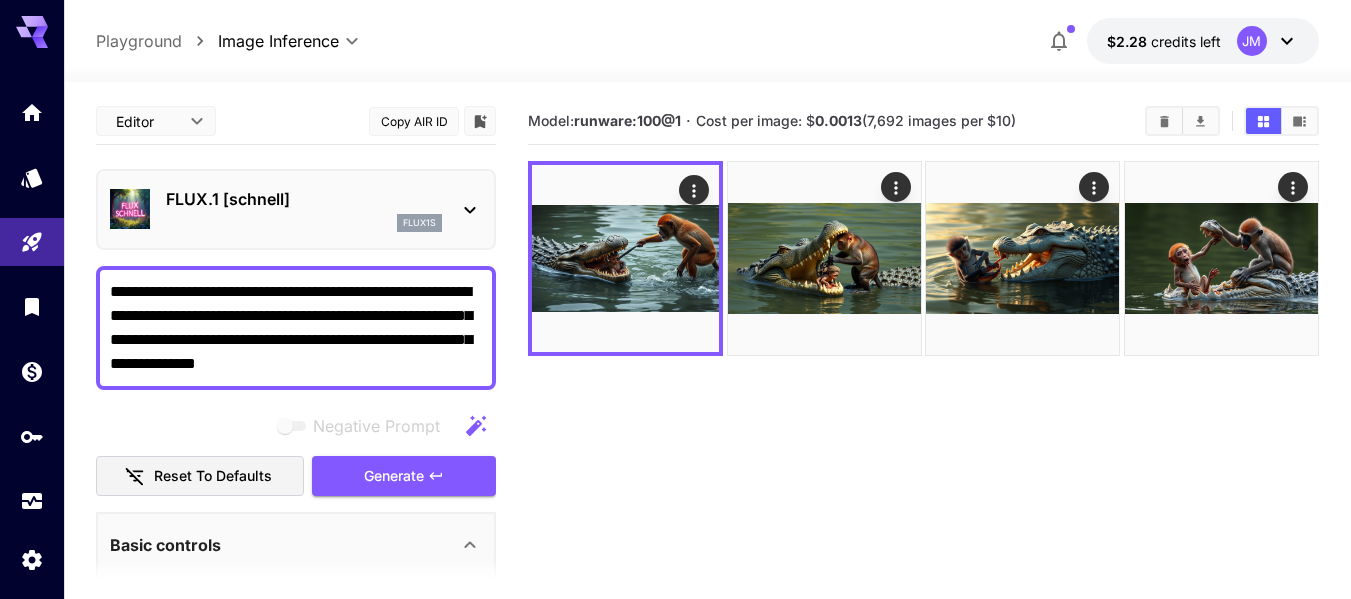 drag, startPoint x: 400, startPoint y: 373, endPoint x: 92, endPoint y: 275, distance: 323.2151 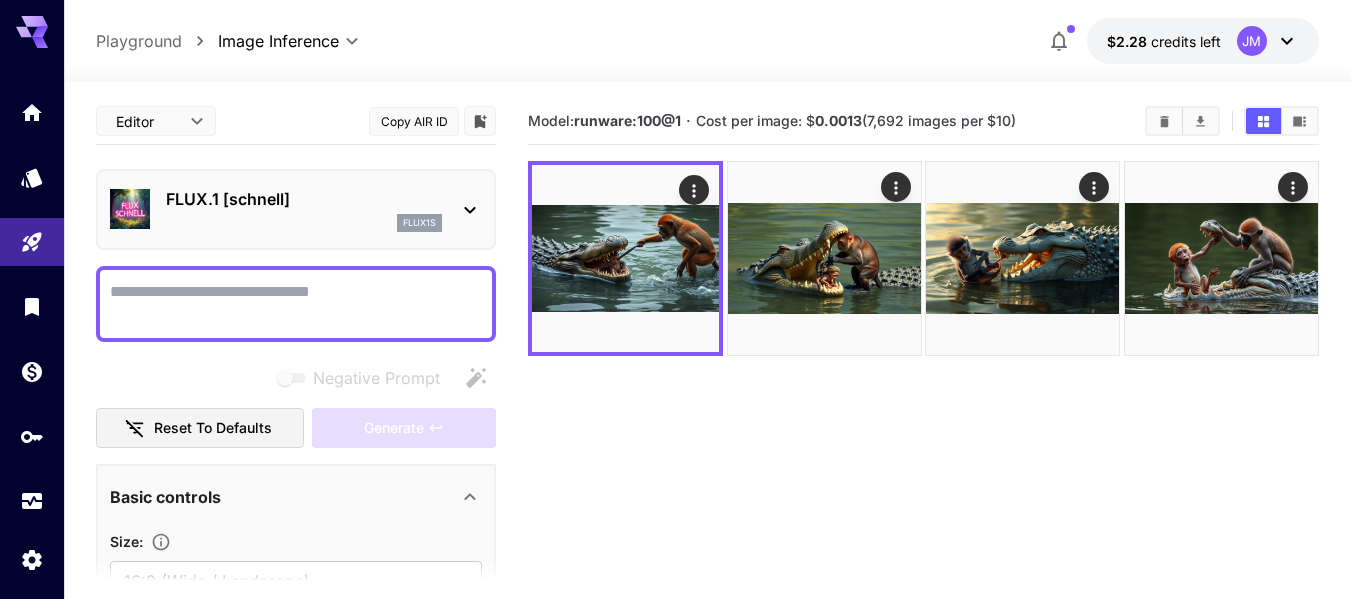paste on "**********" 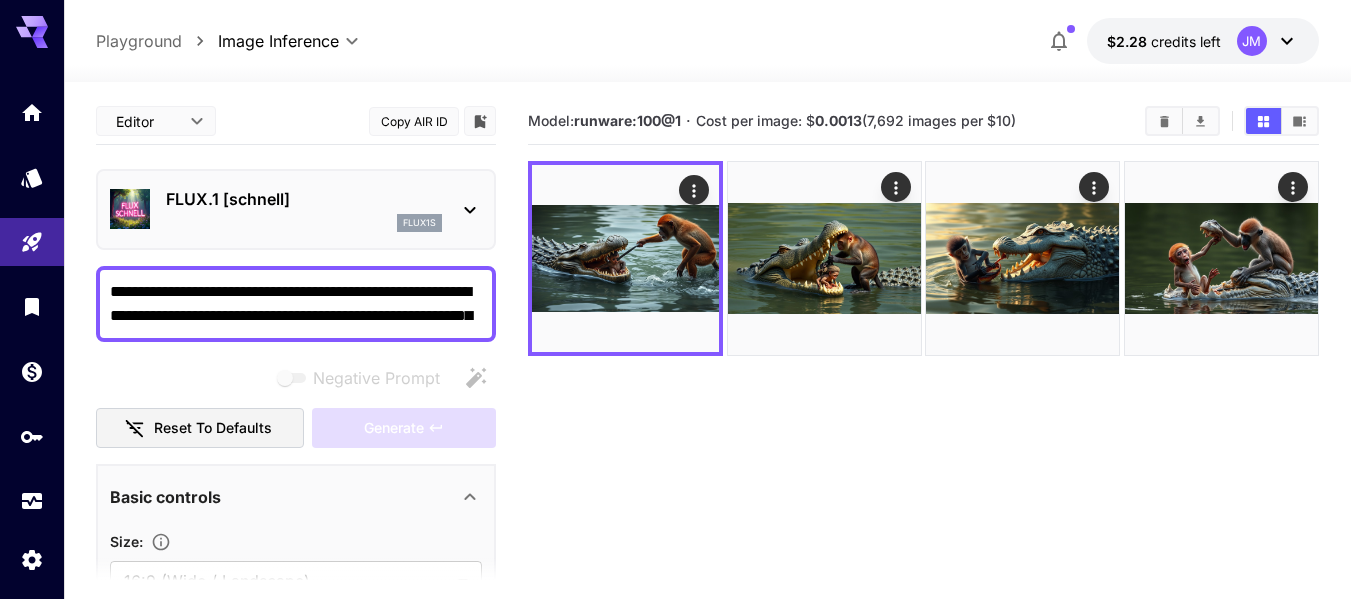 scroll, scrollTop: 8, scrollLeft: 0, axis: vertical 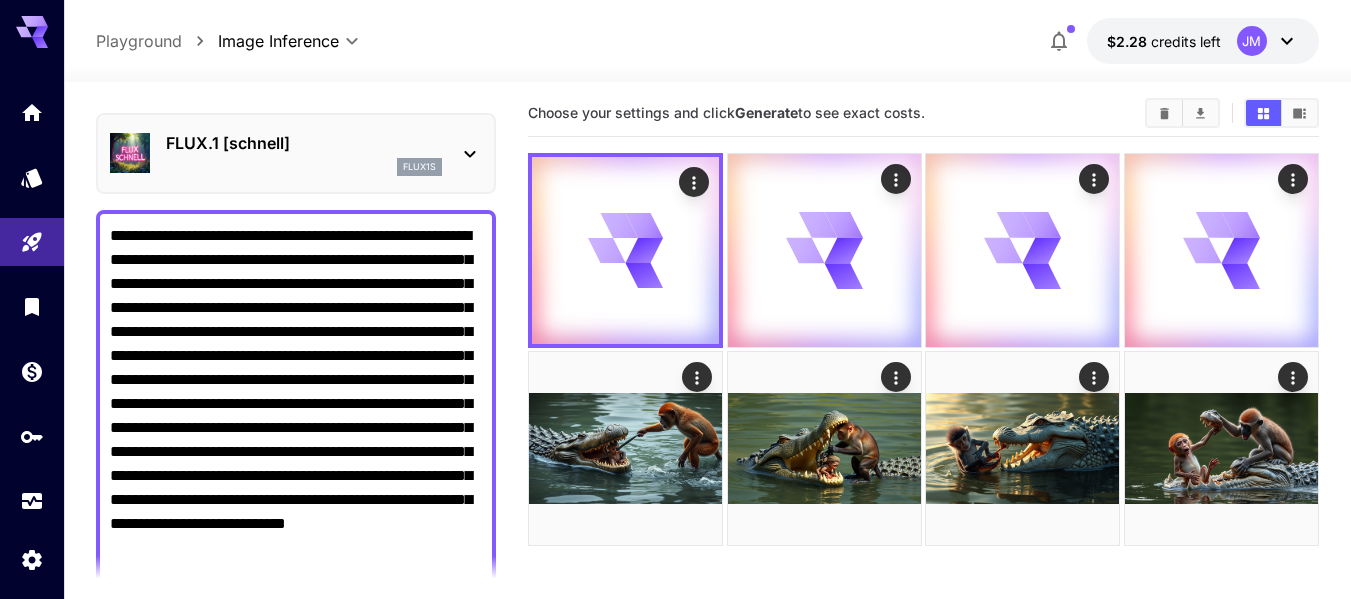 type on "**********" 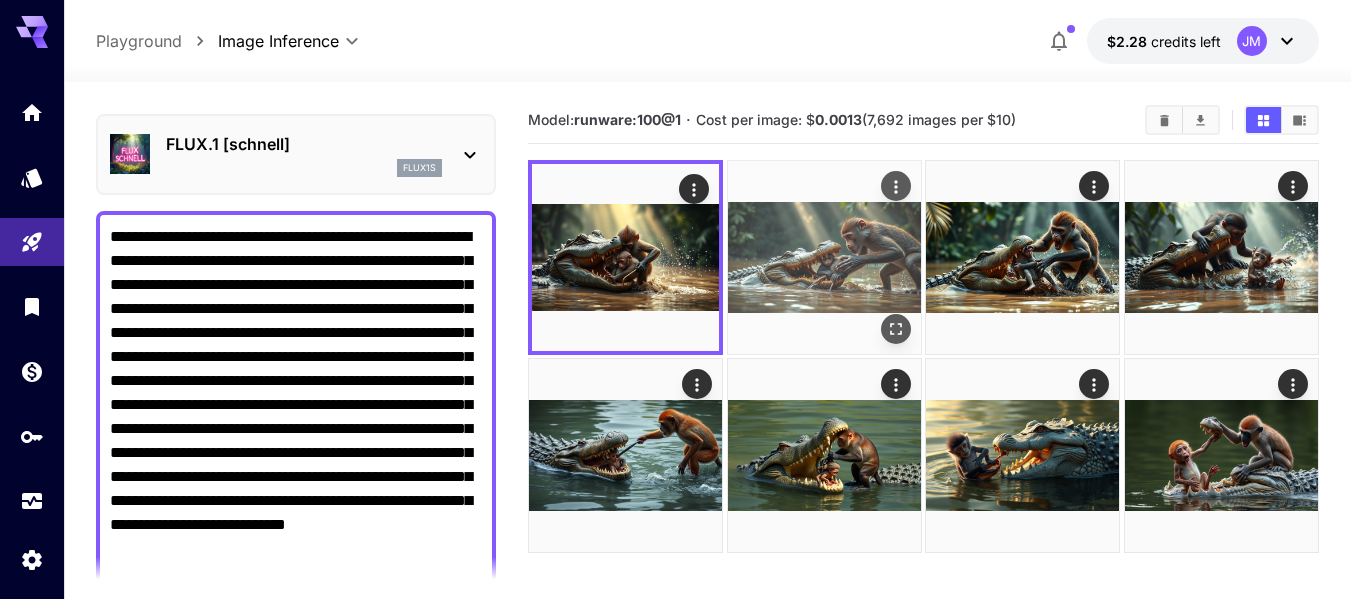 scroll, scrollTop: 0, scrollLeft: 0, axis: both 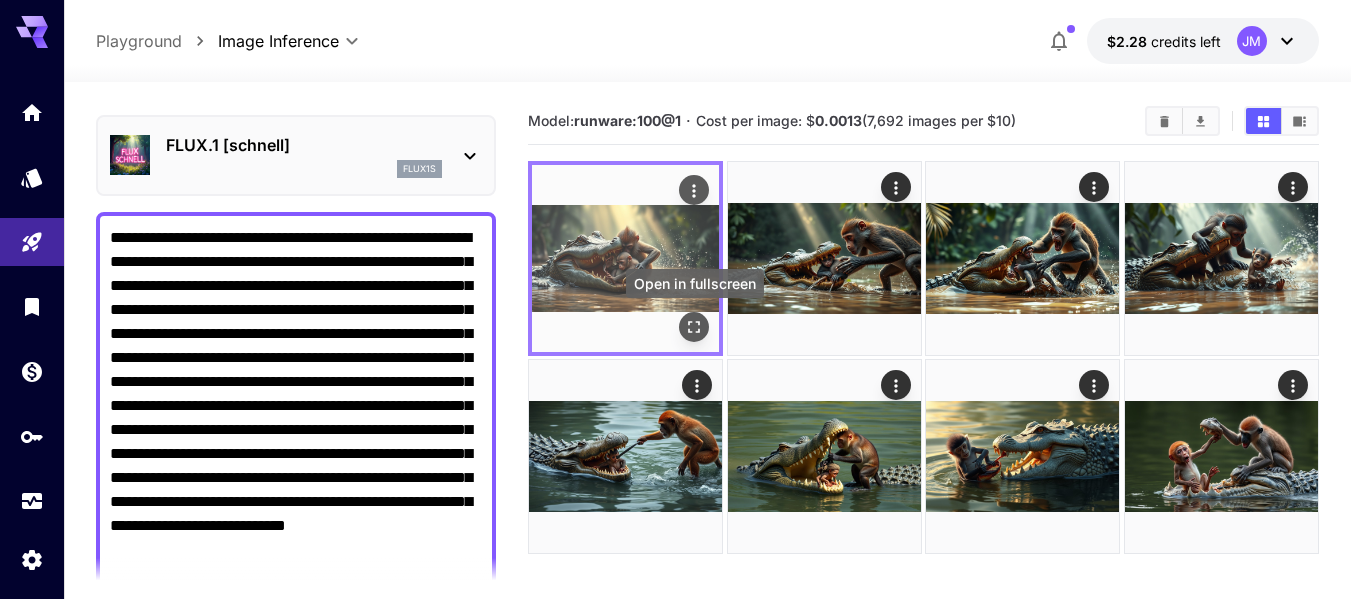 click at bounding box center (694, 327) 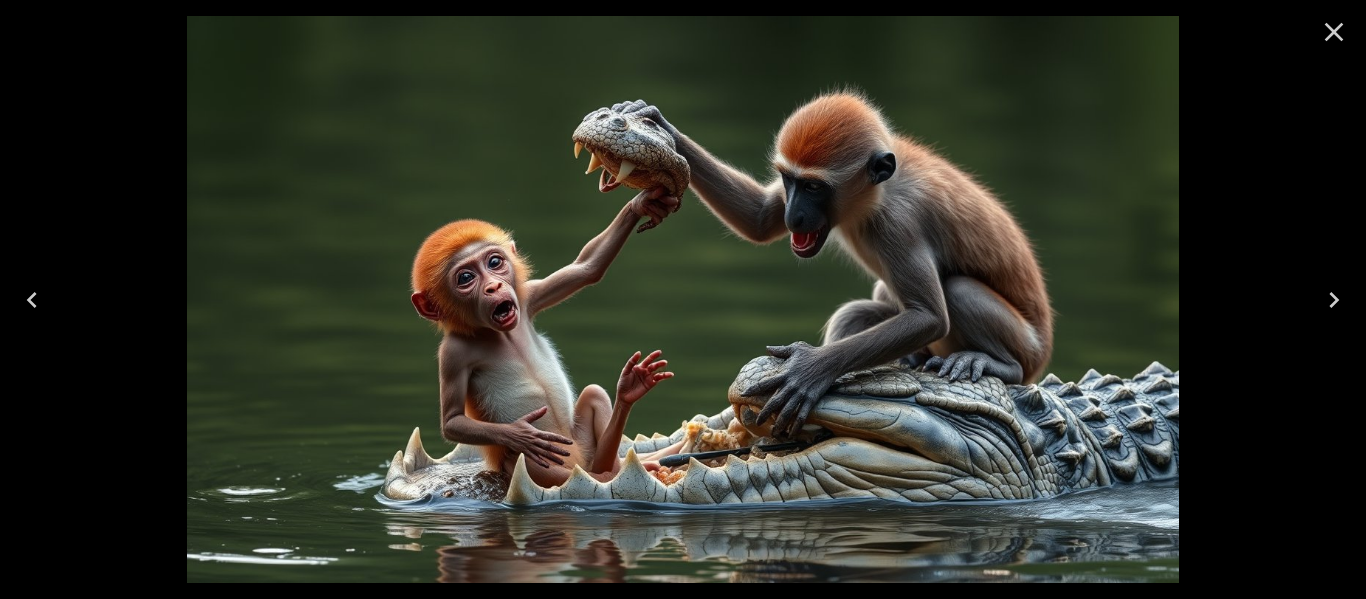 click 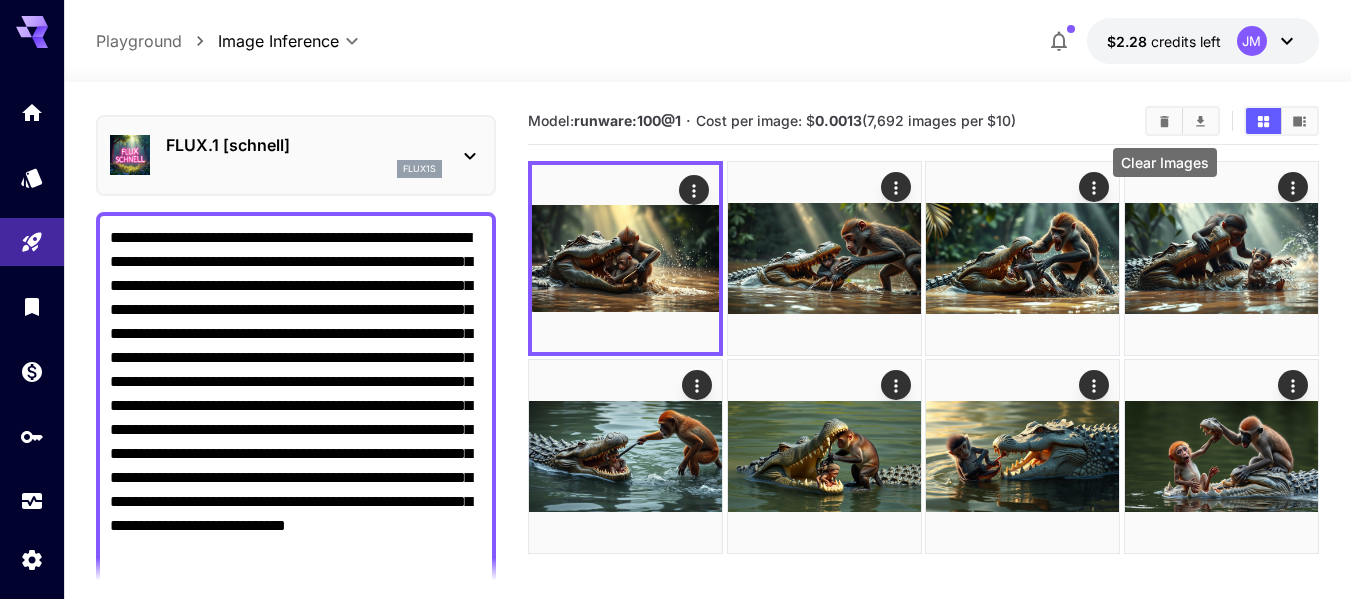 drag, startPoint x: 1162, startPoint y: 121, endPoint x: 1072, endPoint y: 140, distance: 91.983696 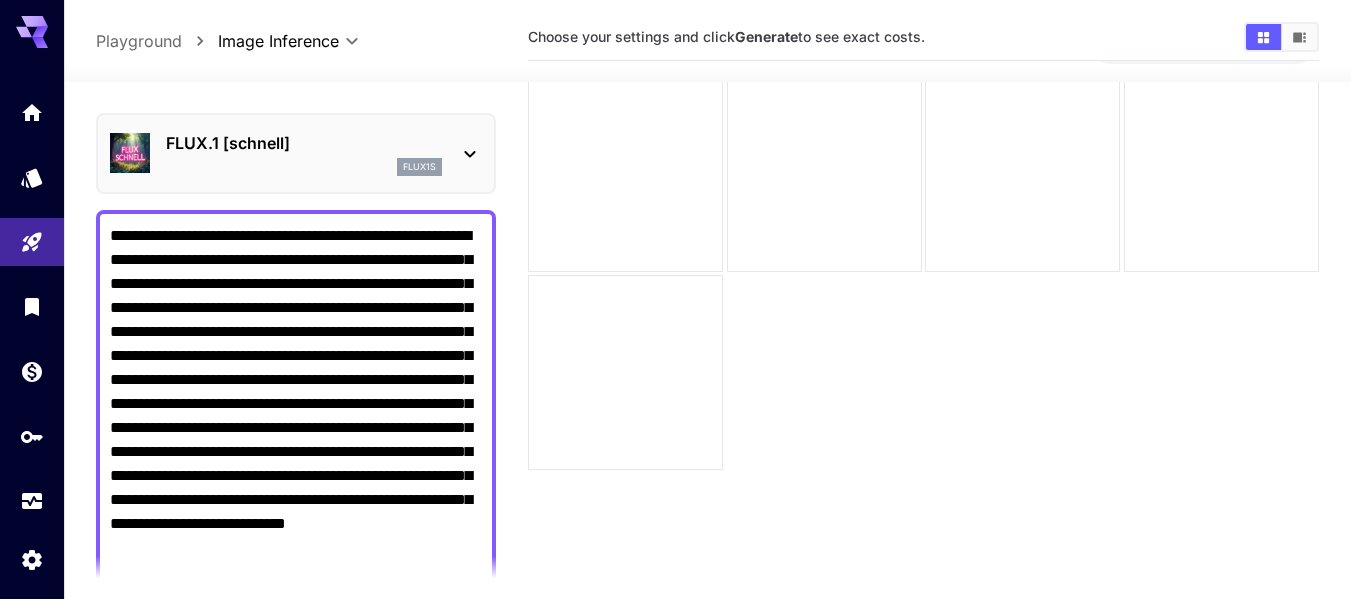 scroll, scrollTop: 158, scrollLeft: 0, axis: vertical 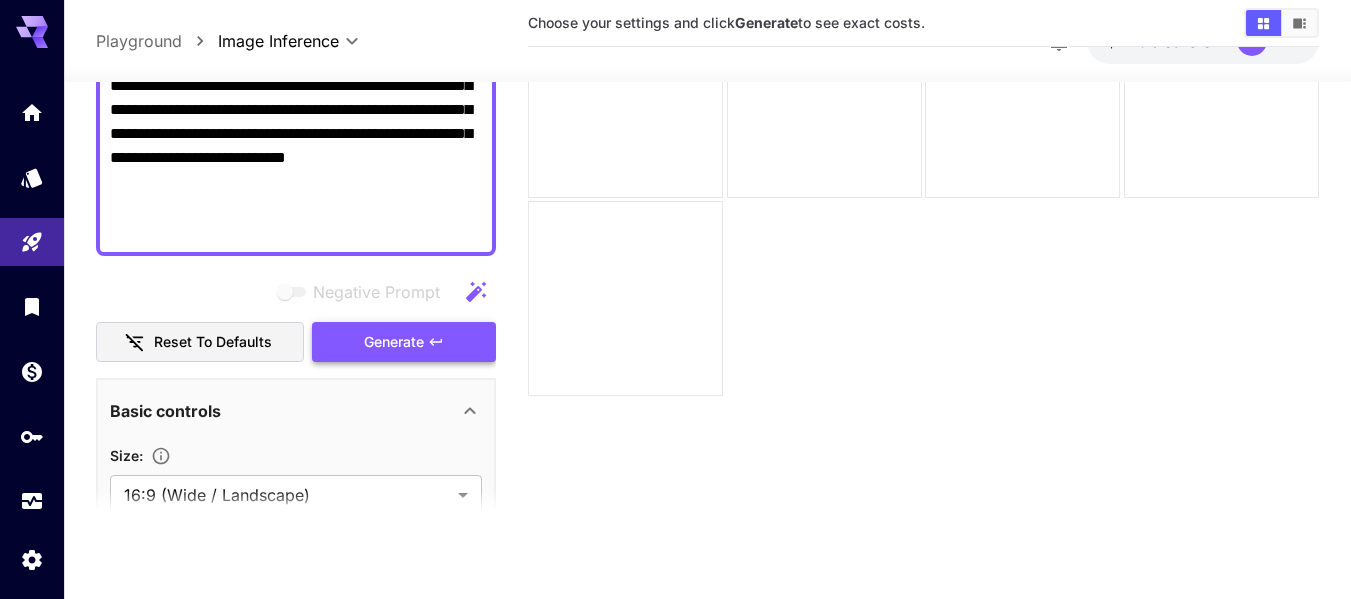 click on "Generate" at bounding box center (404, 342) 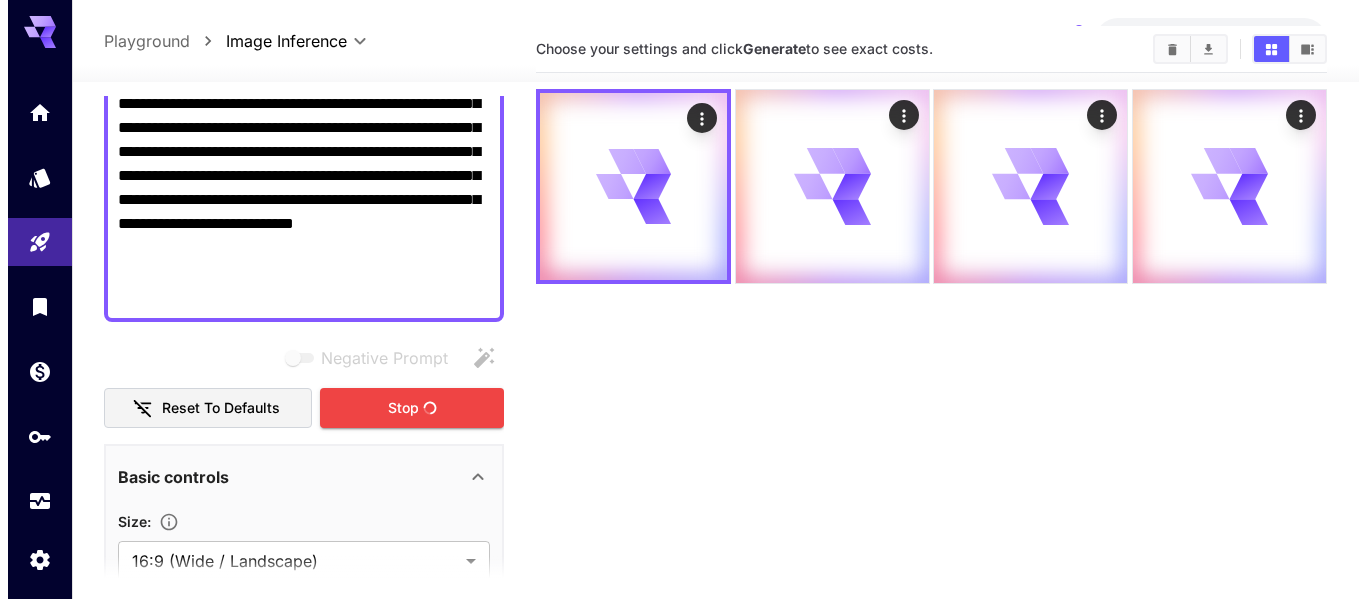 scroll, scrollTop: 0, scrollLeft: 0, axis: both 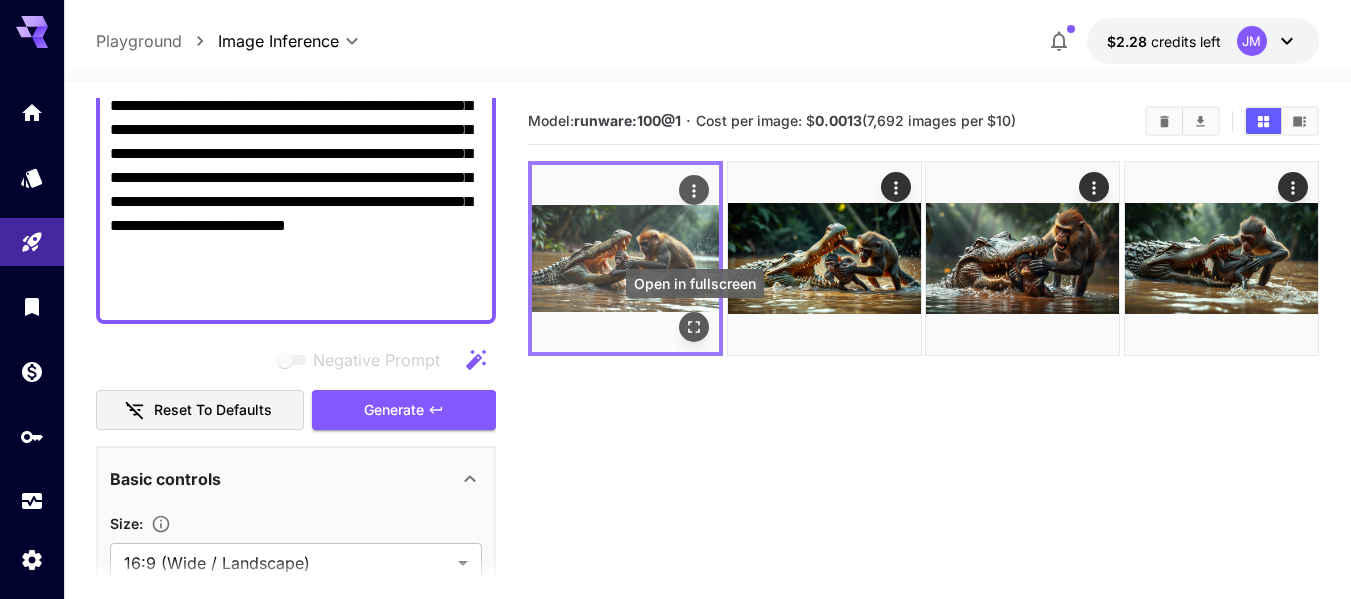 click 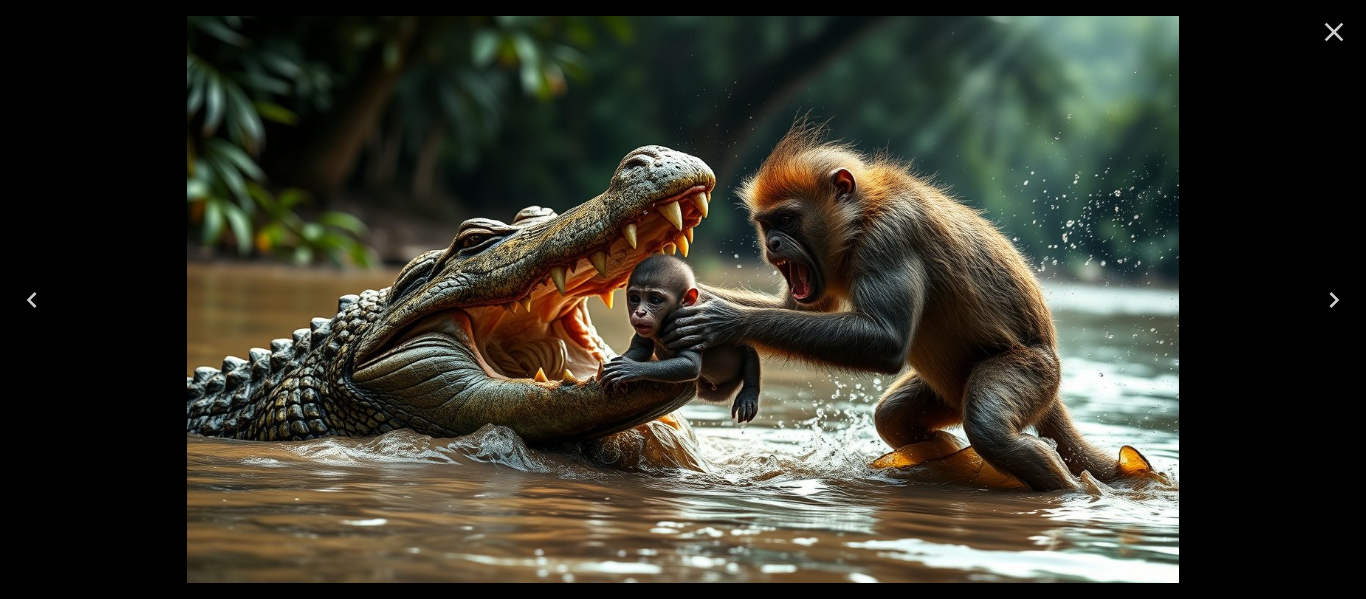 click 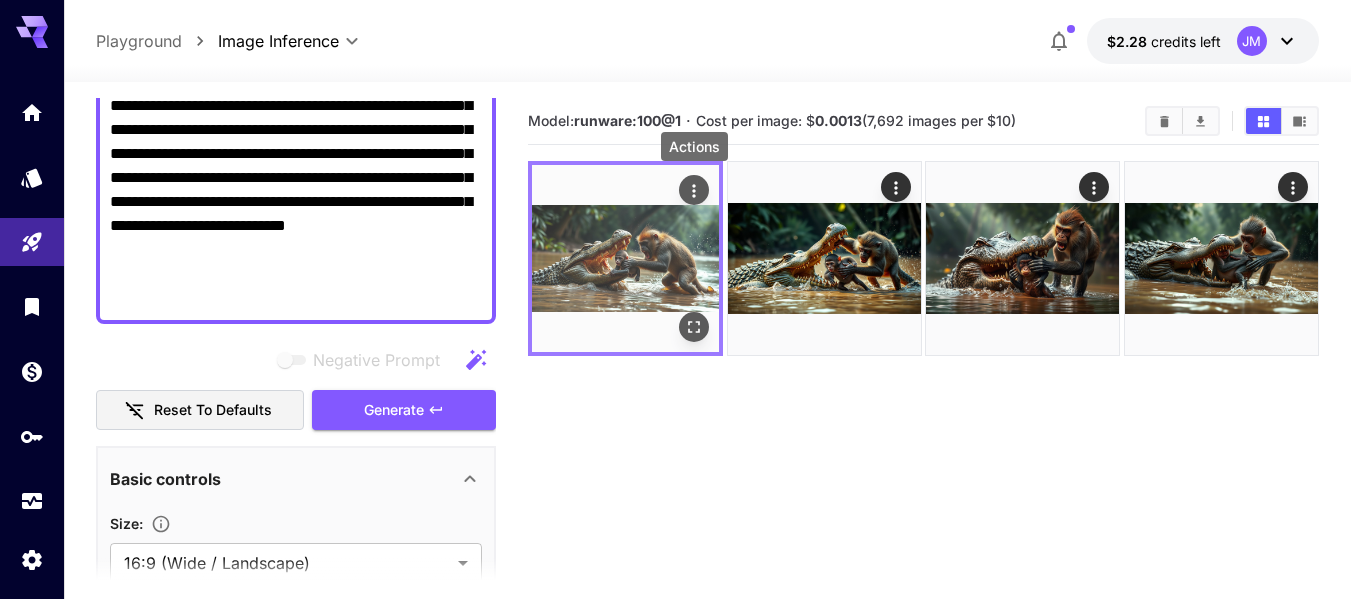 click at bounding box center [694, 190] 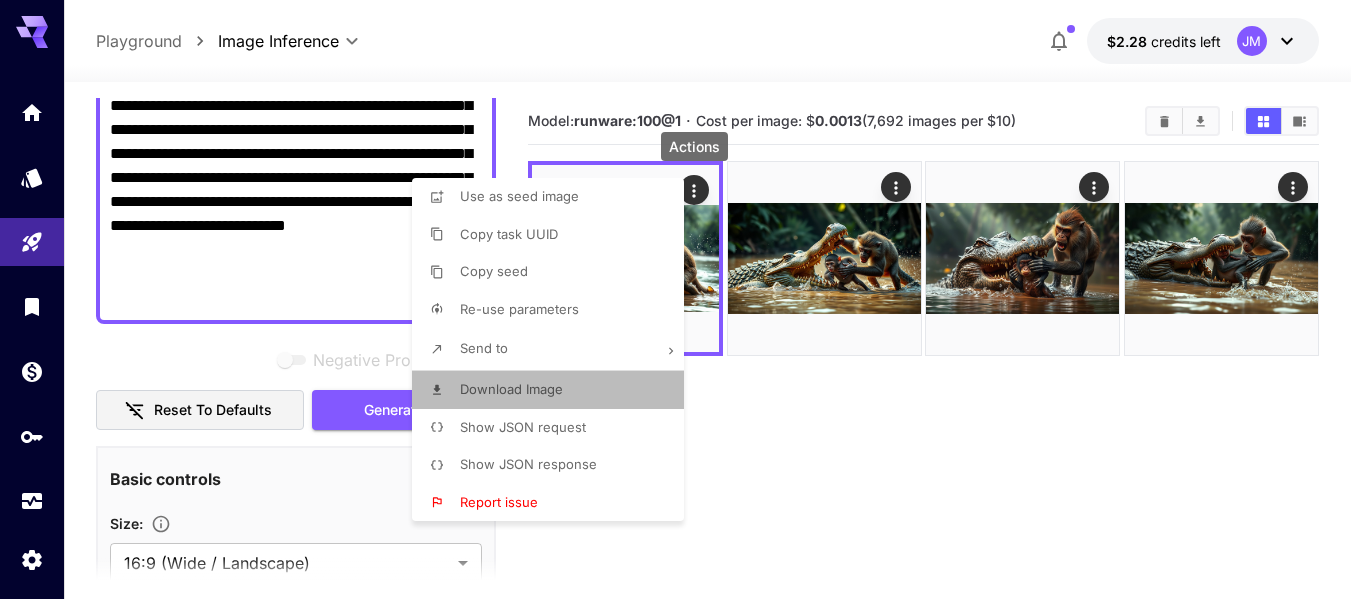 click on "Download Image" at bounding box center [511, 389] 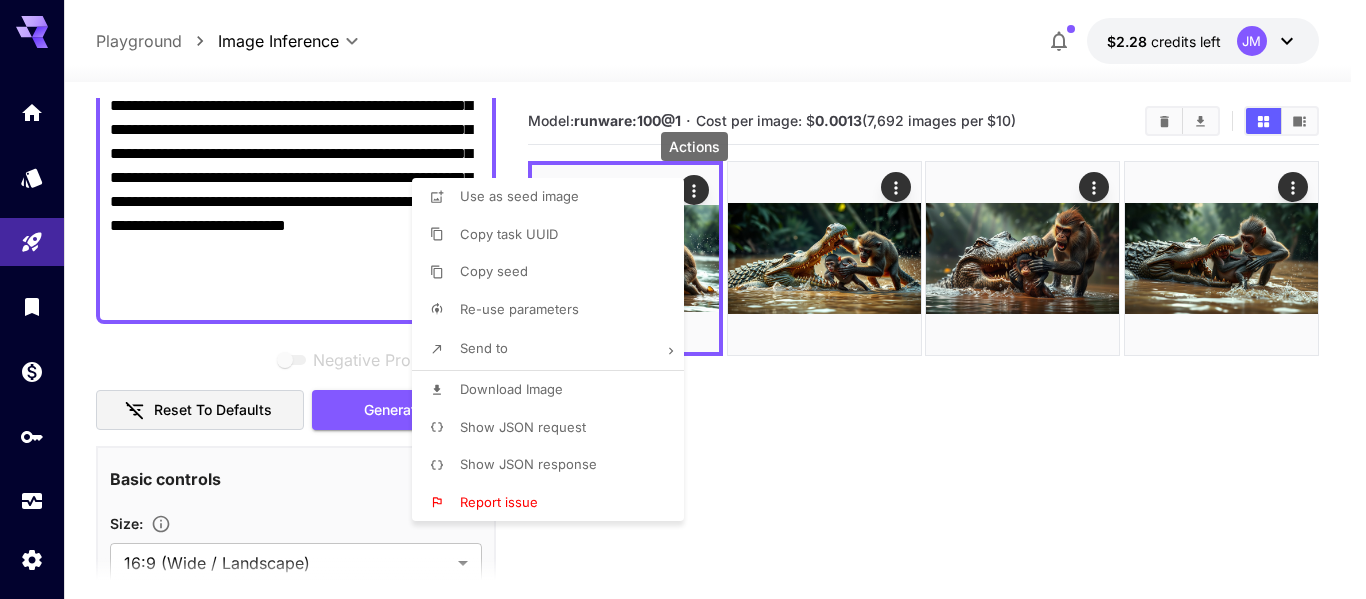 click at bounding box center [683, 299] 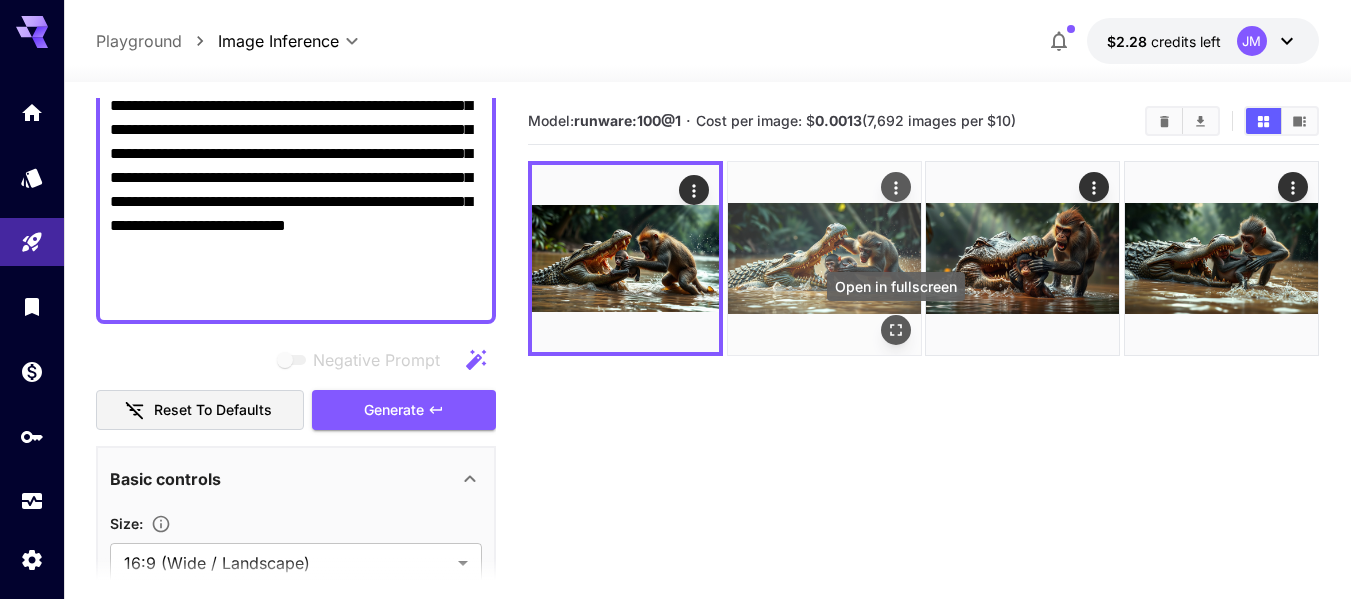 click 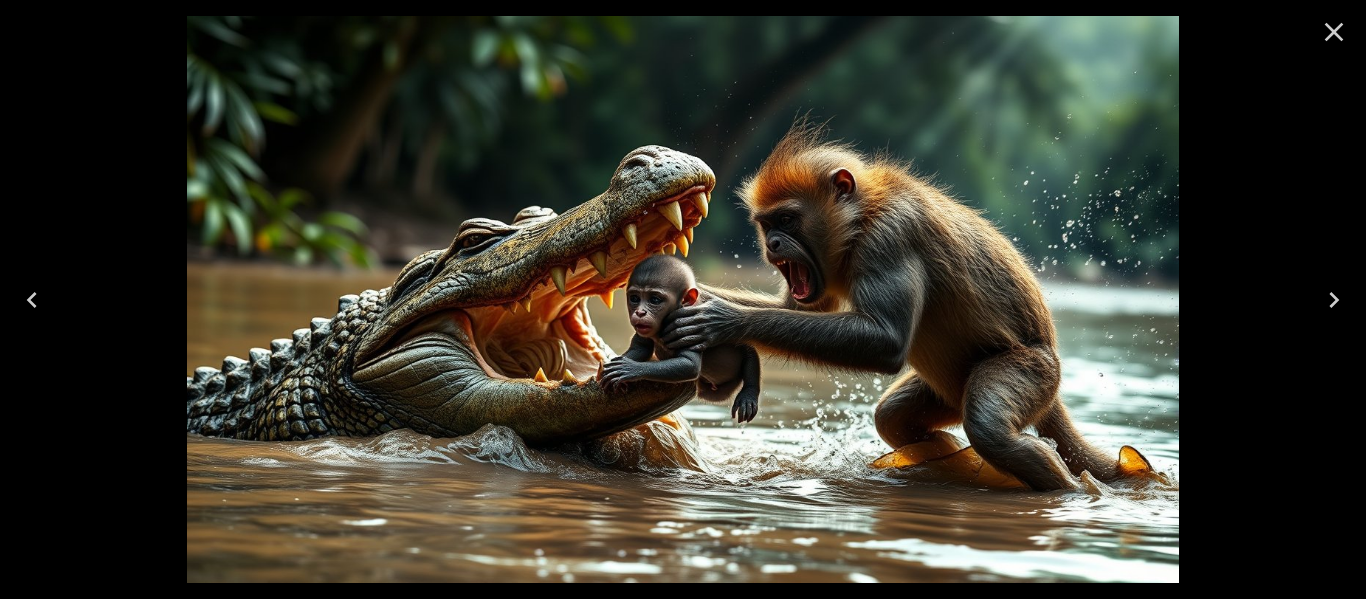 click 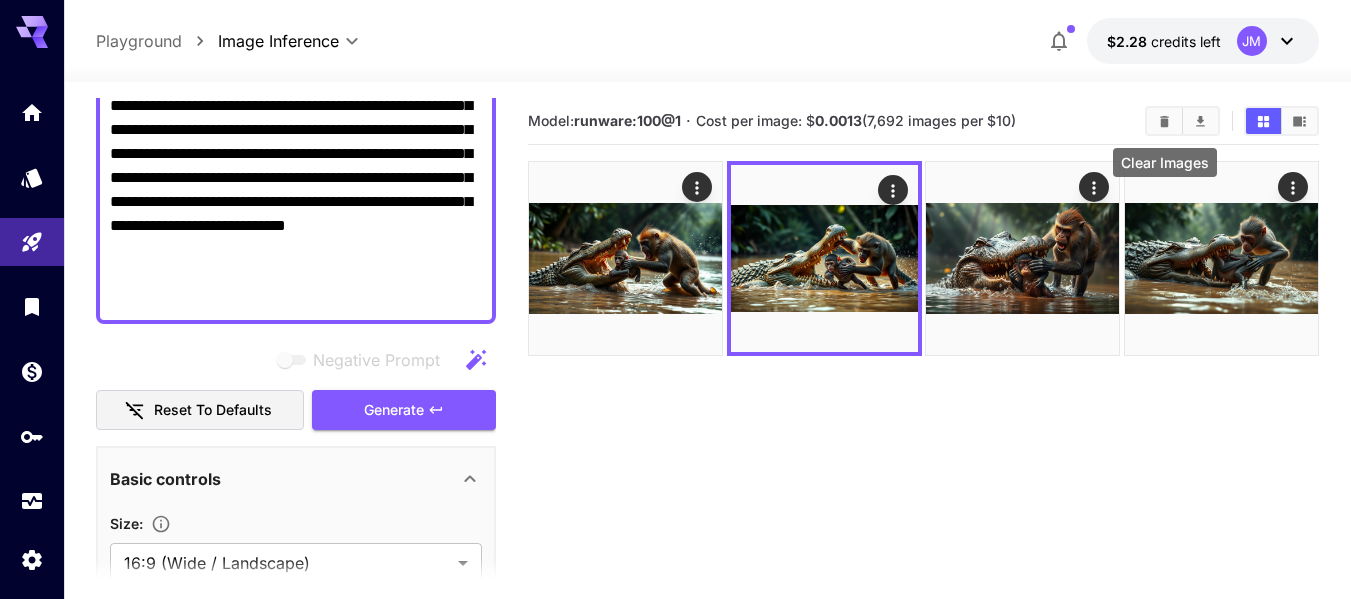 click 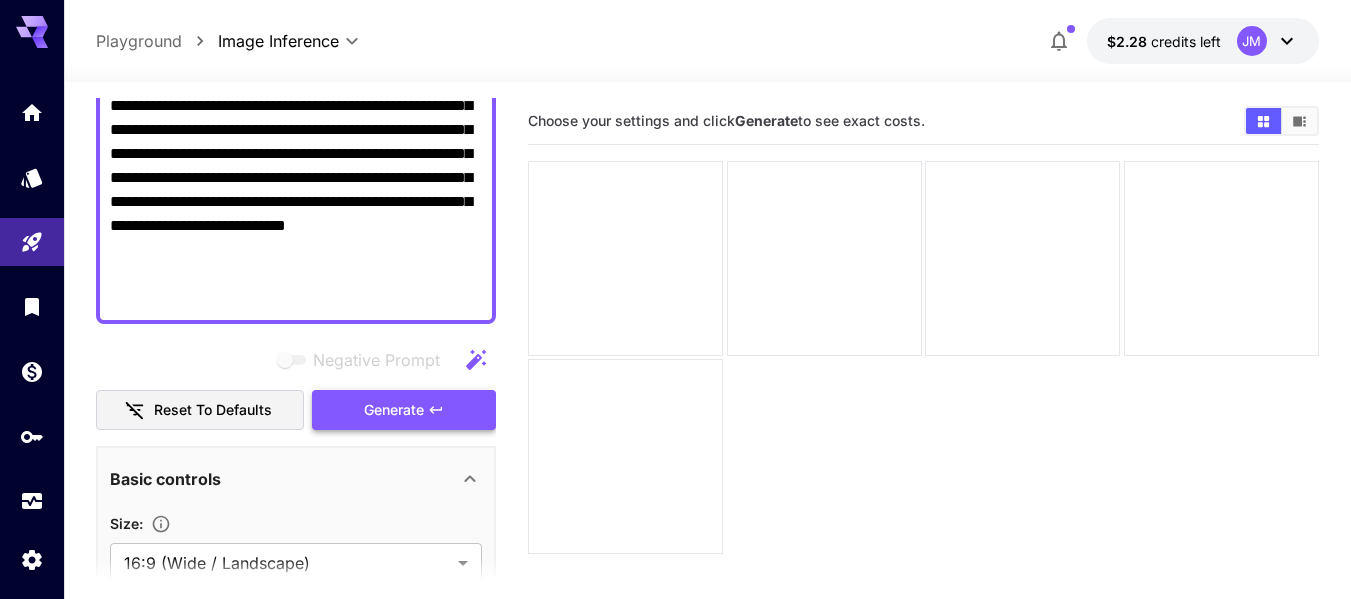 click on "Generate" at bounding box center [404, 410] 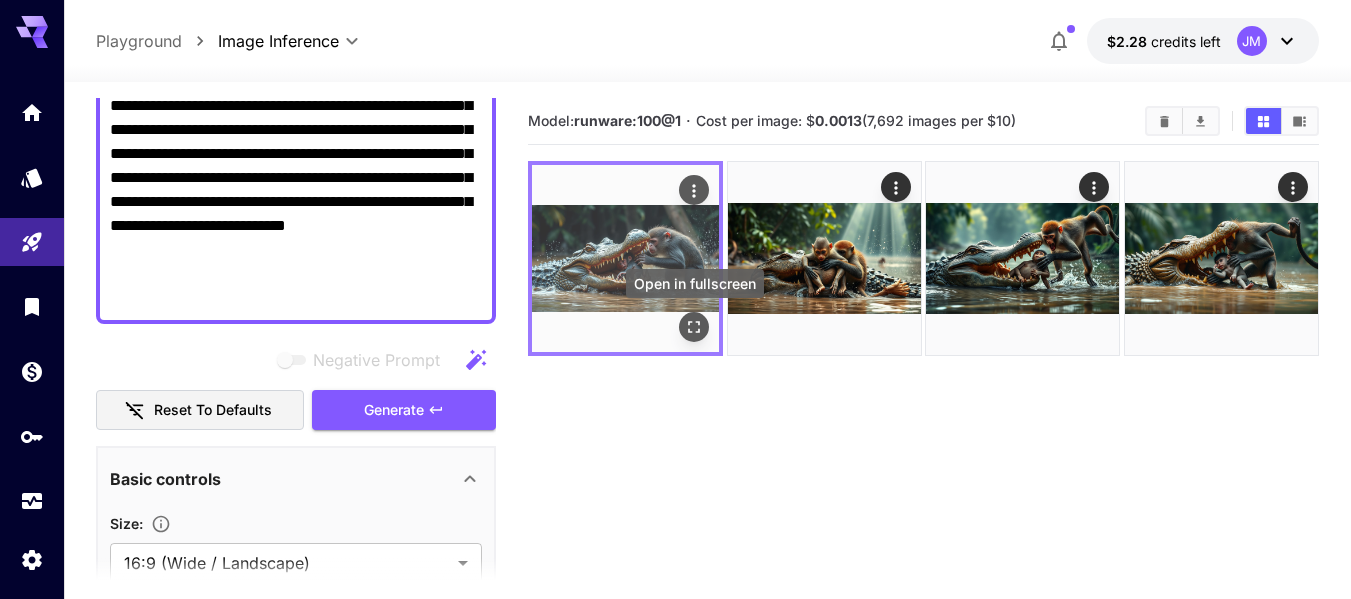 click 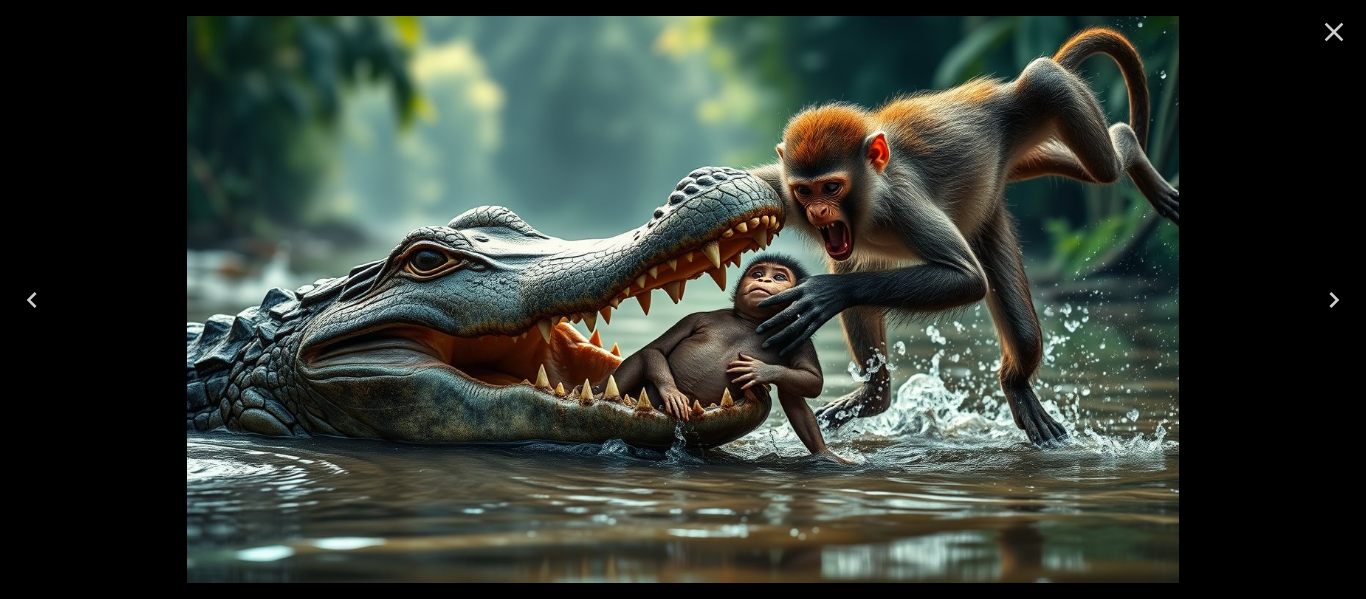 click 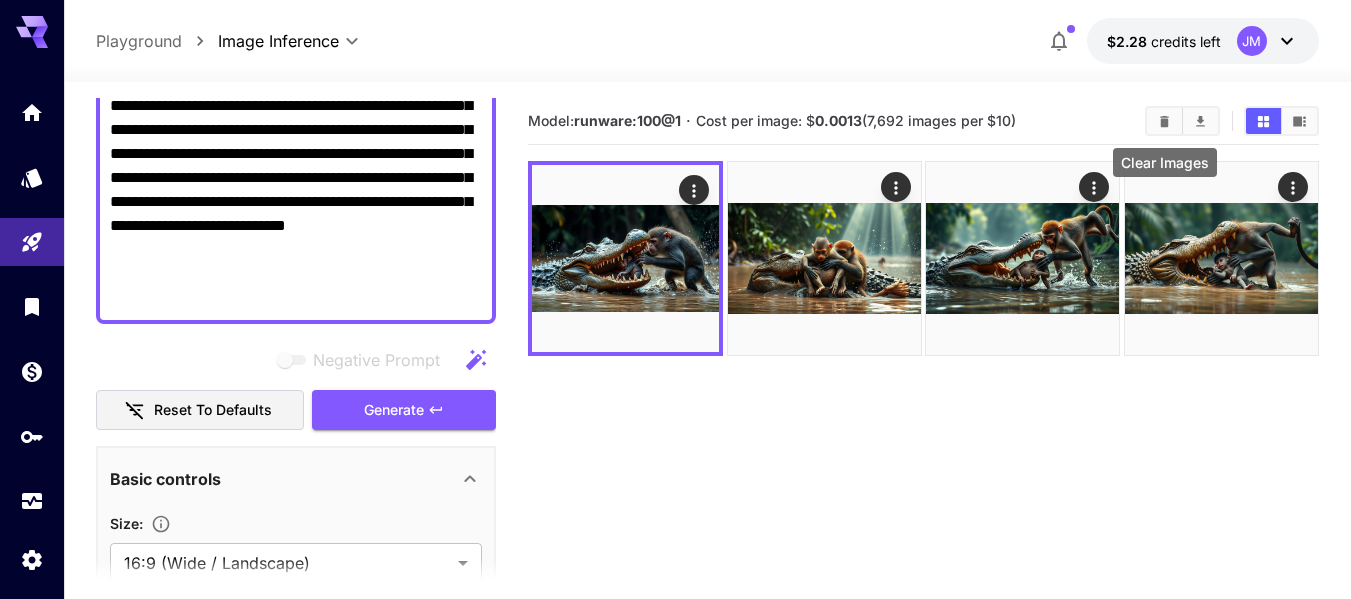 click 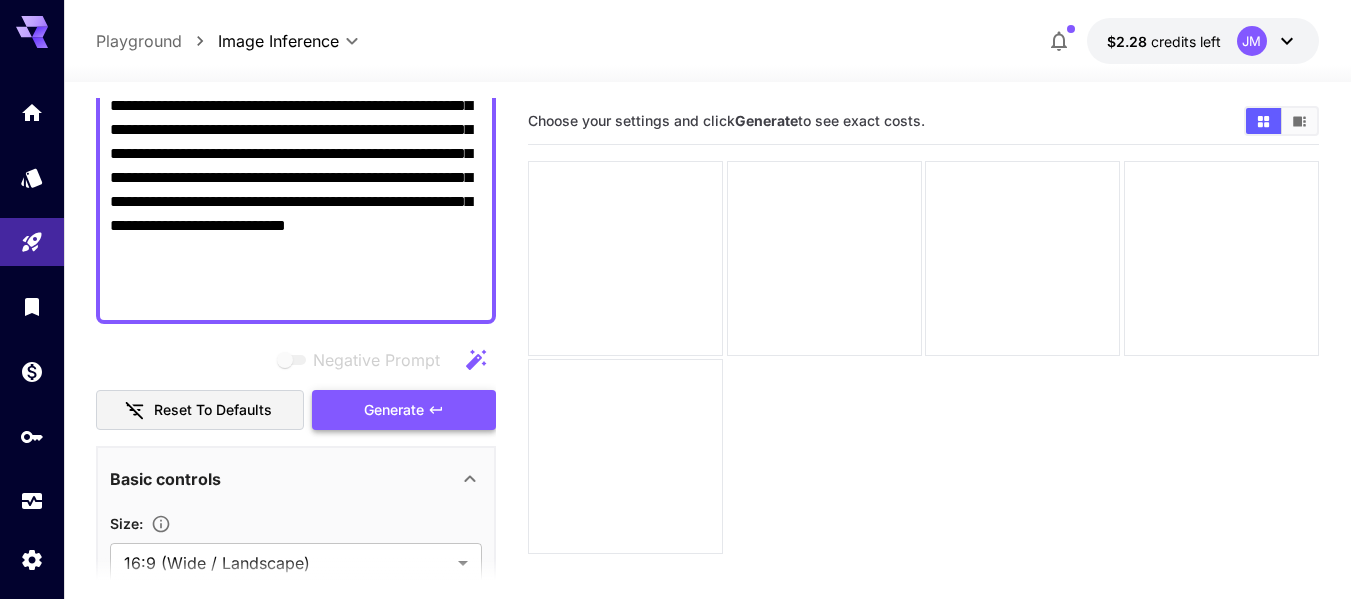 click on "Generate" at bounding box center [404, 410] 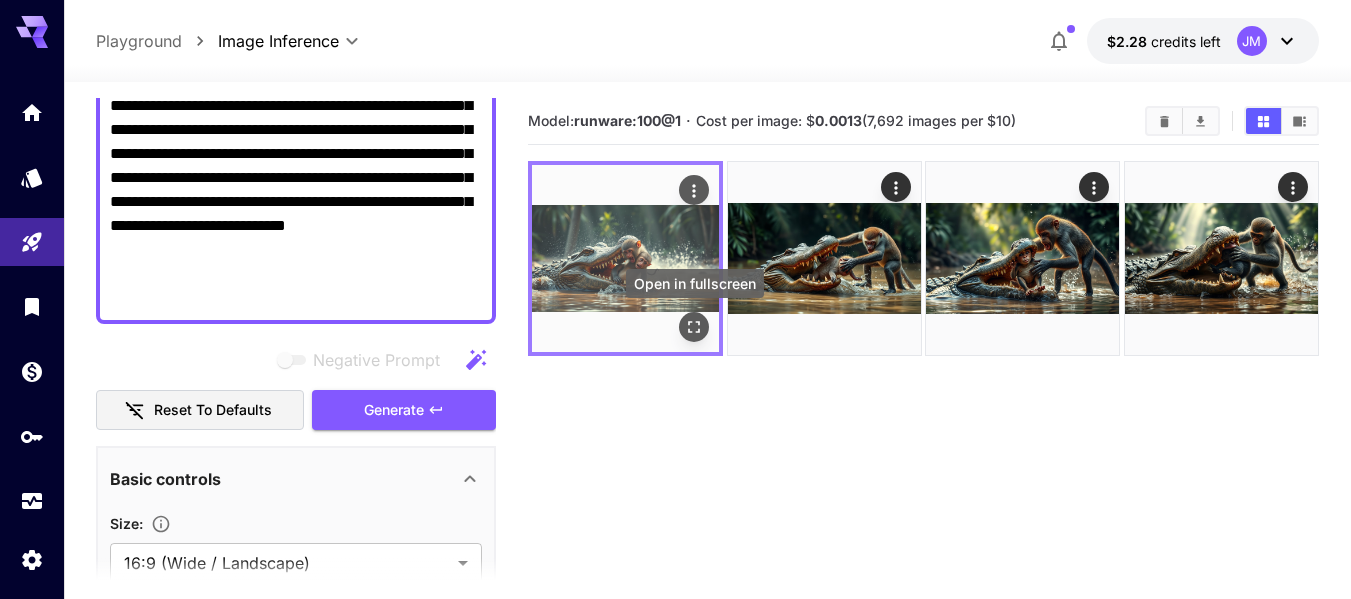 click at bounding box center (694, 327) 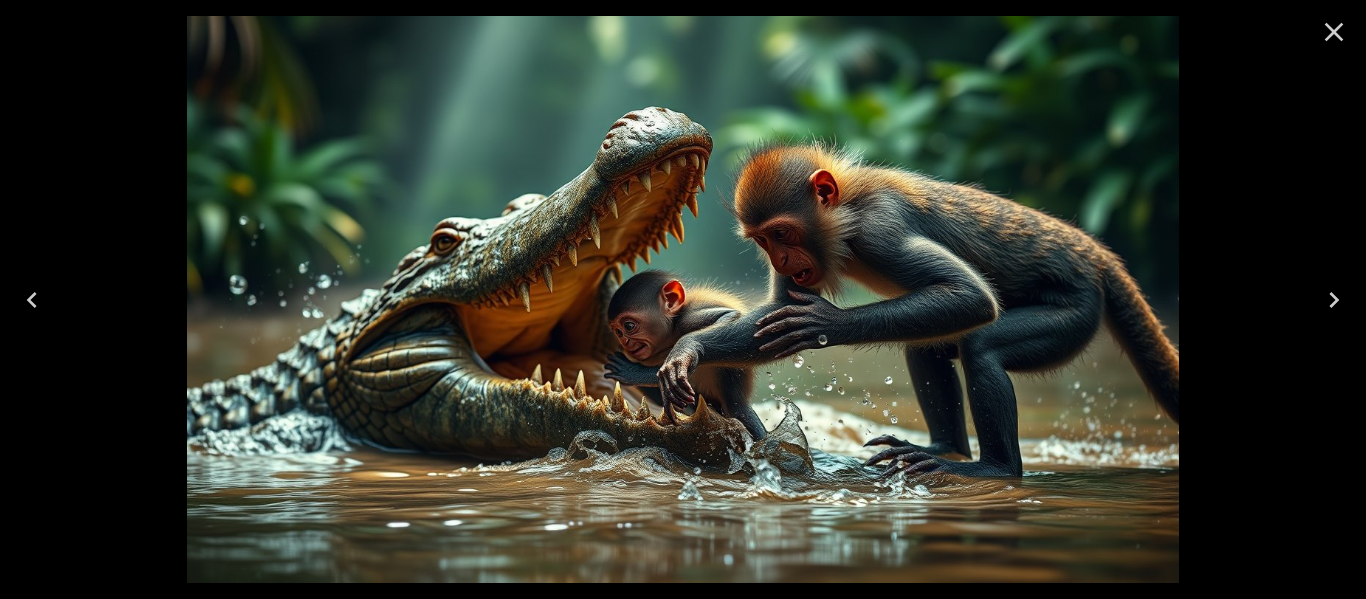 scroll, scrollTop: 0, scrollLeft: 0, axis: both 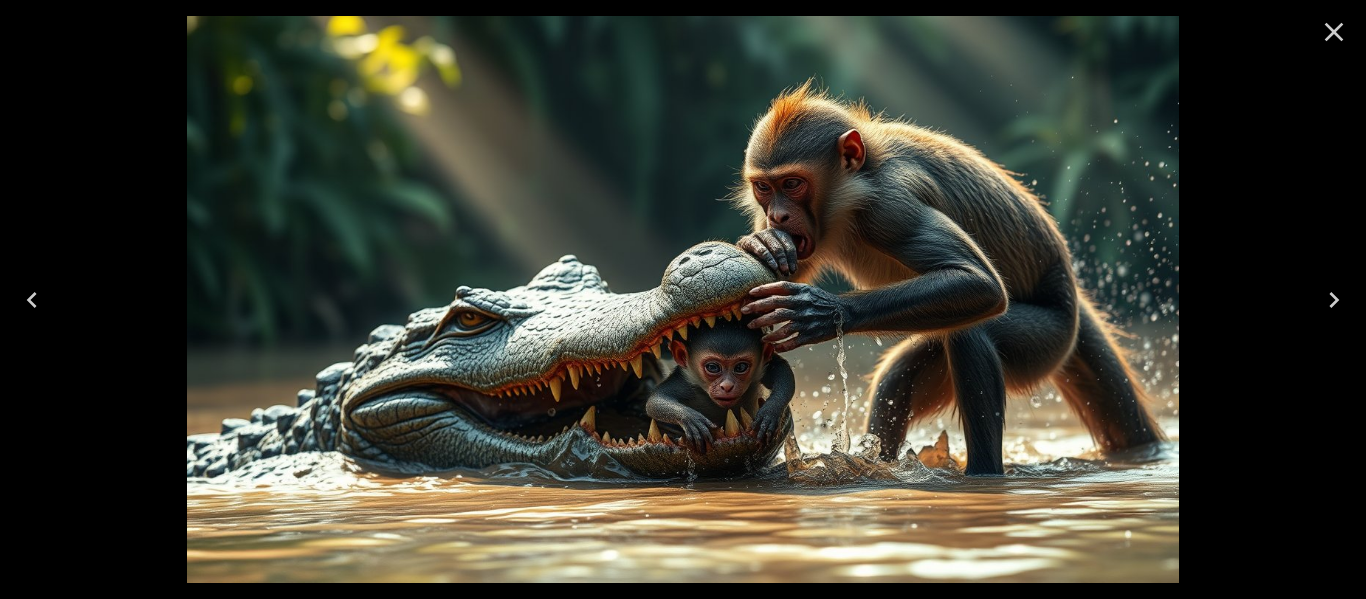 click 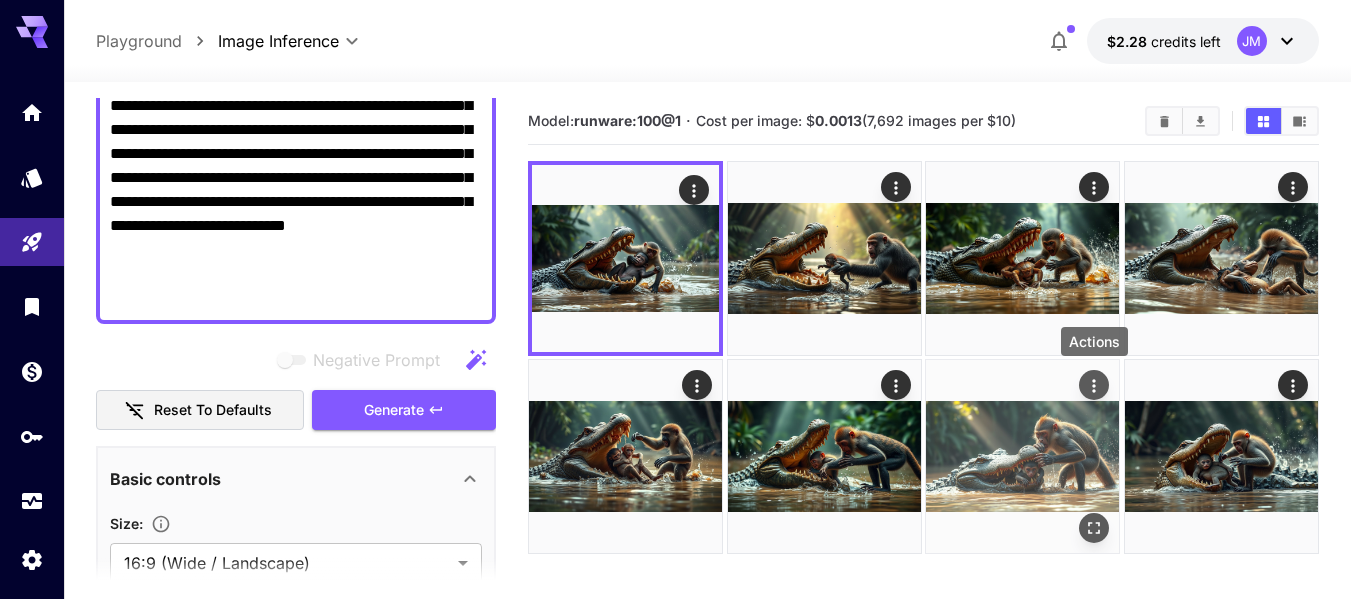 click 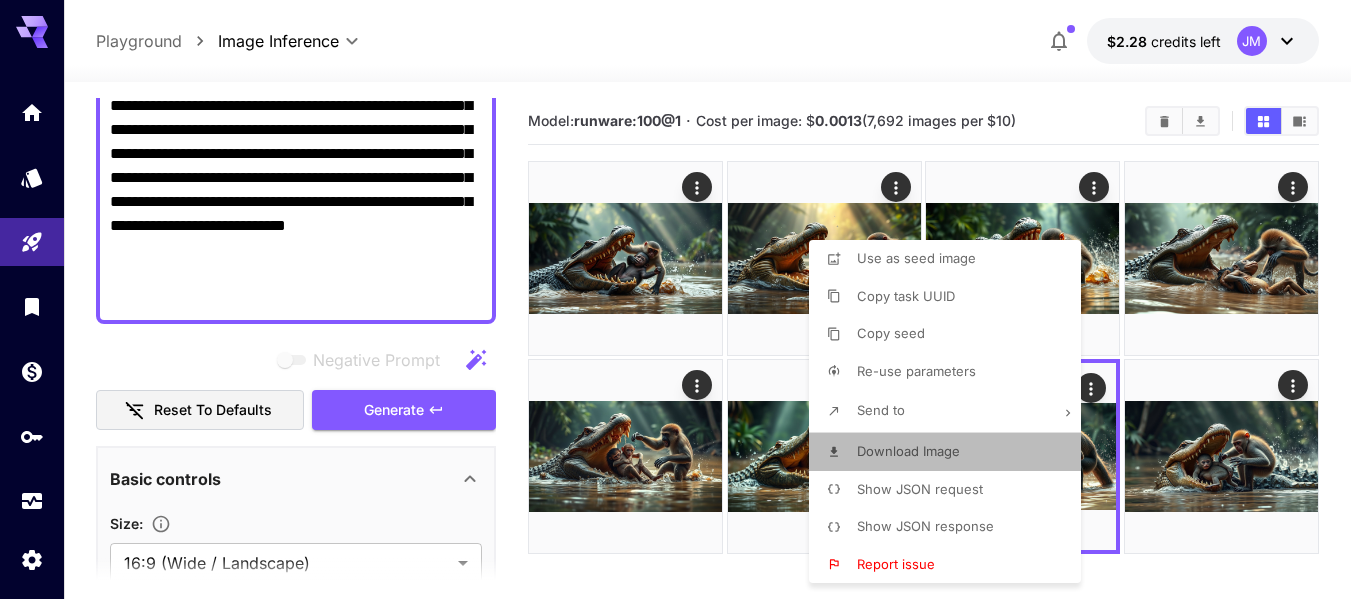 click on "Download Image" at bounding box center [908, 451] 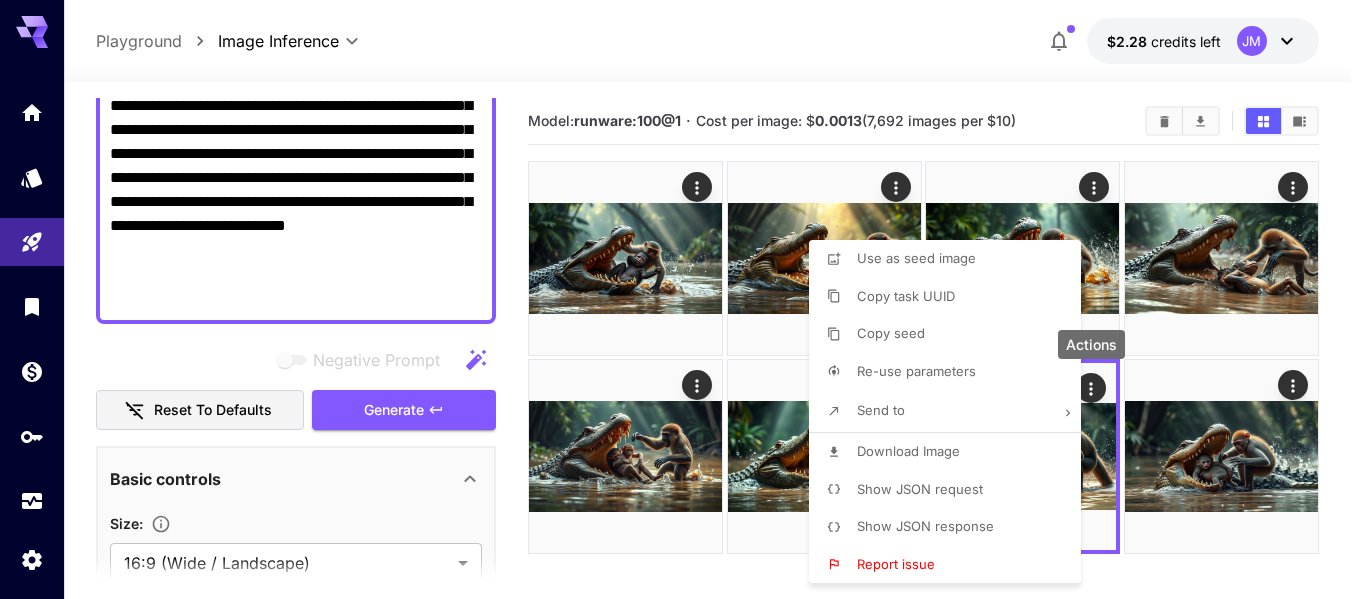 click at bounding box center (683, 299) 